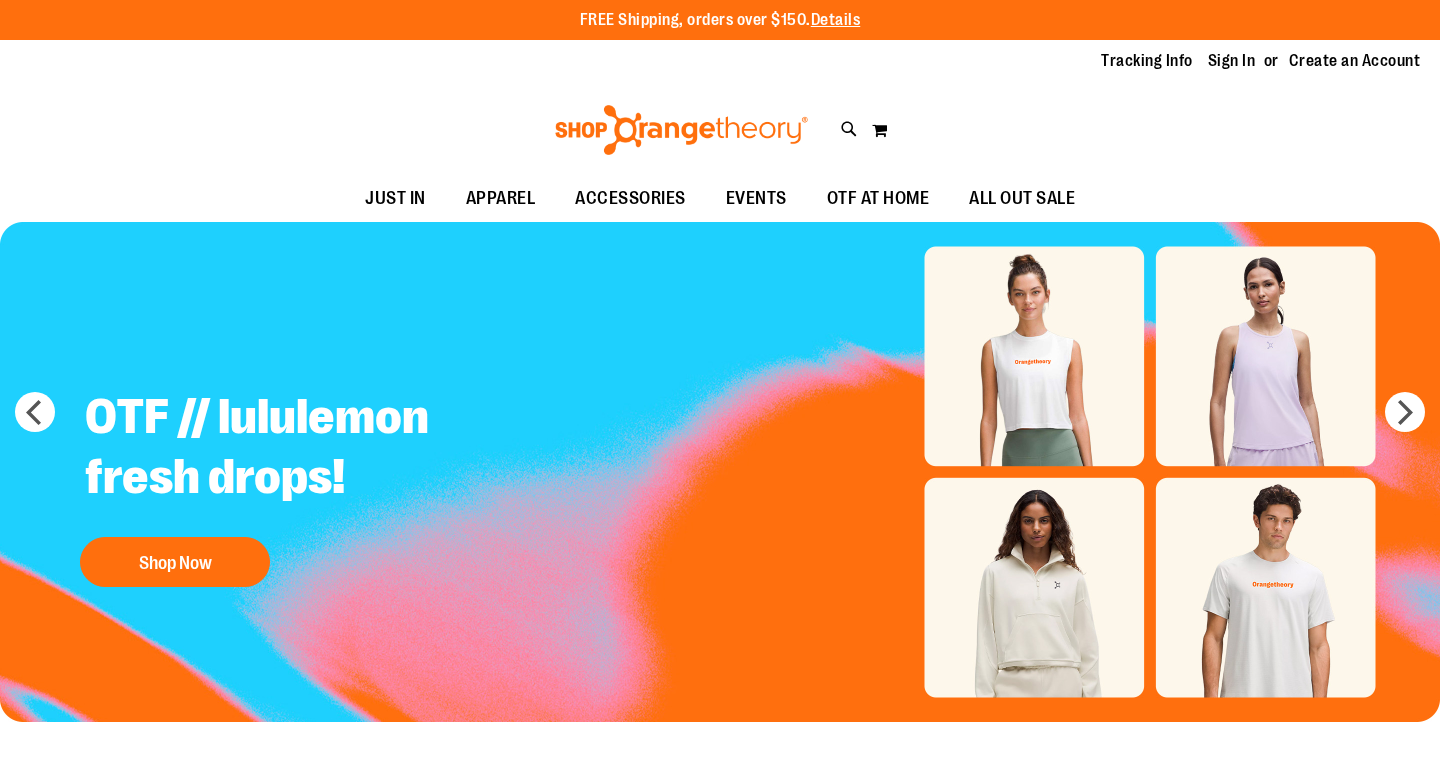 scroll, scrollTop: 0, scrollLeft: 0, axis: both 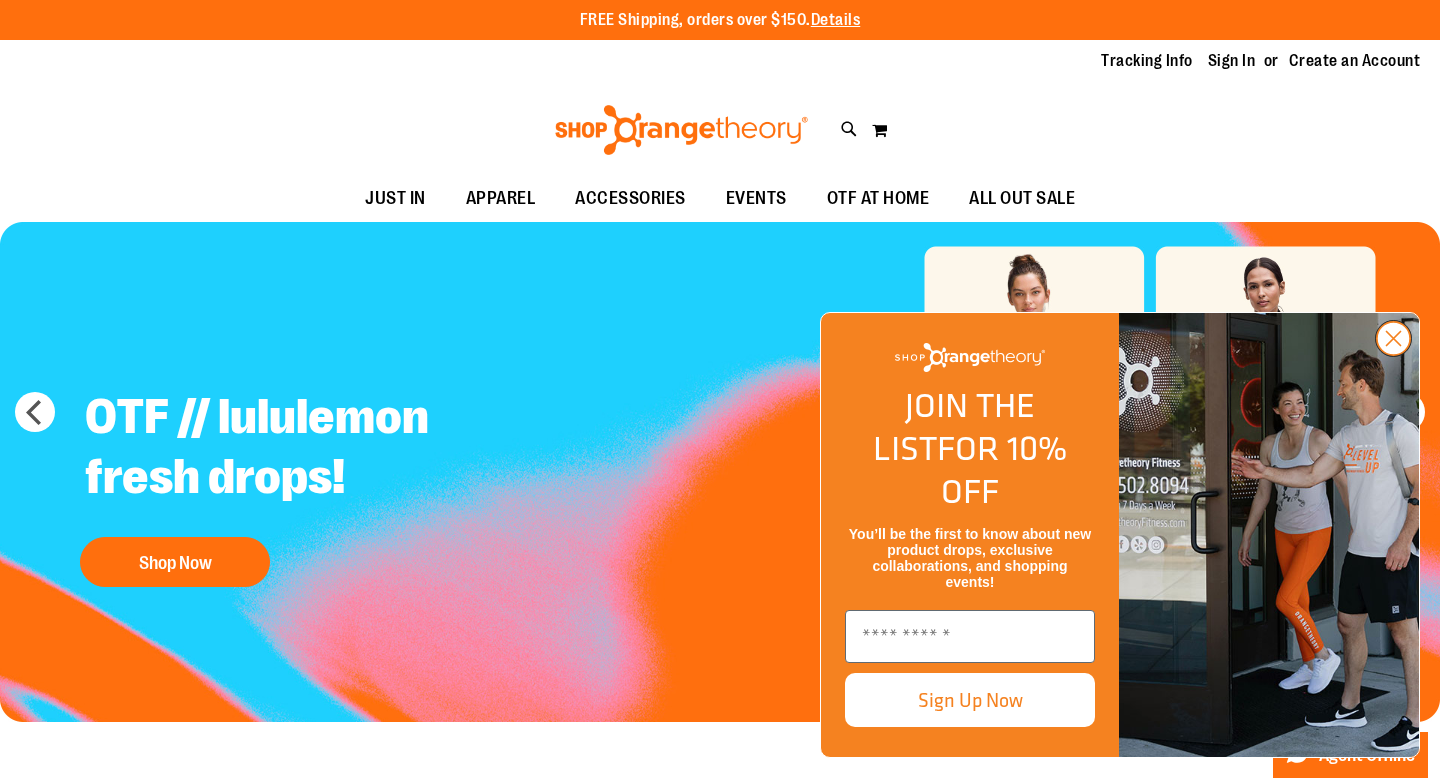 click 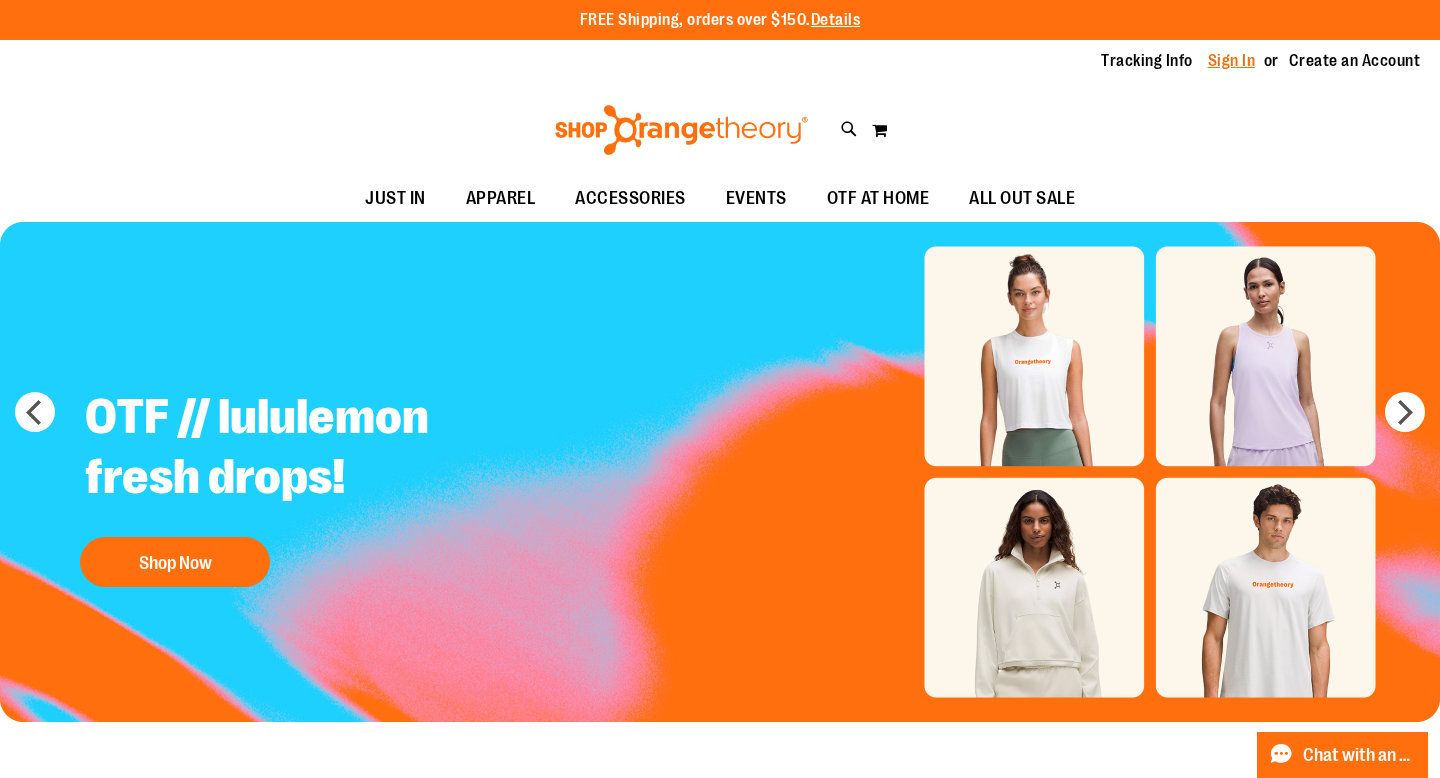 click on "Sign In" at bounding box center (1232, 61) 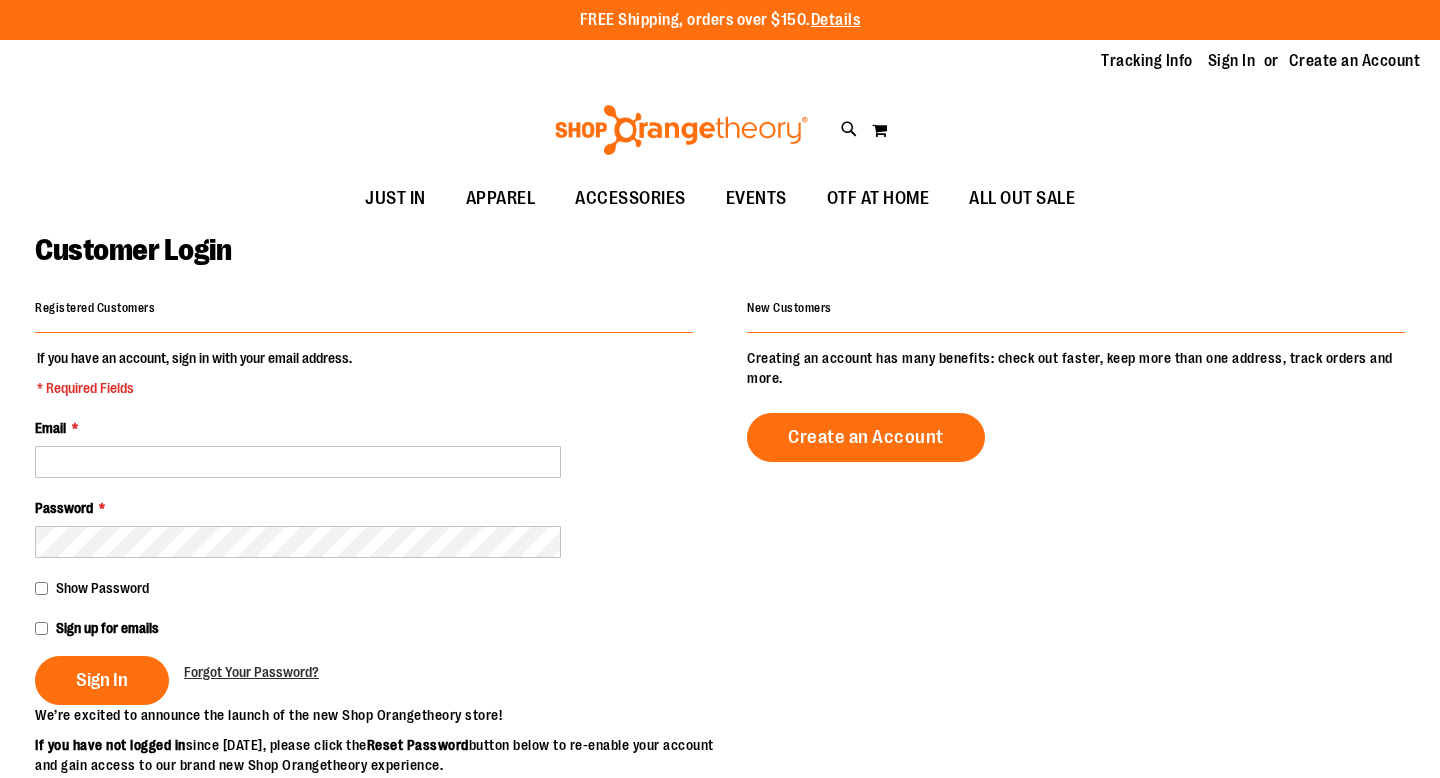 scroll, scrollTop: 0, scrollLeft: 0, axis: both 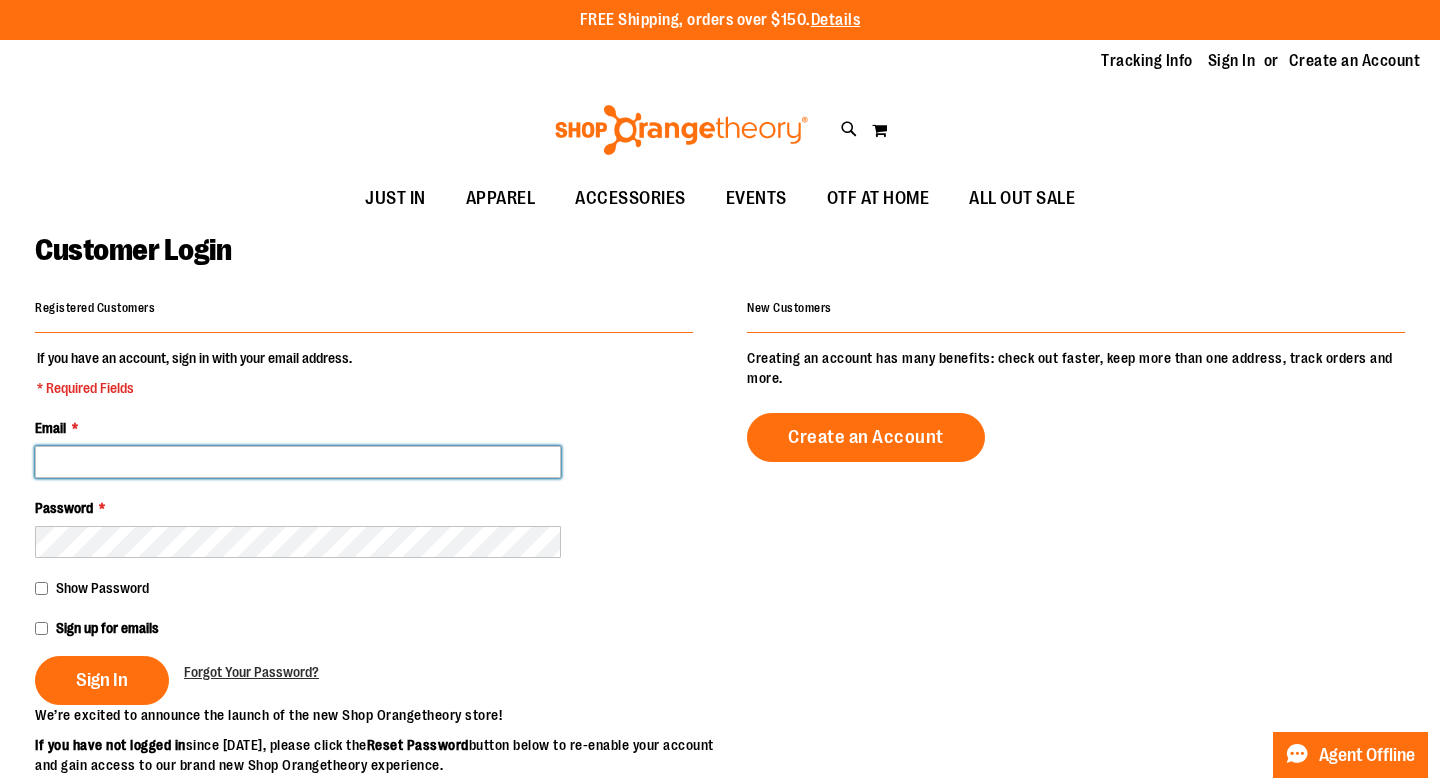 click on "Email *" at bounding box center [298, 462] 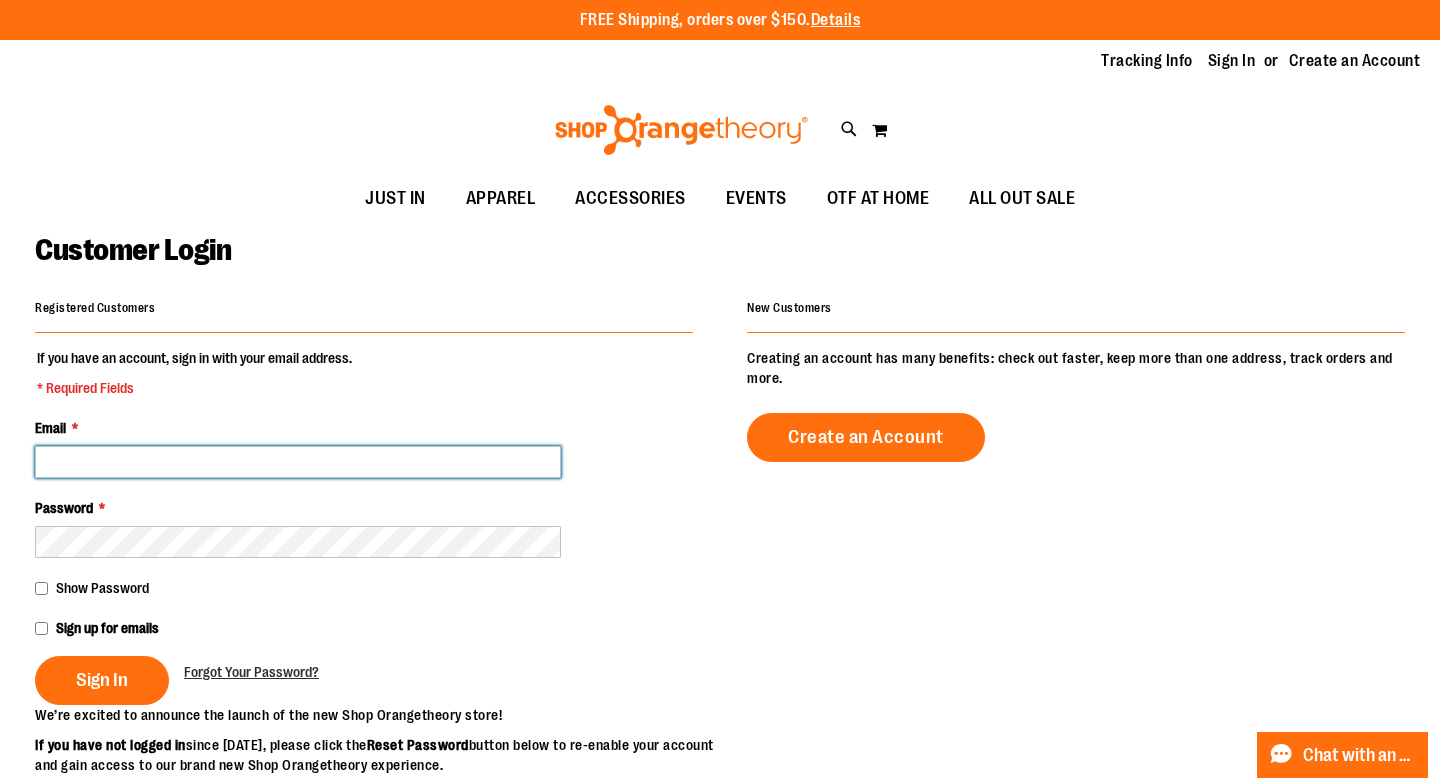 type on "**********" 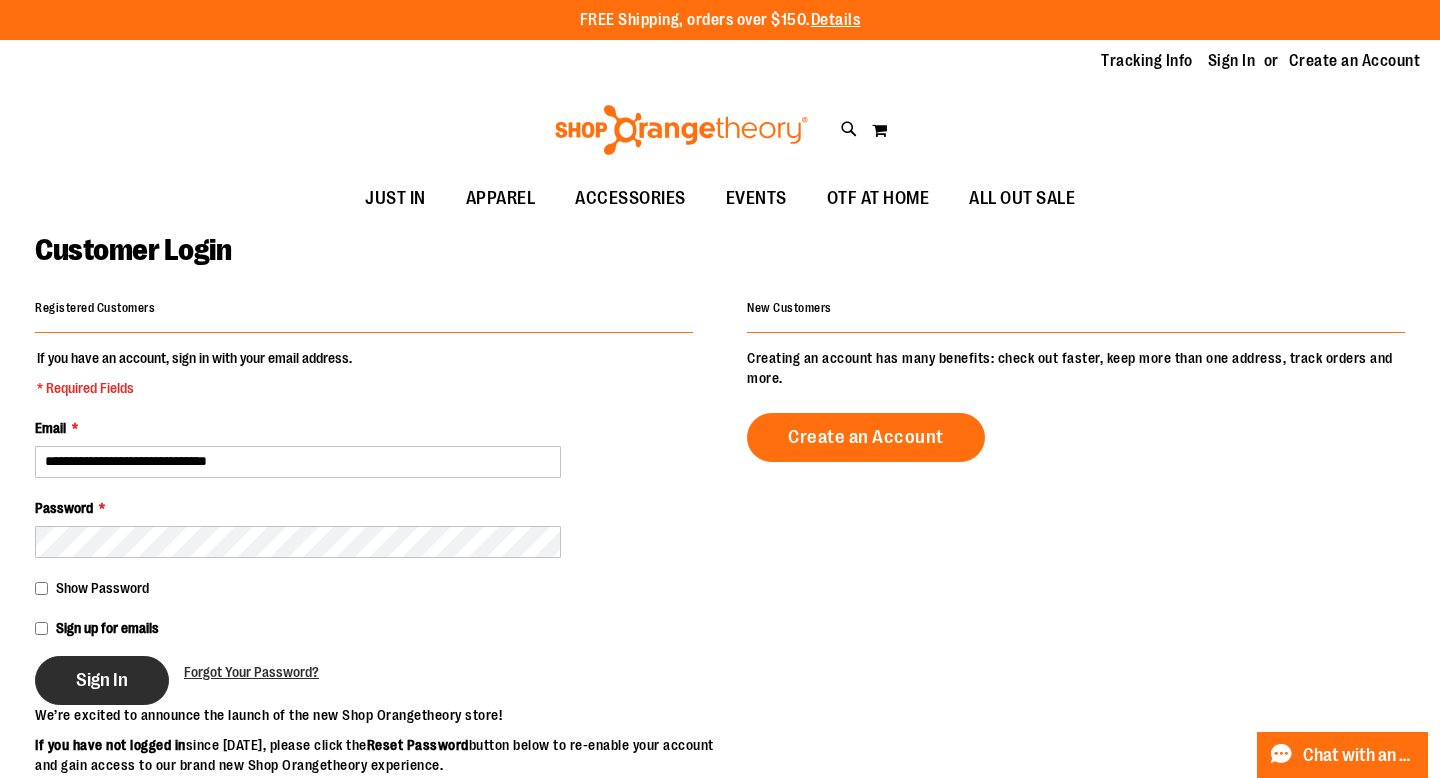 click on "Sign In" at bounding box center [102, 680] 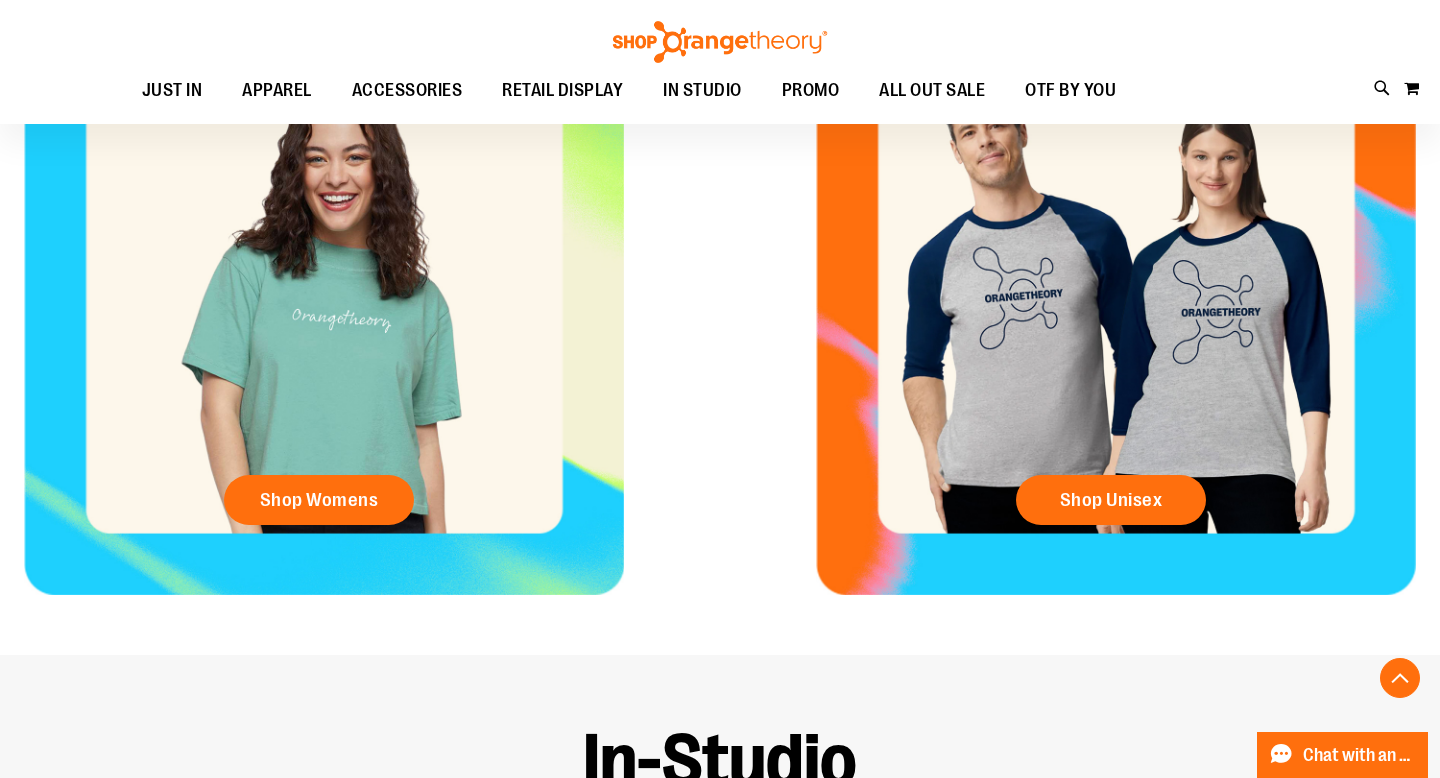 scroll, scrollTop: 940, scrollLeft: 0, axis: vertical 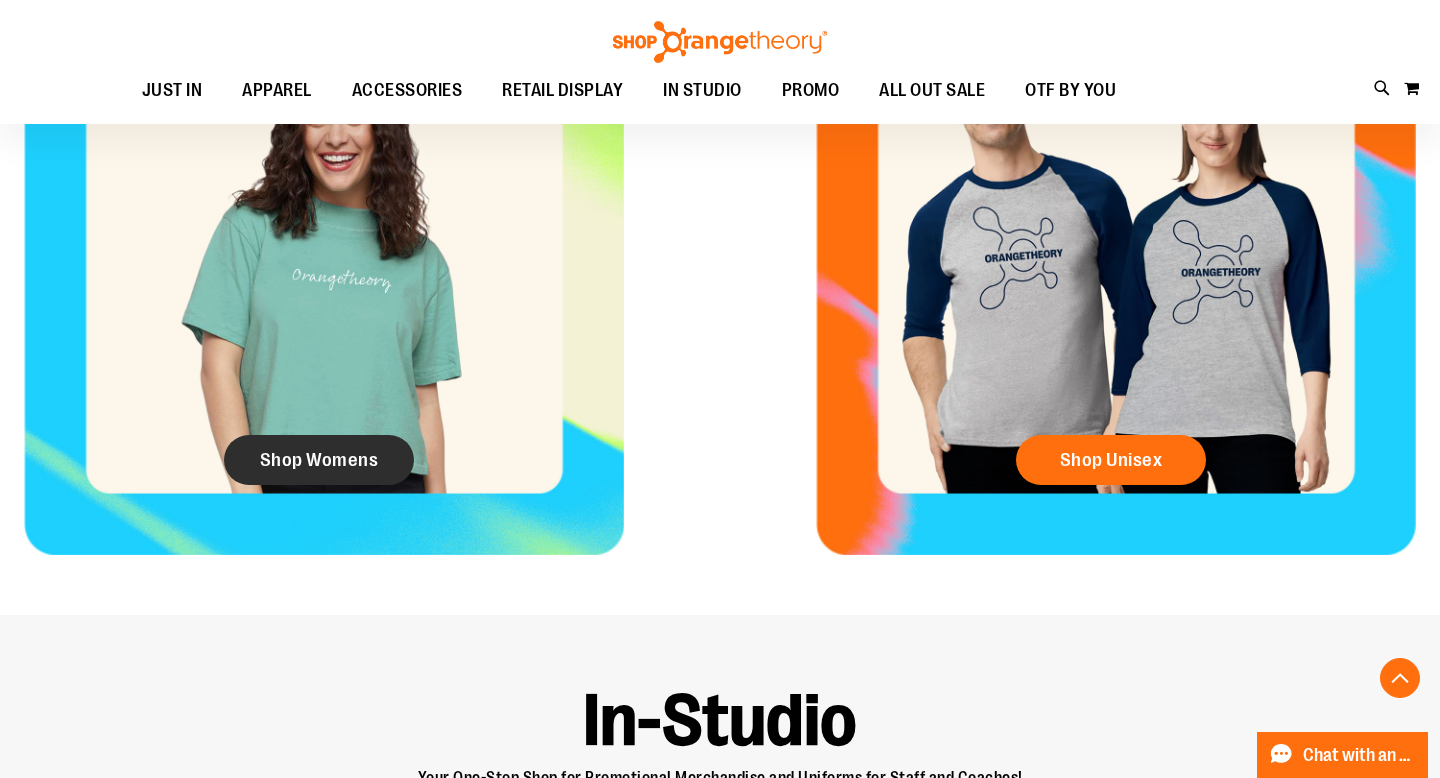 click on "Shop Womens" 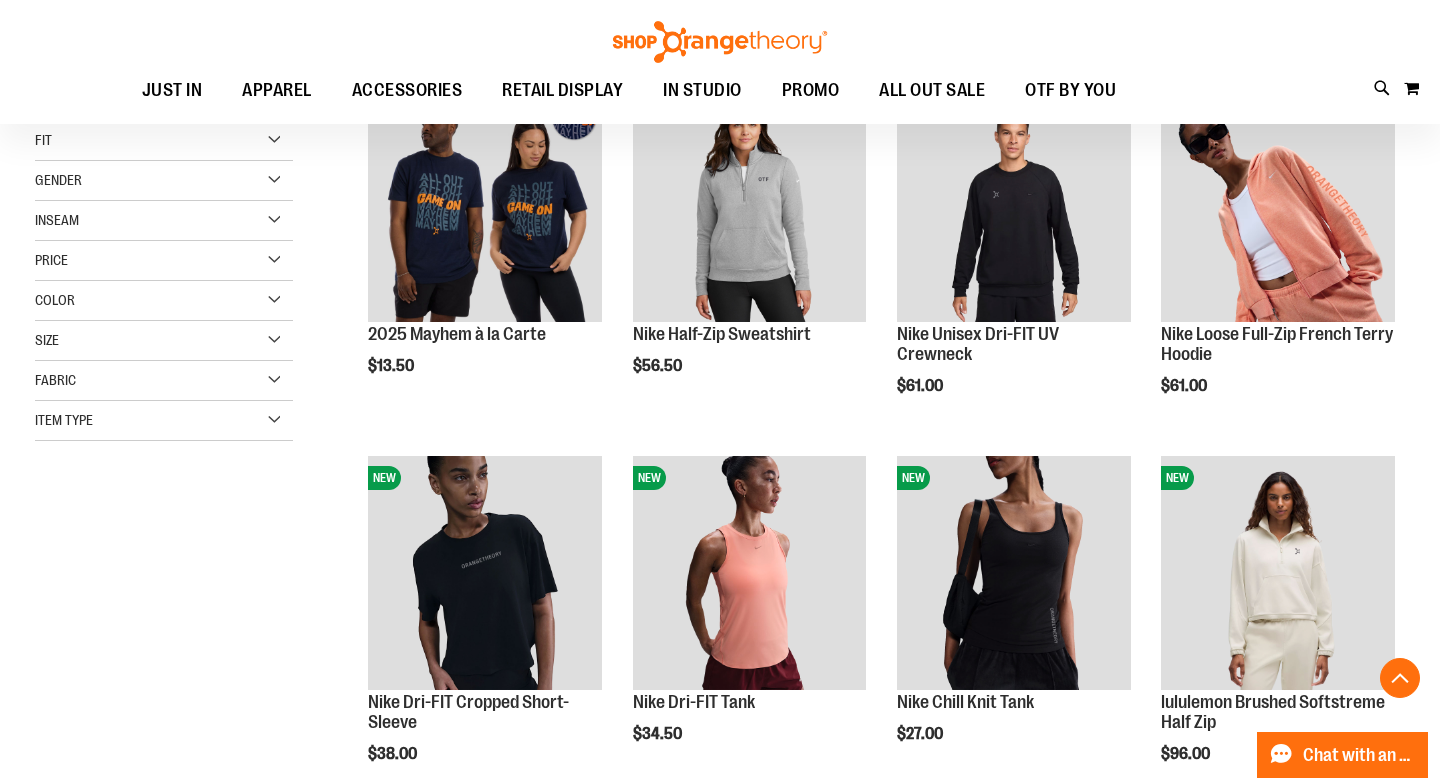 scroll, scrollTop: 327, scrollLeft: 0, axis: vertical 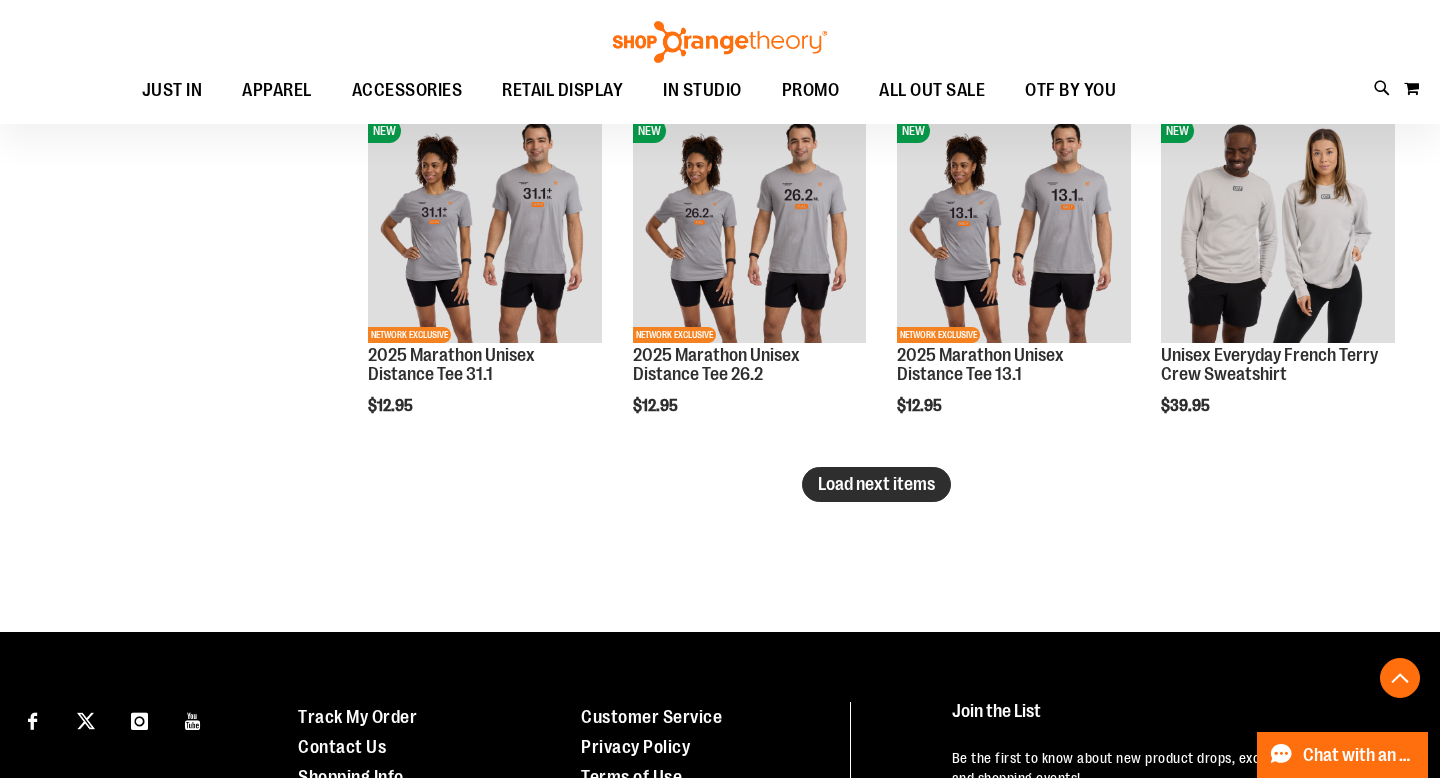 click on "Load next items" at bounding box center (876, 484) 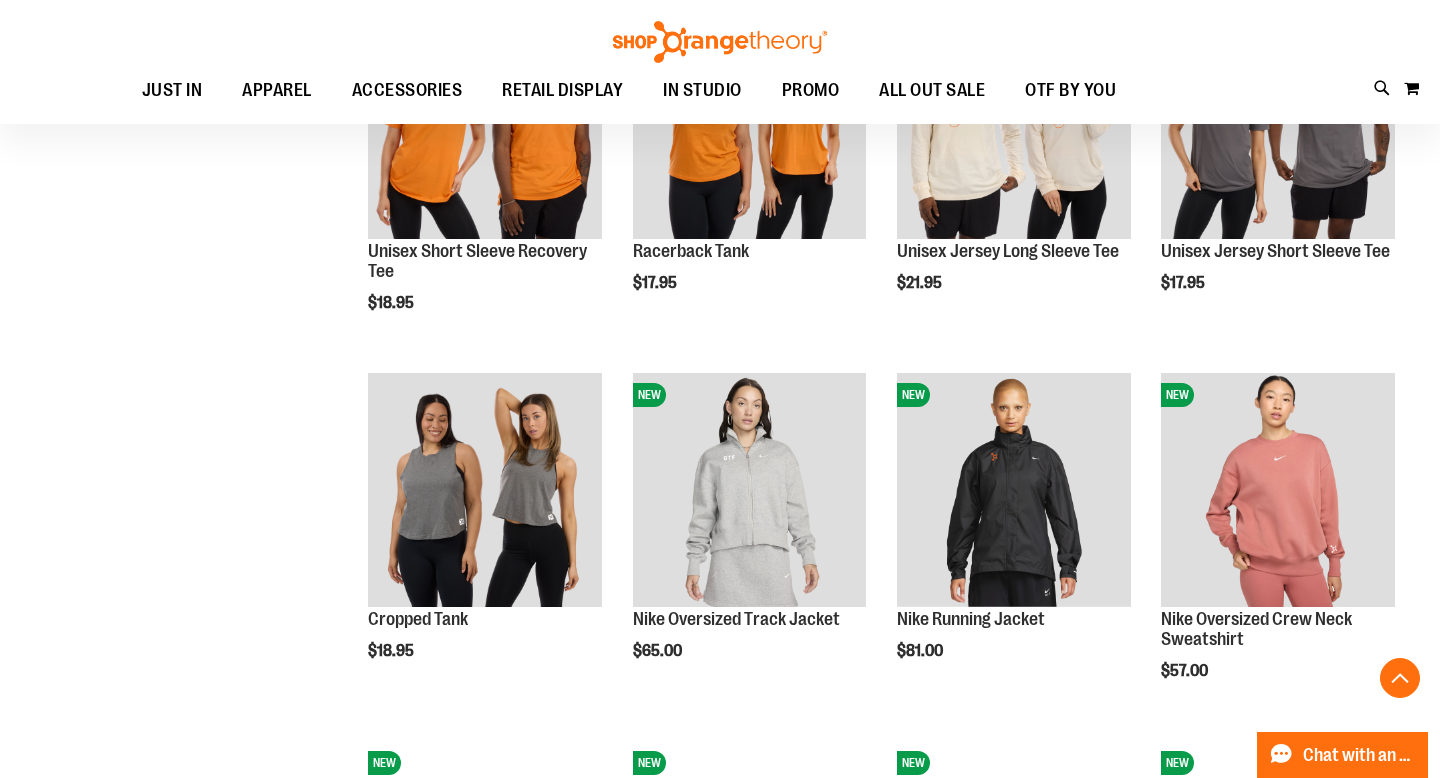 scroll, scrollTop: 3708, scrollLeft: 0, axis: vertical 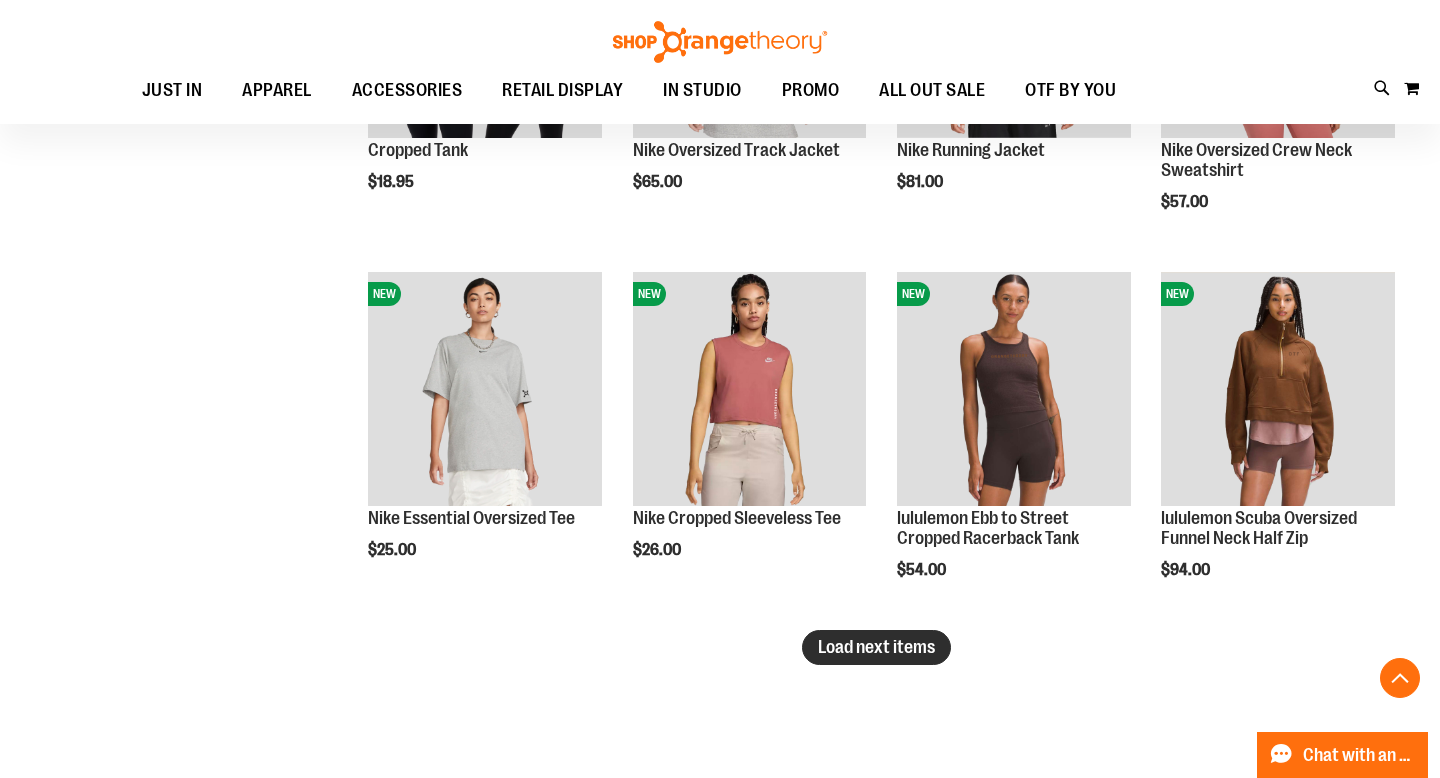 click on "Load next items" at bounding box center (876, 647) 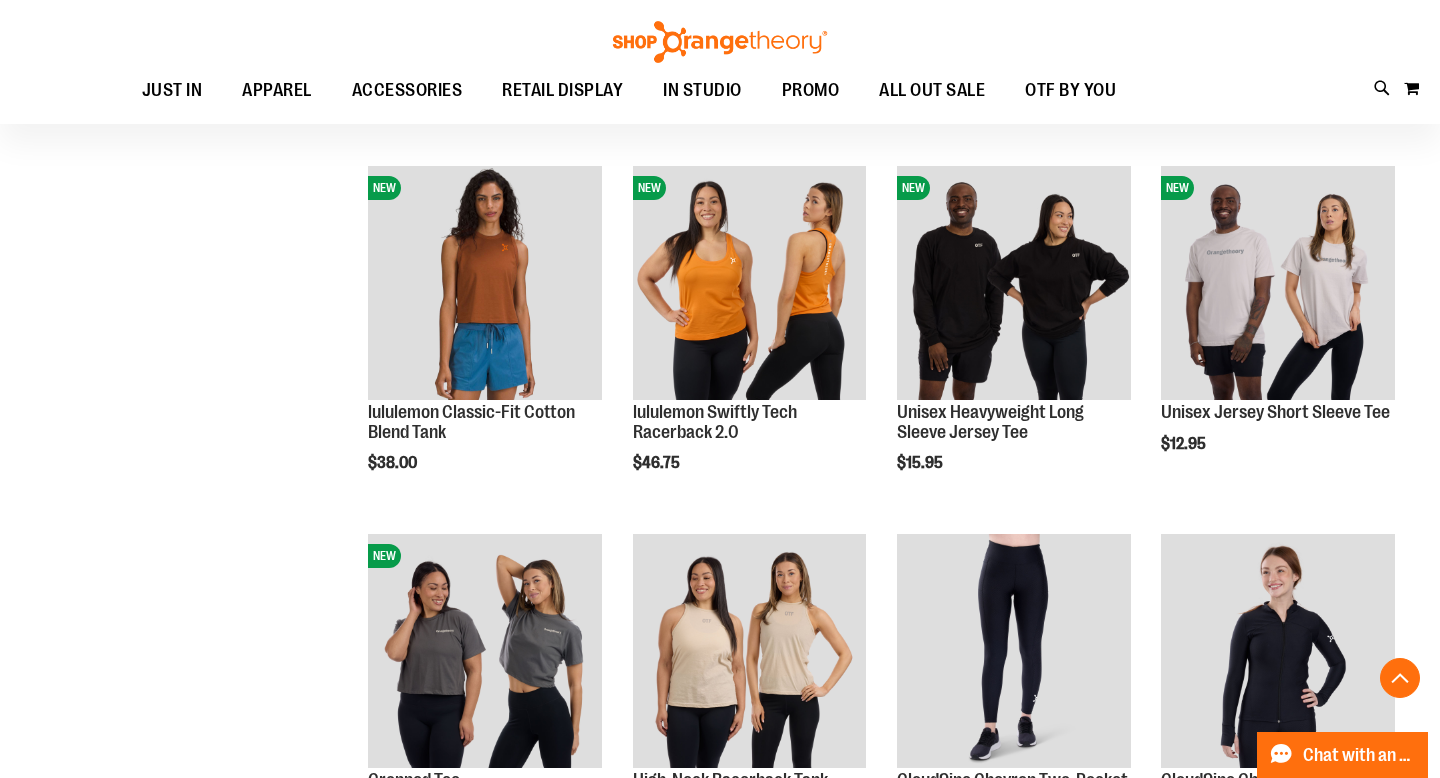 scroll, scrollTop: 4645, scrollLeft: 0, axis: vertical 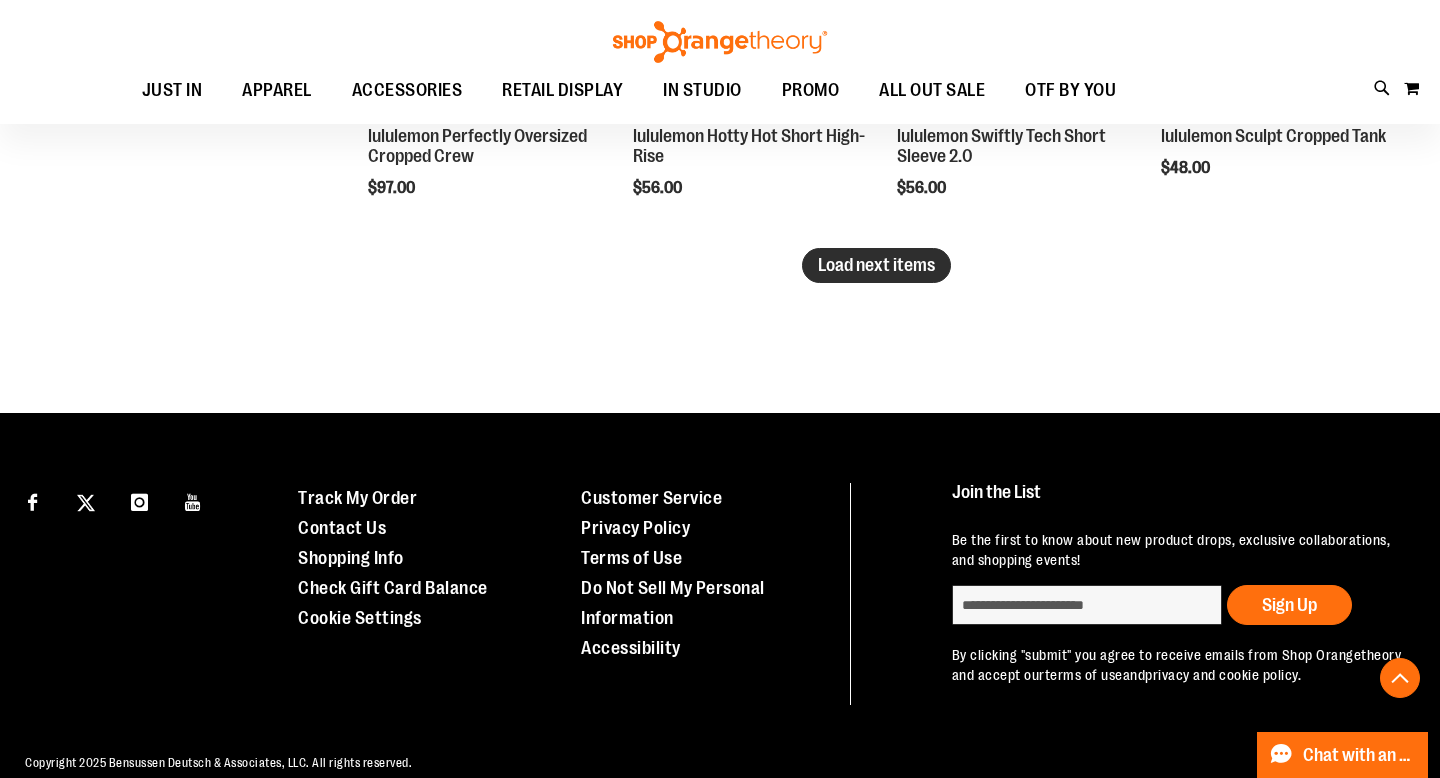 click on "Load next items" at bounding box center [876, 265] 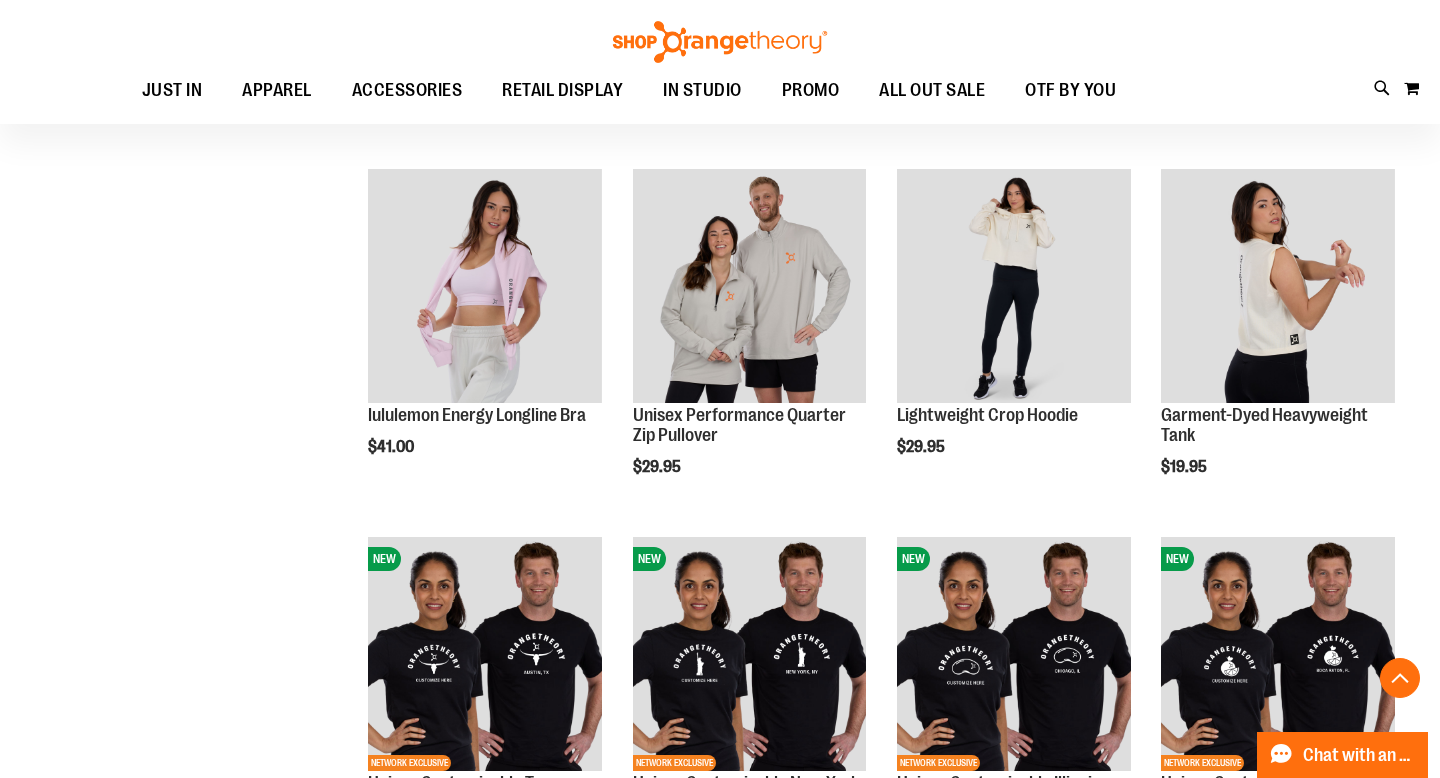 scroll, scrollTop: 5743, scrollLeft: 0, axis: vertical 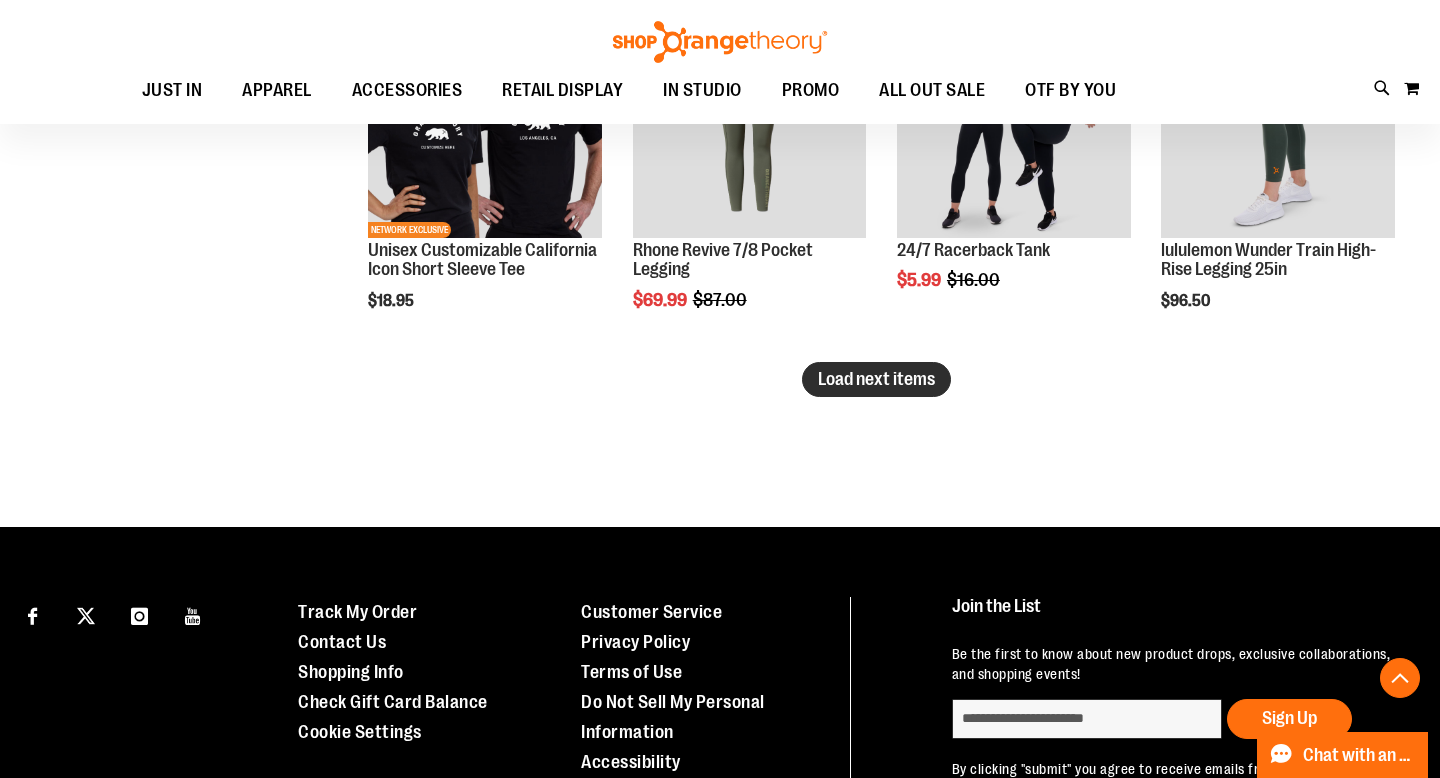 click on "Load next items" at bounding box center (876, 379) 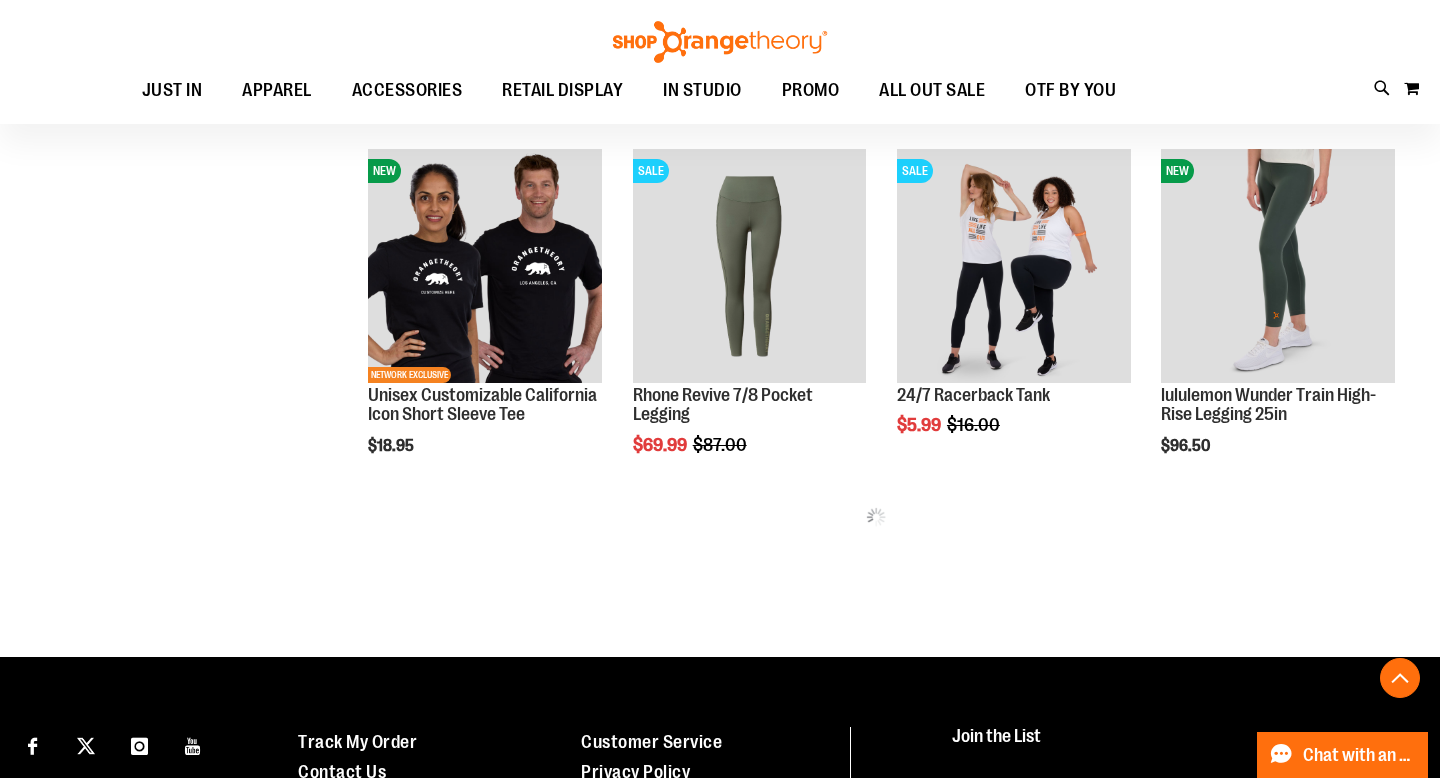 scroll, scrollTop: 6491, scrollLeft: 0, axis: vertical 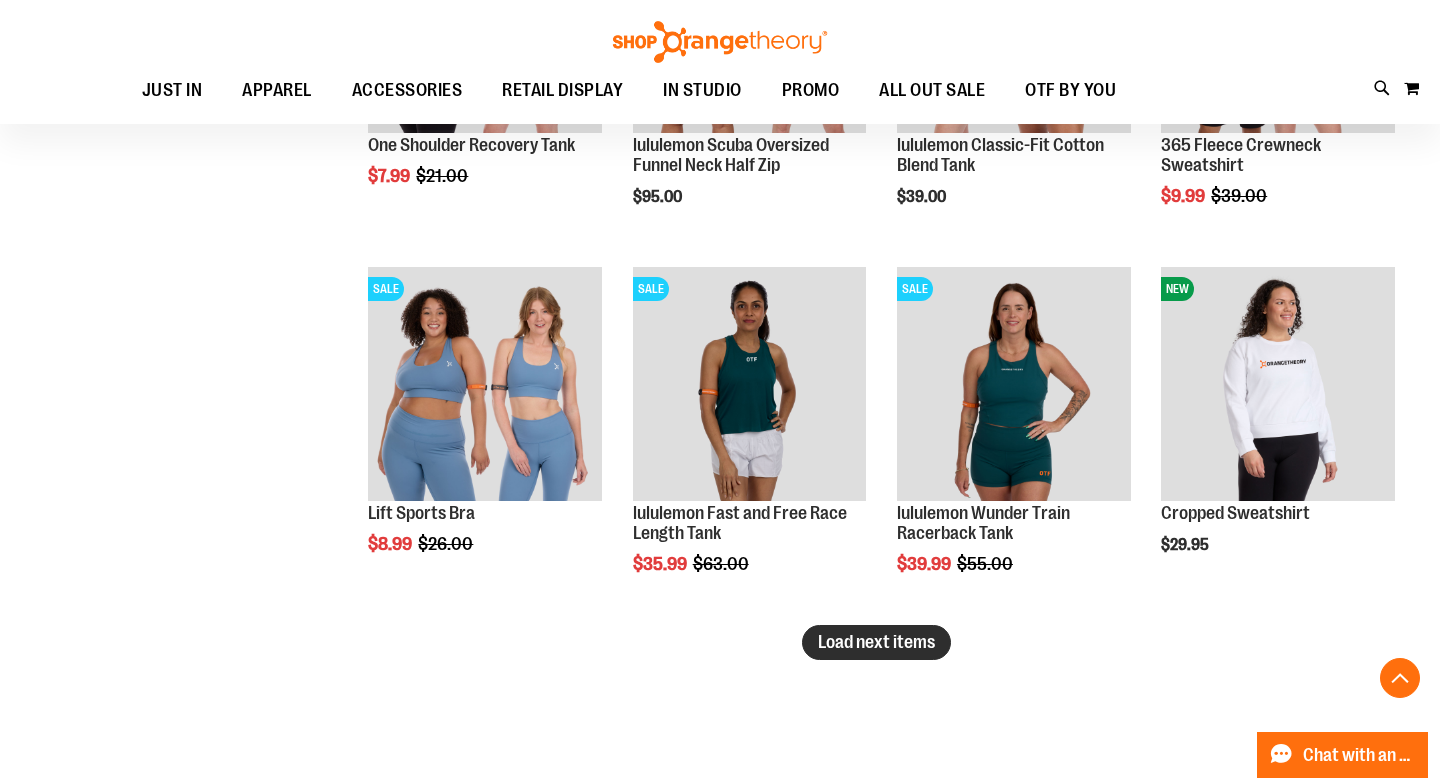 click on "Load next items" at bounding box center [876, 642] 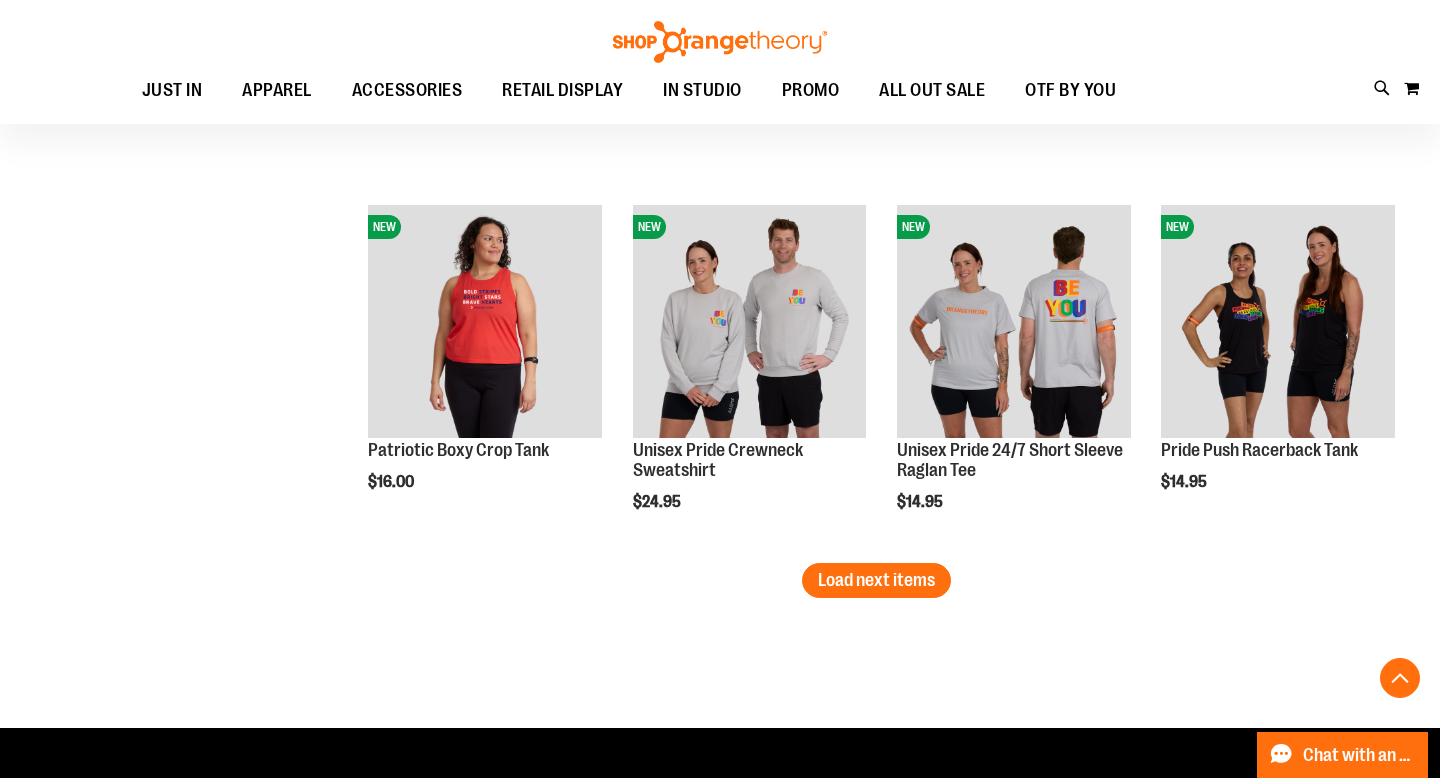 scroll, scrollTop: 8738, scrollLeft: 0, axis: vertical 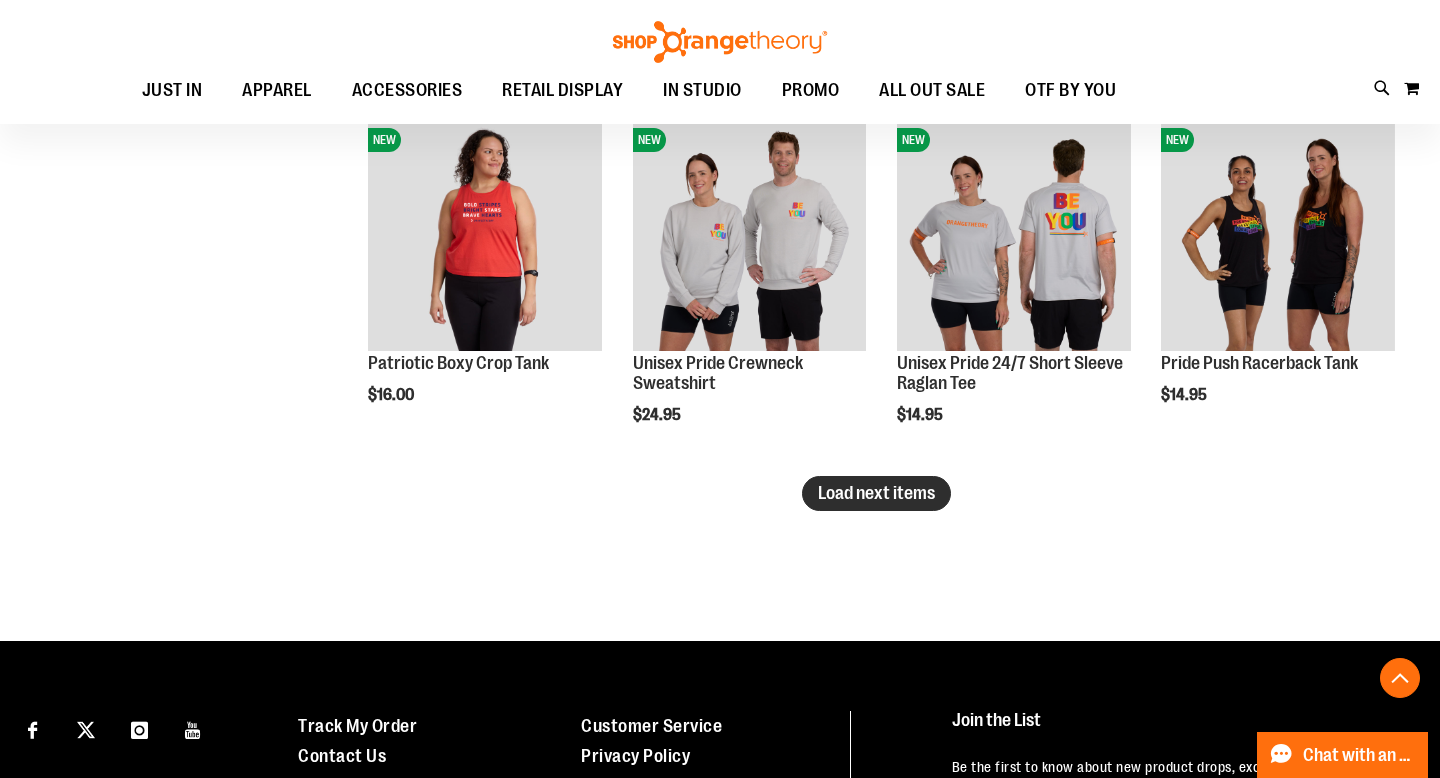 click on "Load next items" at bounding box center (876, 493) 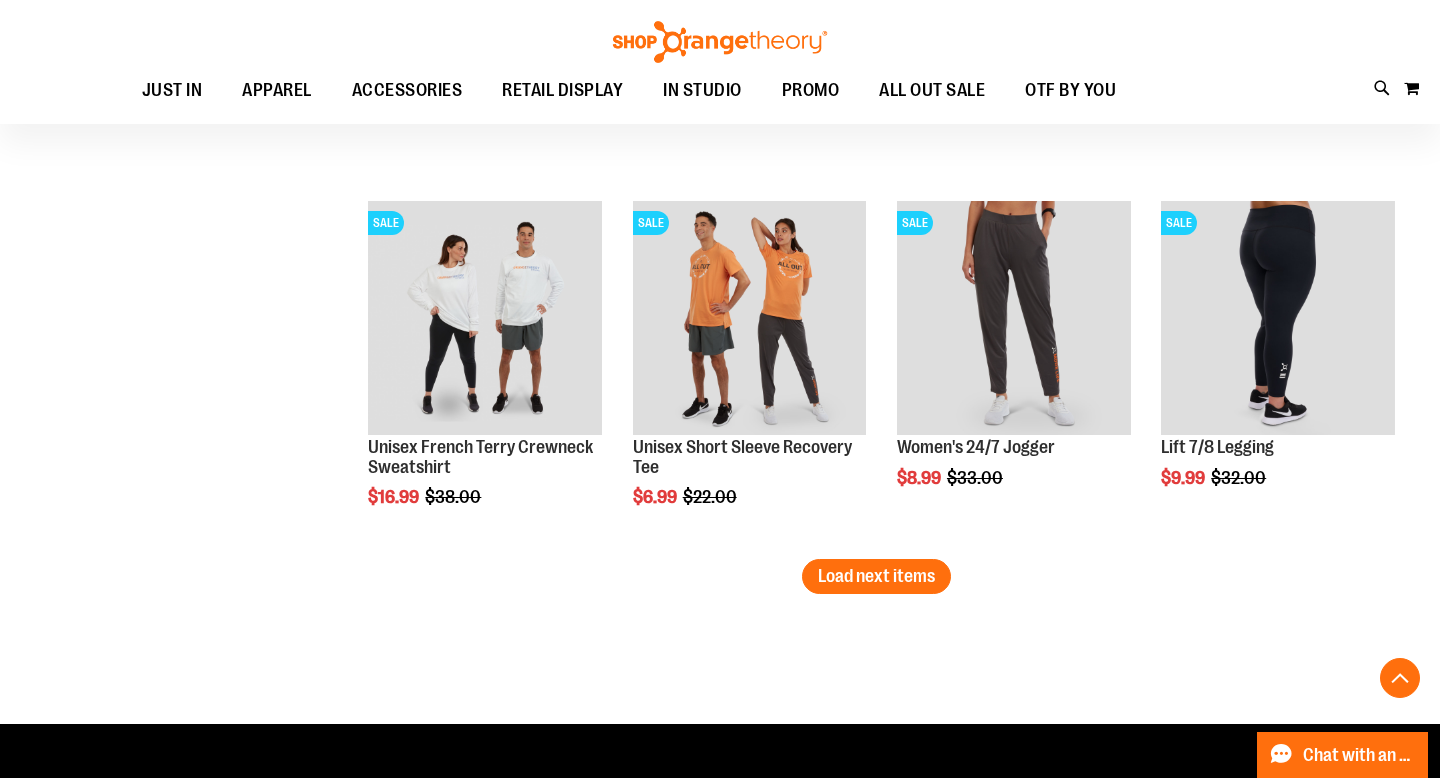 scroll, scrollTop: 9766, scrollLeft: 0, axis: vertical 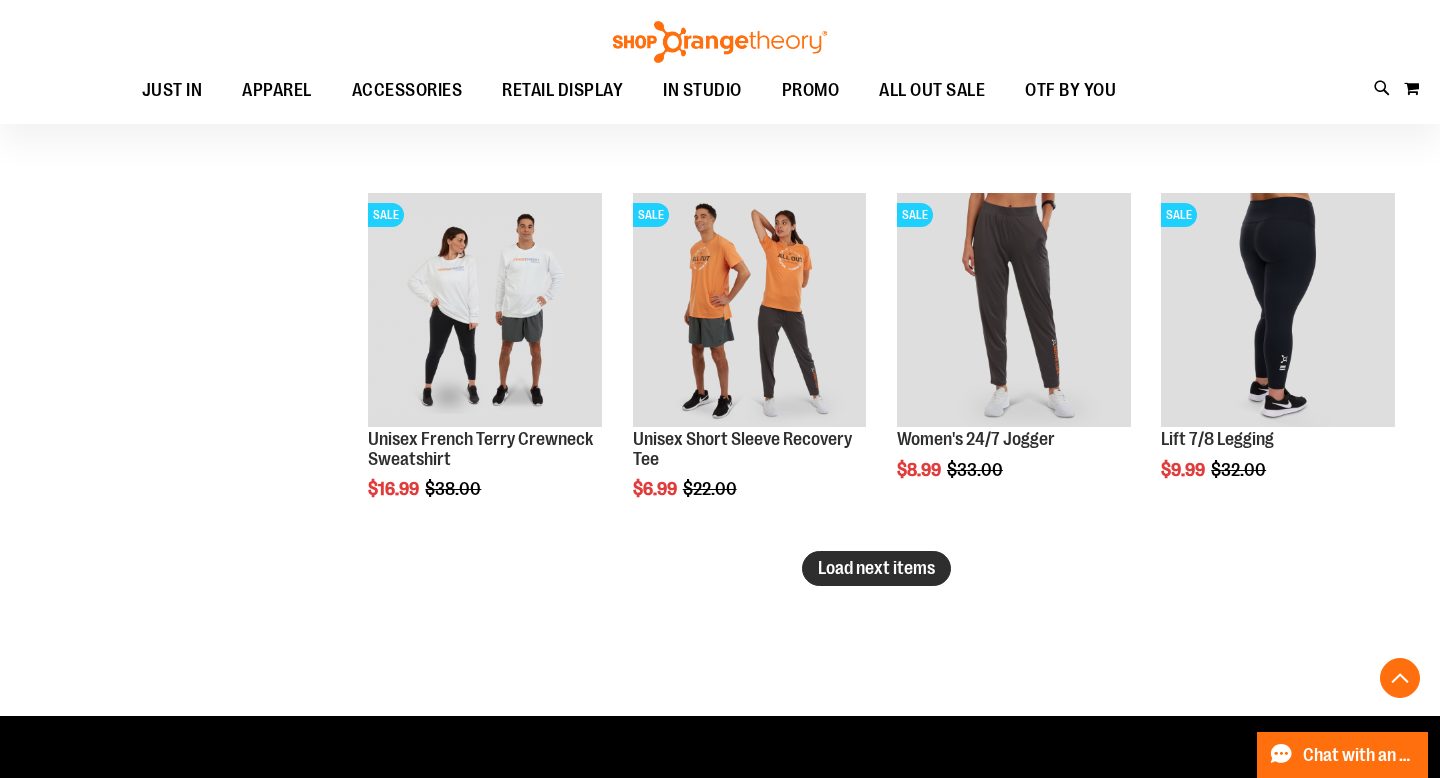 click on "Load next items" at bounding box center [876, 568] 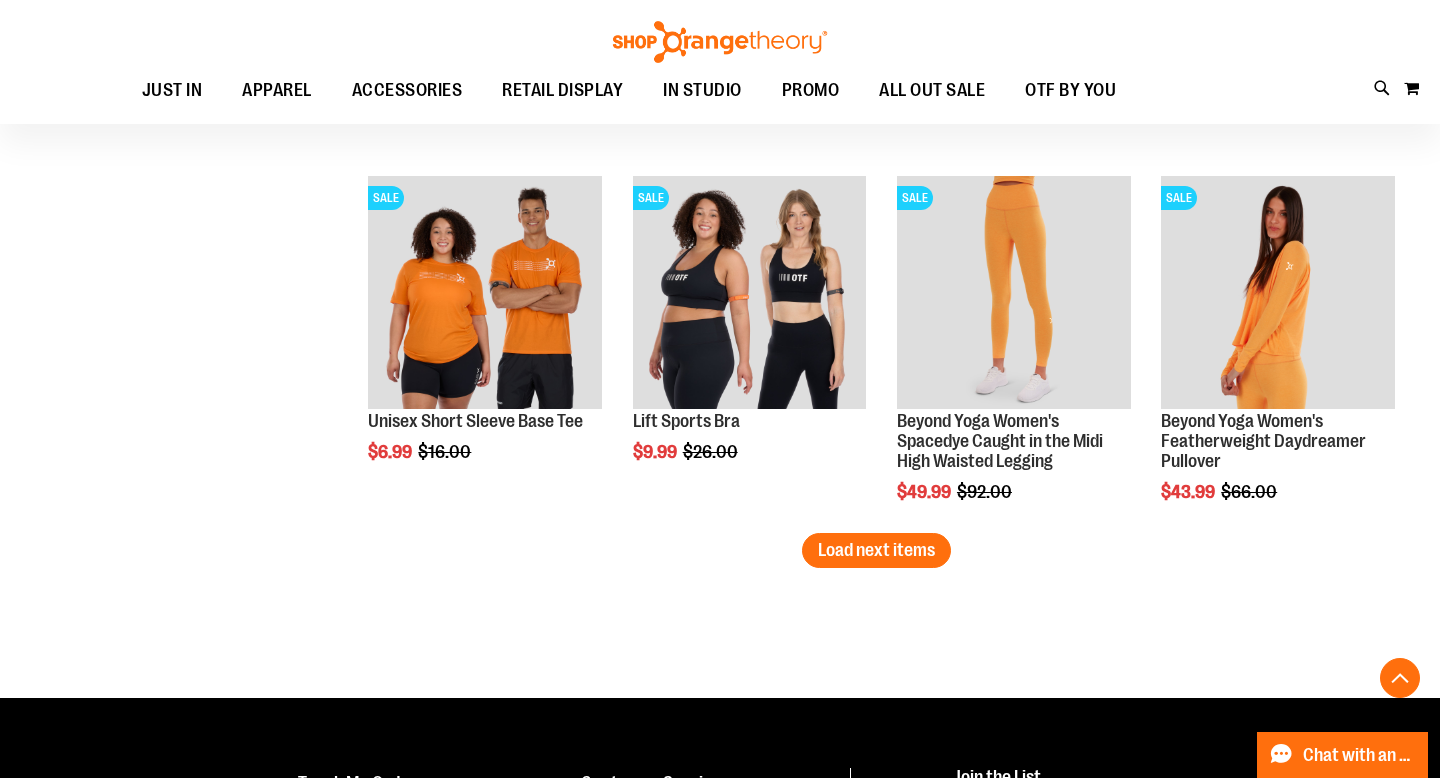 scroll, scrollTop: 10891, scrollLeft: 0, axis: vertical 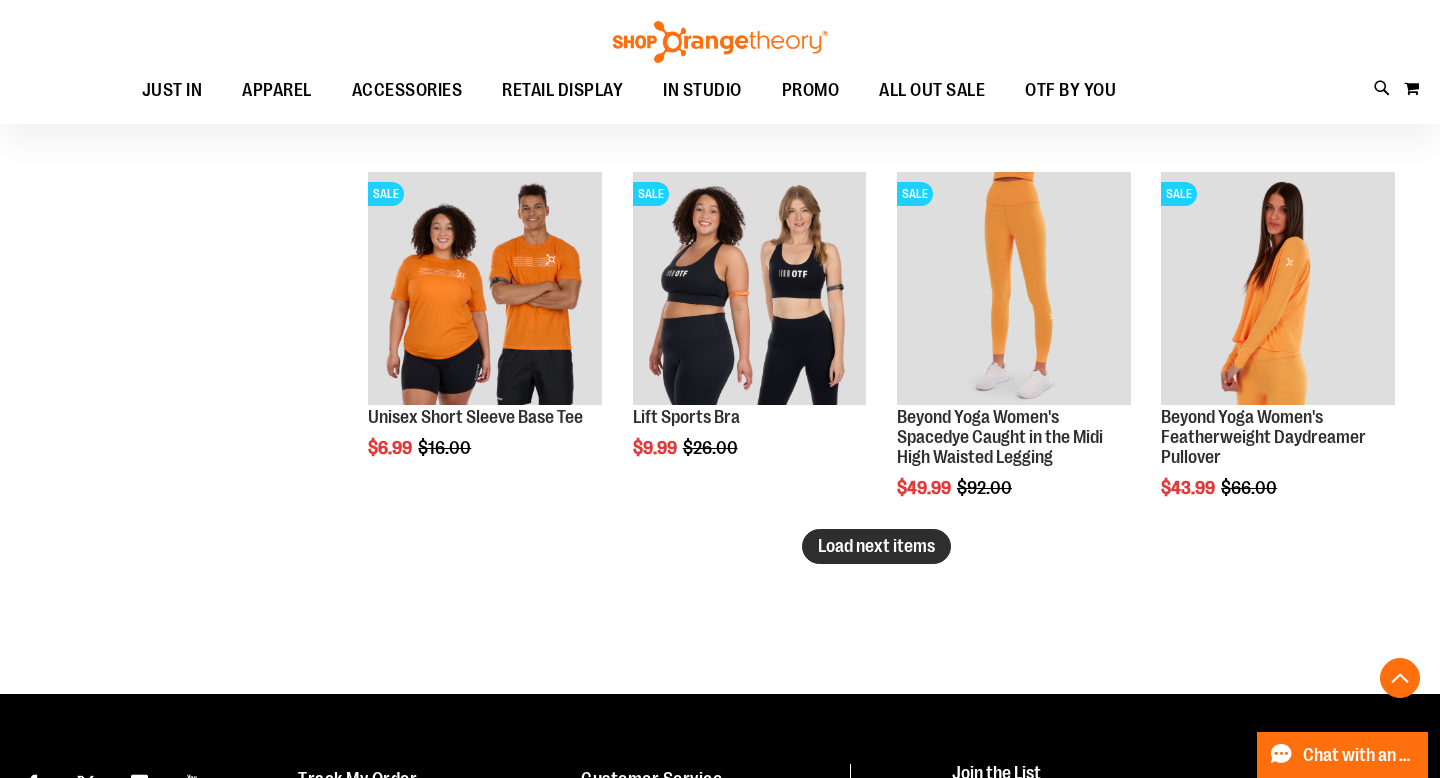 click on "Load next items" at bounding box center [876, 546] 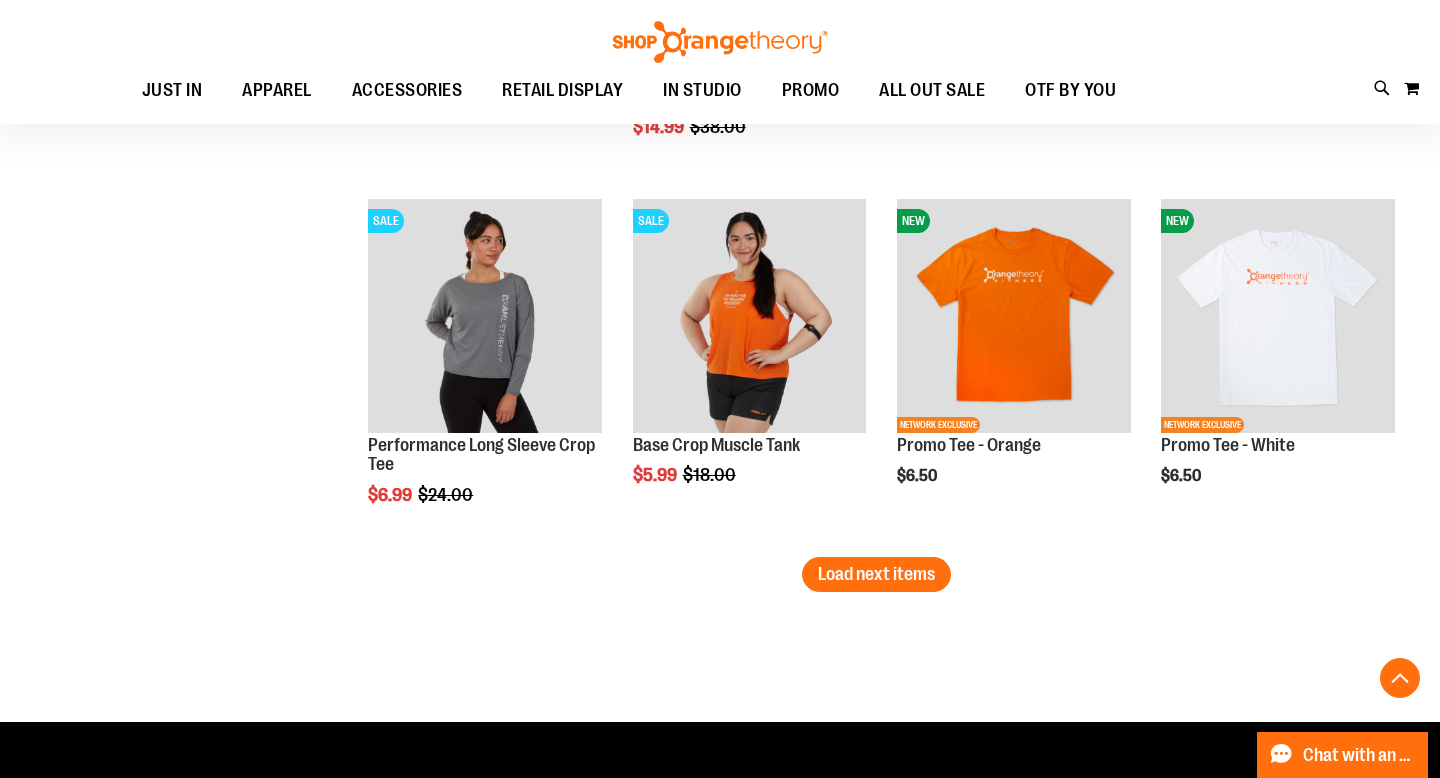scroll, scrollTop: 11968, scrollLeft: 0, axis: vertical 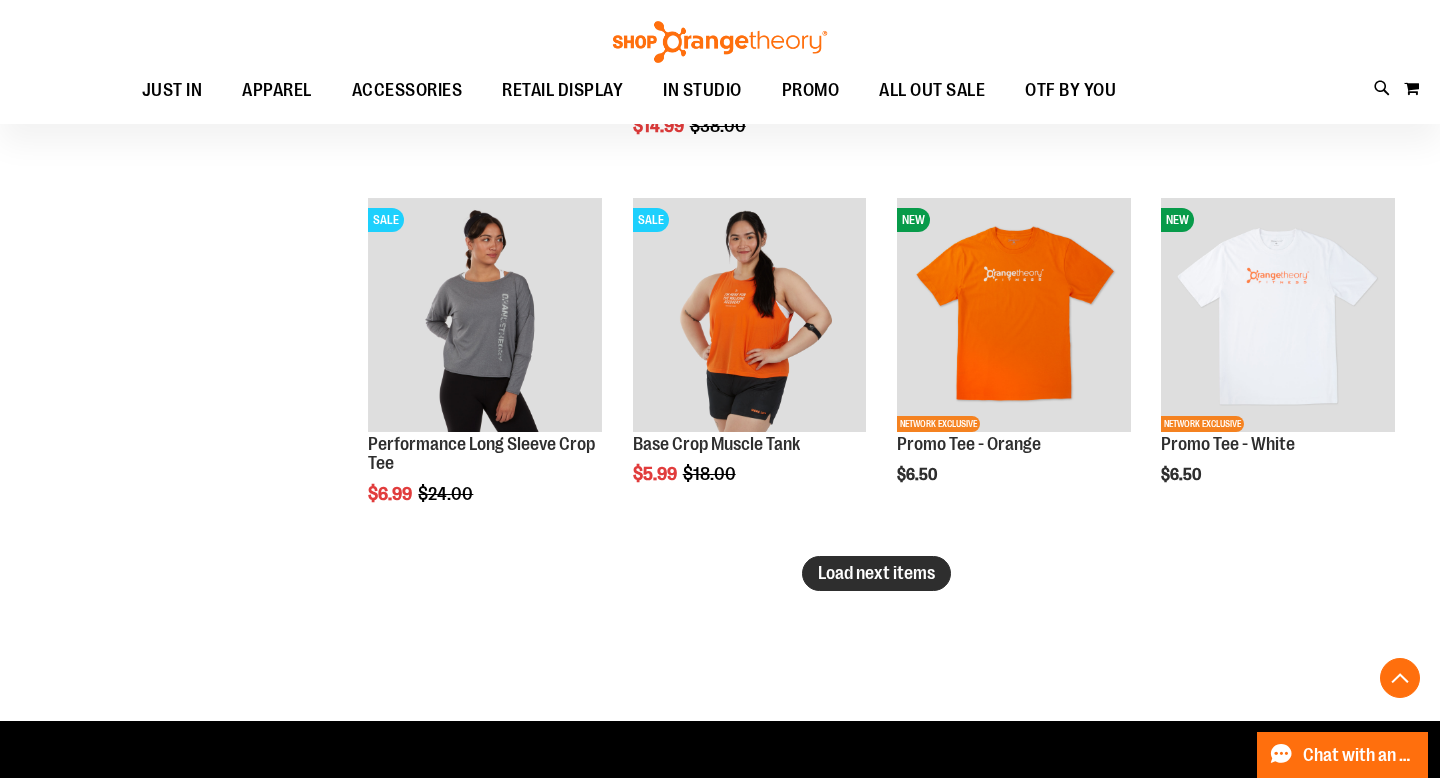 click on "Load next items" at bounding box center (876, 573) 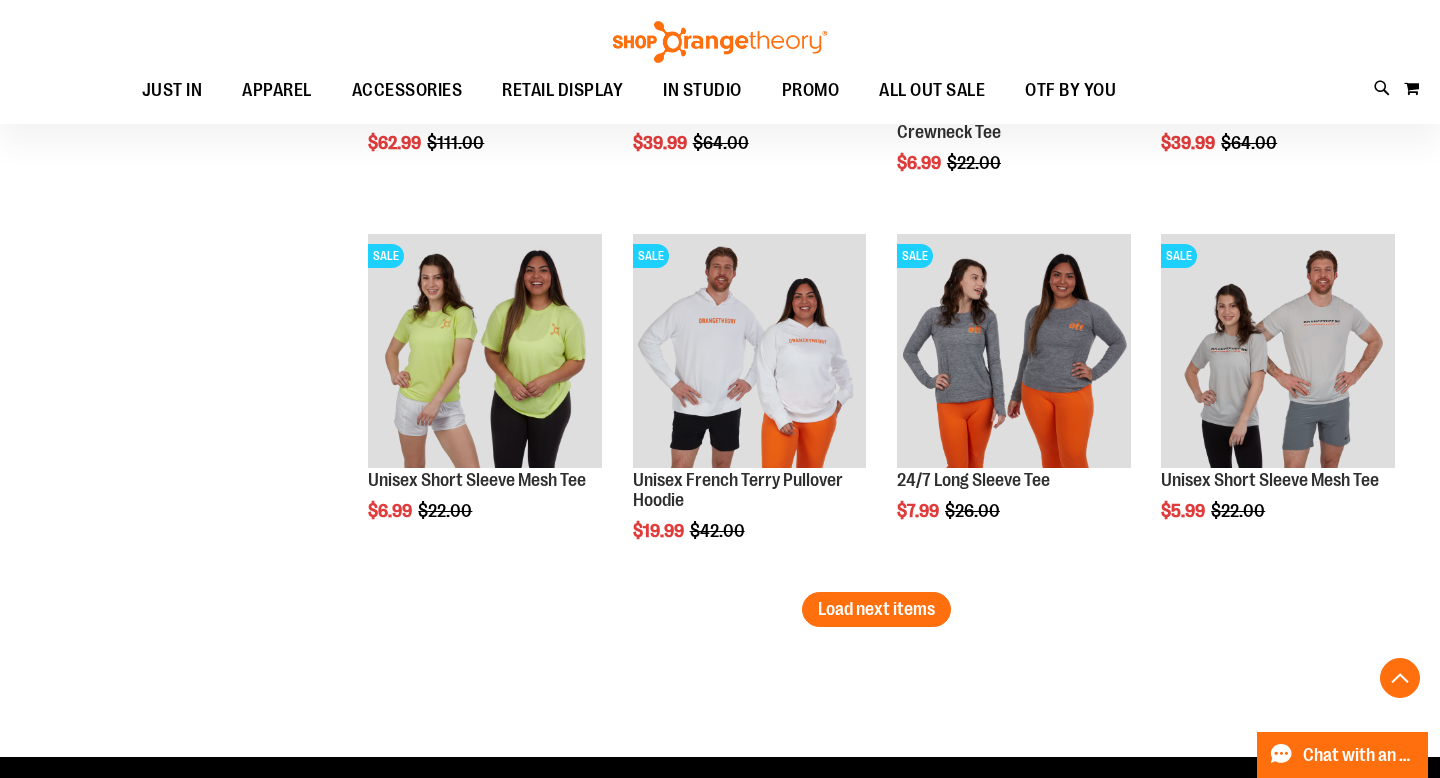 scroll, scrollTop: 13073, scrollLeft: 0, axis: vertical 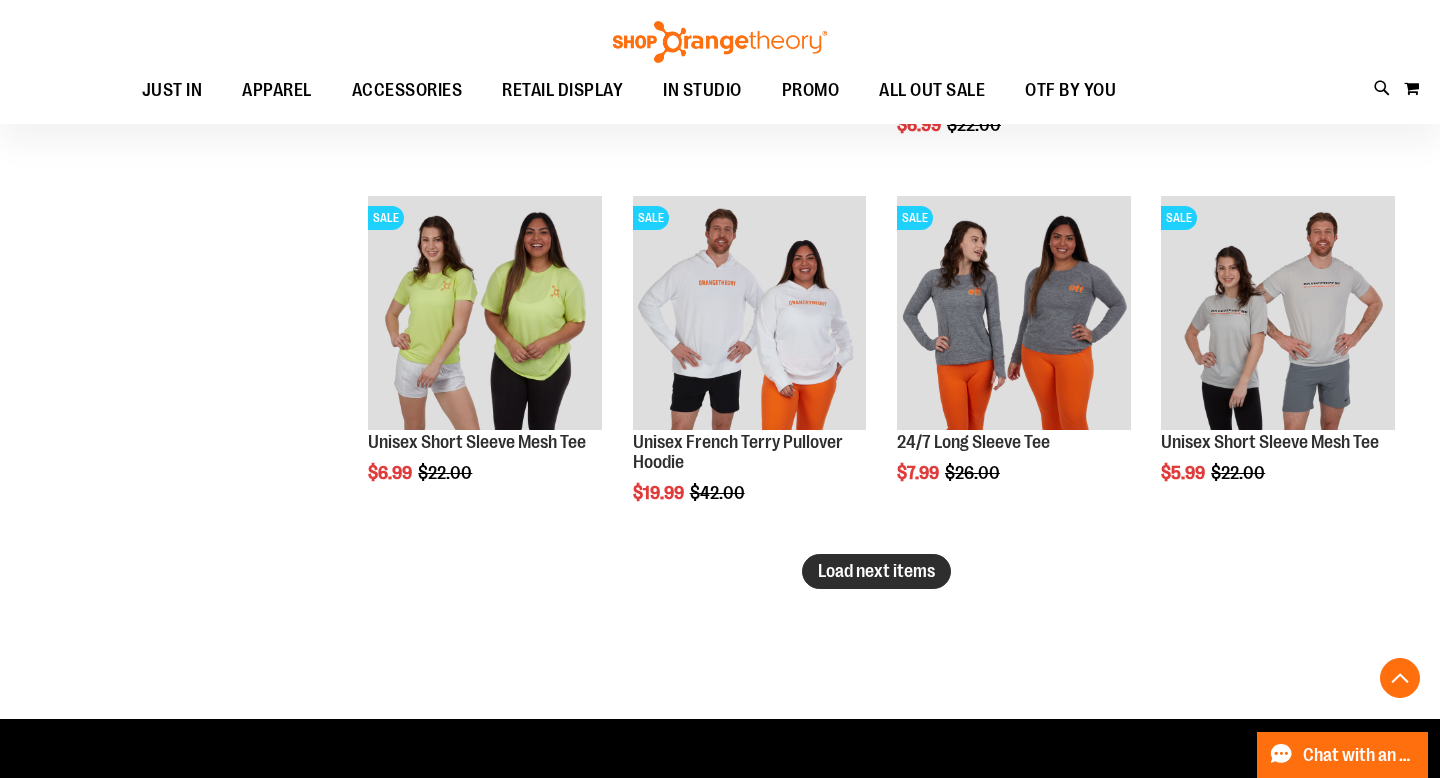 click on "Load next items" at bounding box center [876, 571] 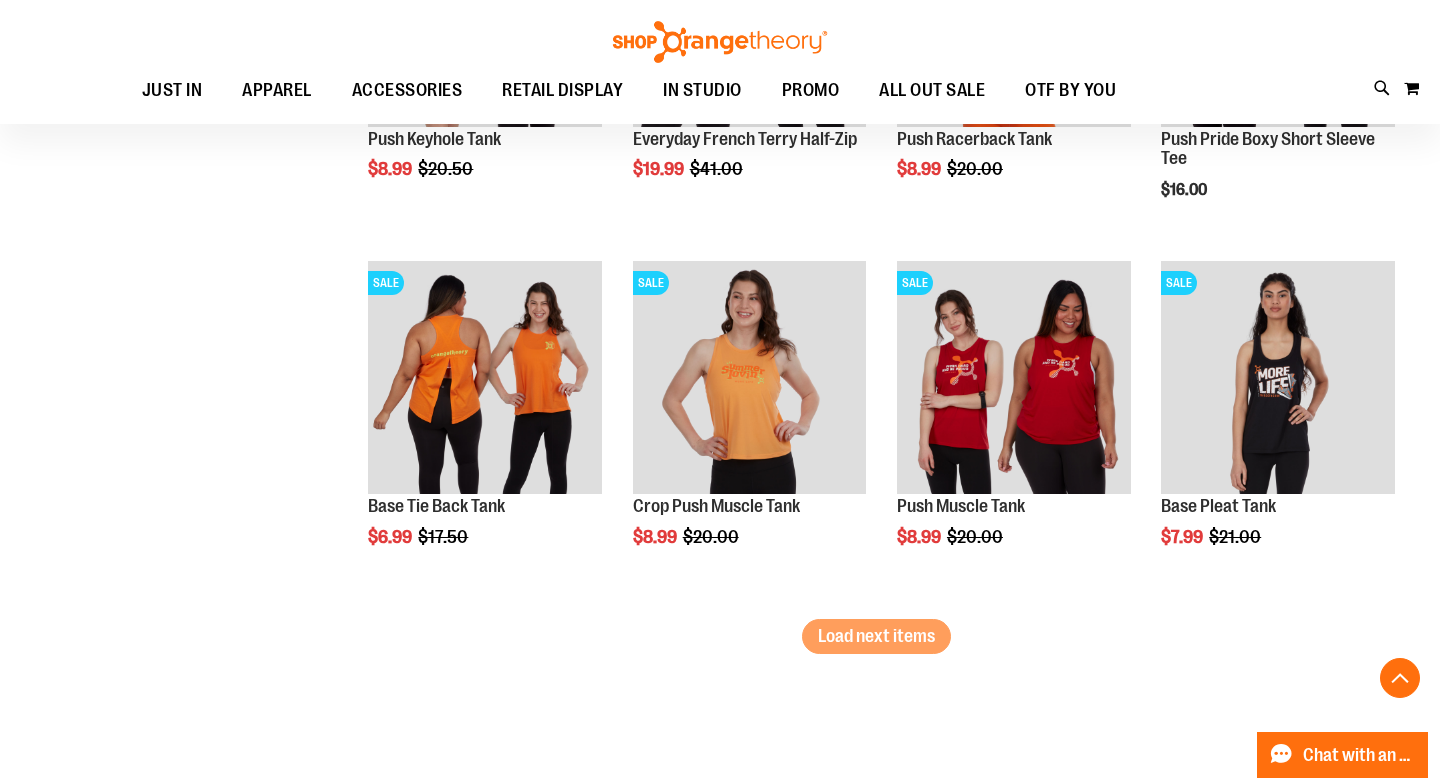 scroll, scrollTop: 14111, scrollLeft: 0, axis: vertical 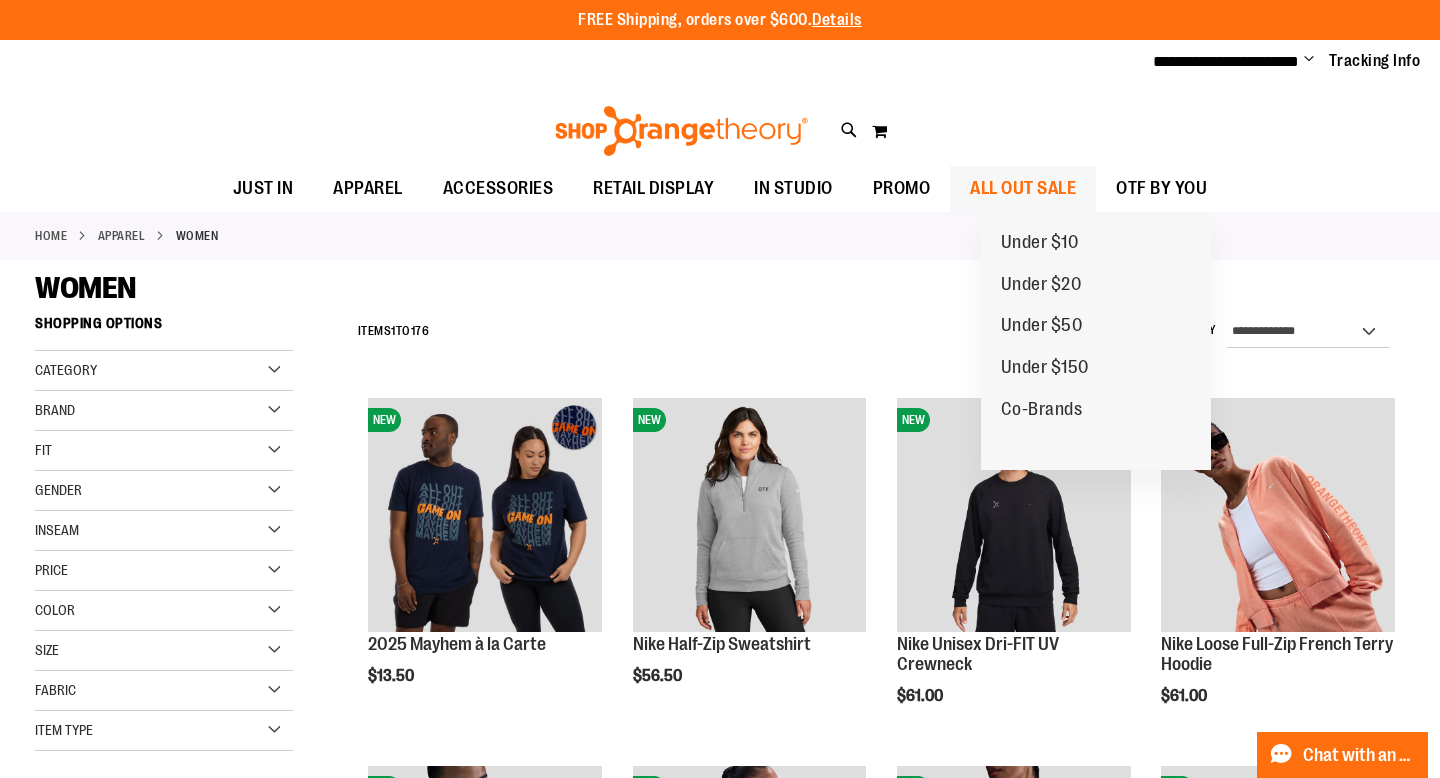 click on "ALL OUT SALE" at bounding box center [1023, 188] 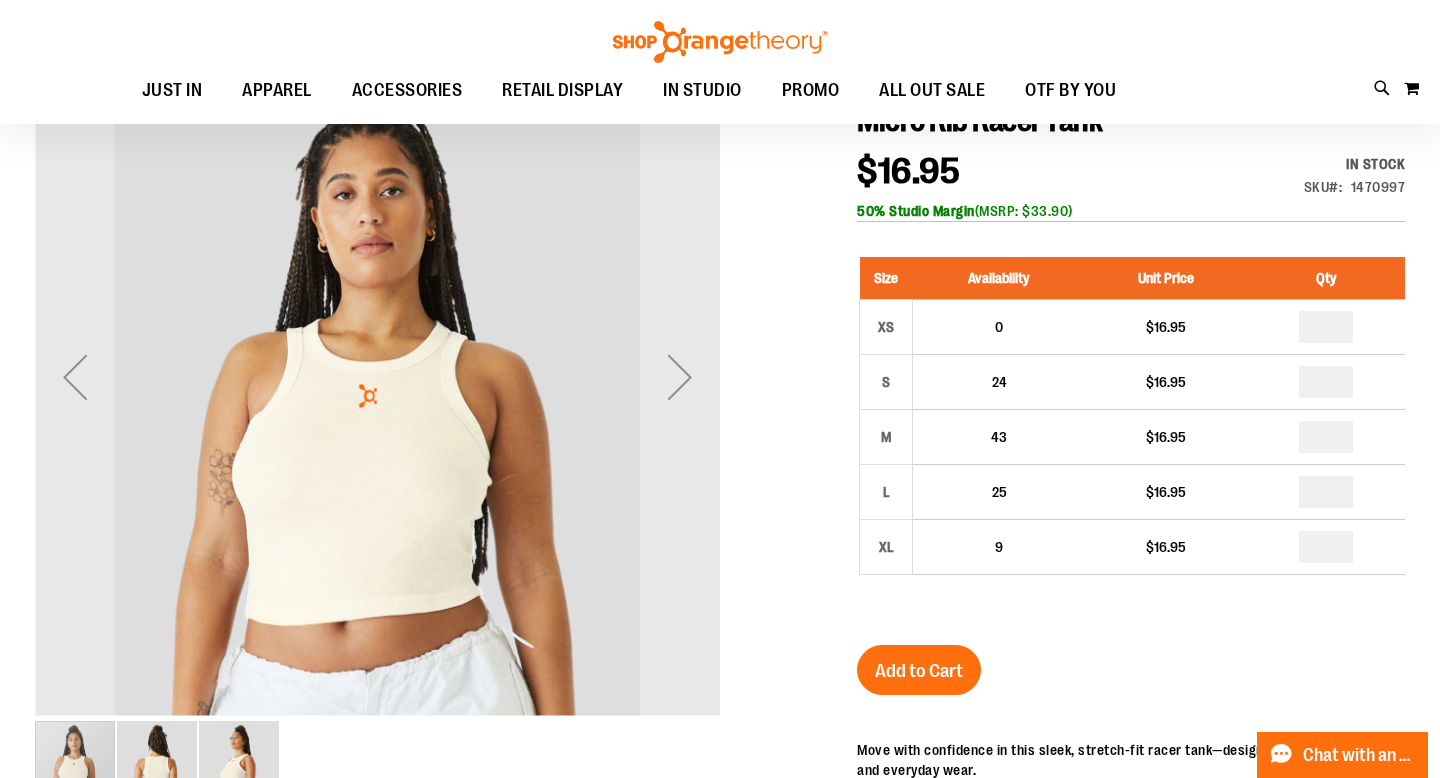 scroll, scrollTop: 247, scrollLeft: 0, axis: vertical 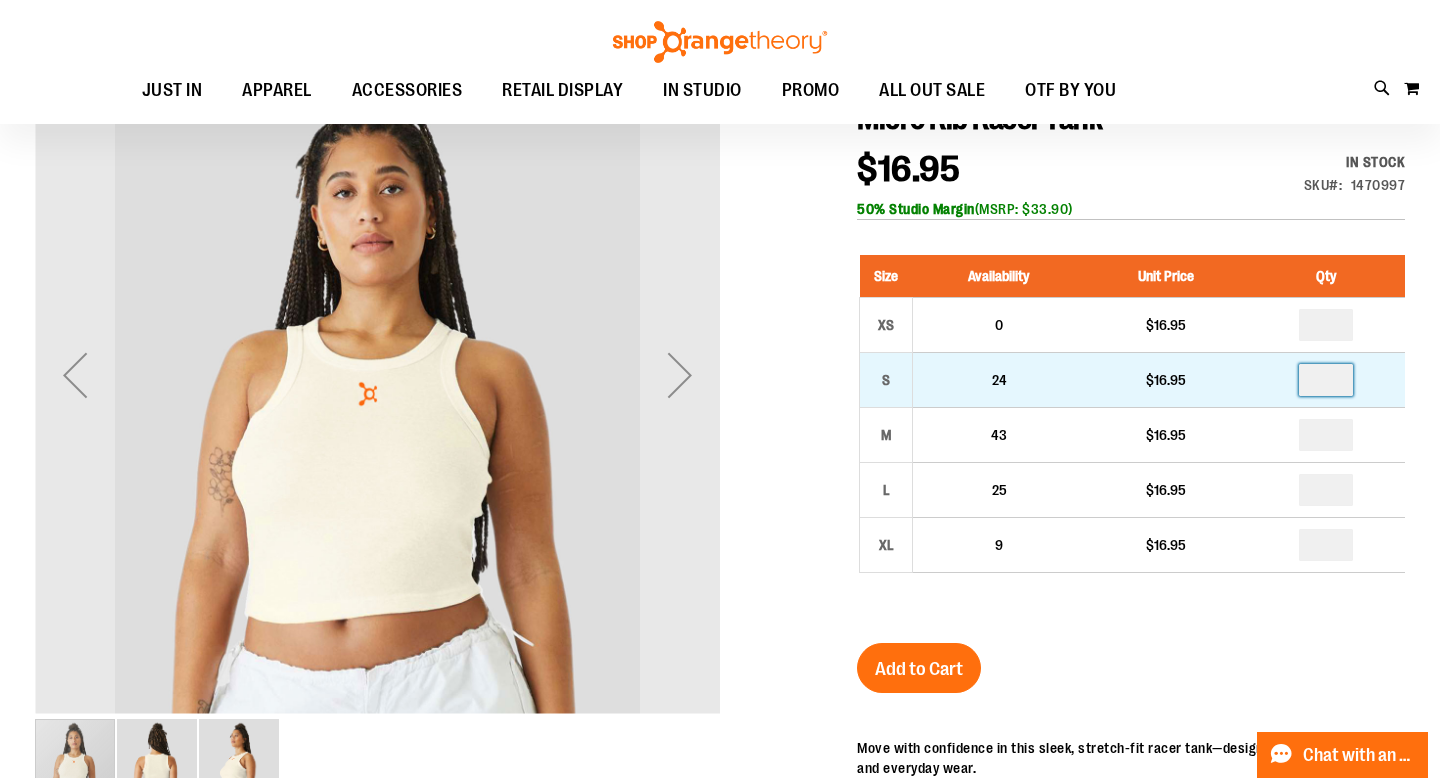 click at bounding box center [1326, 380] 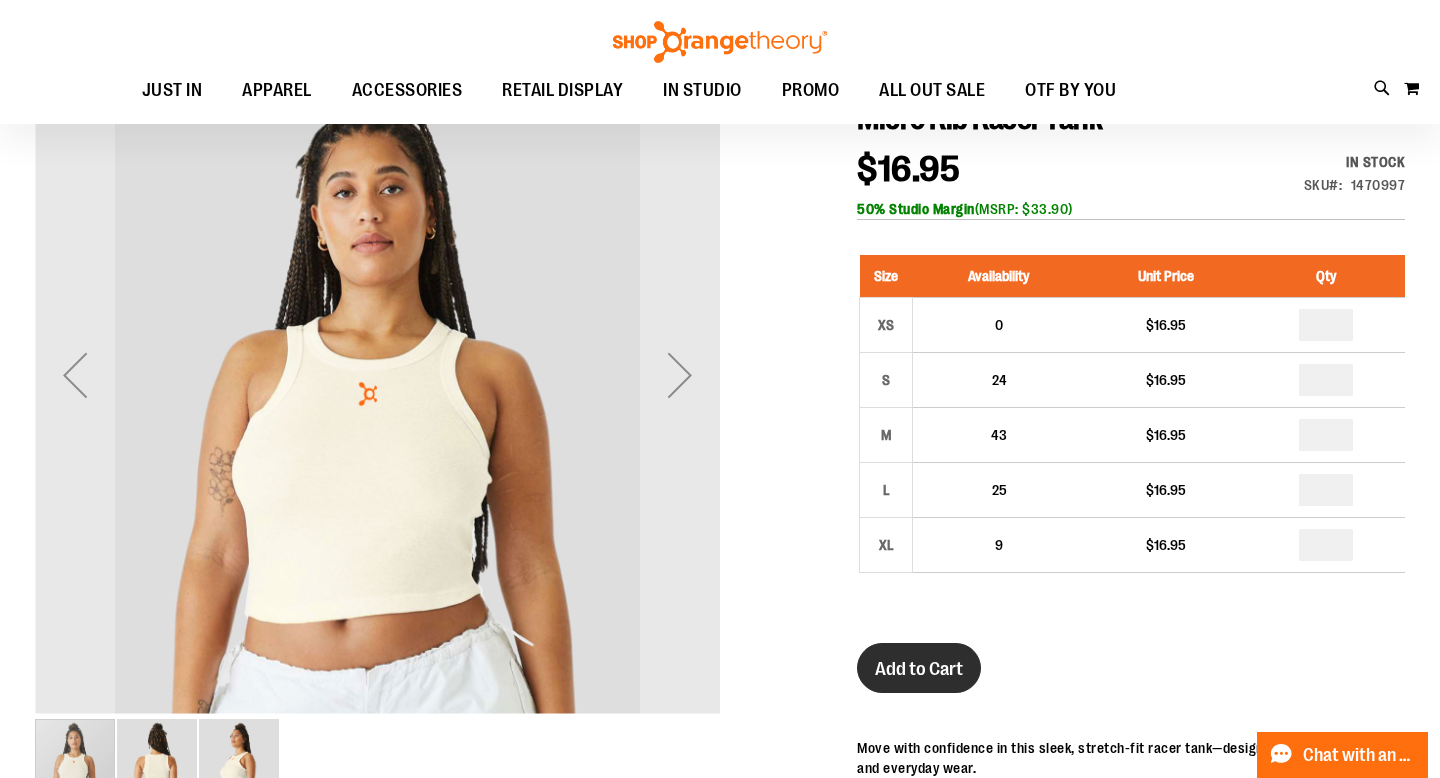 click on "Add to Cart" at bounding box center (919, 669) 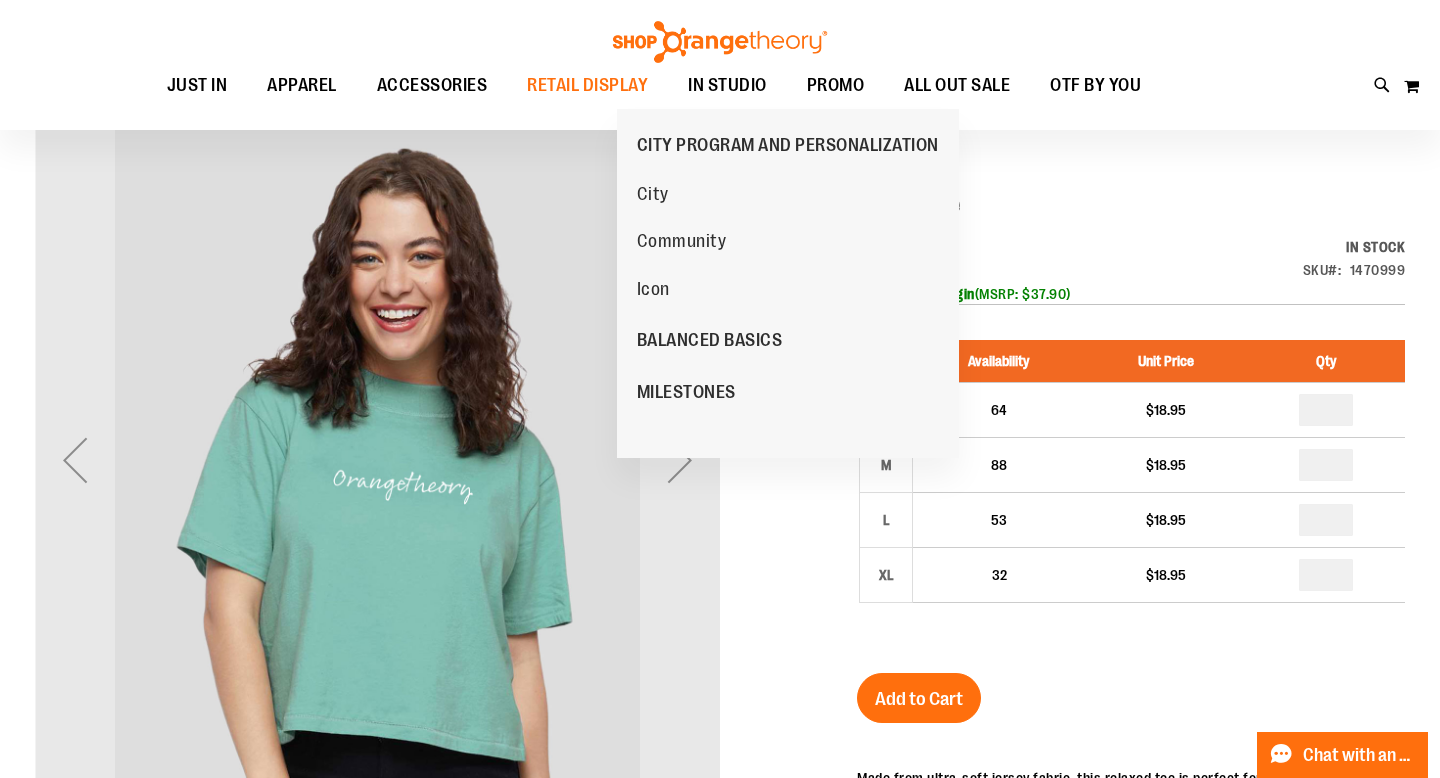scroll, scrollTop: 163, scrollLeft: 0, axis: vertical 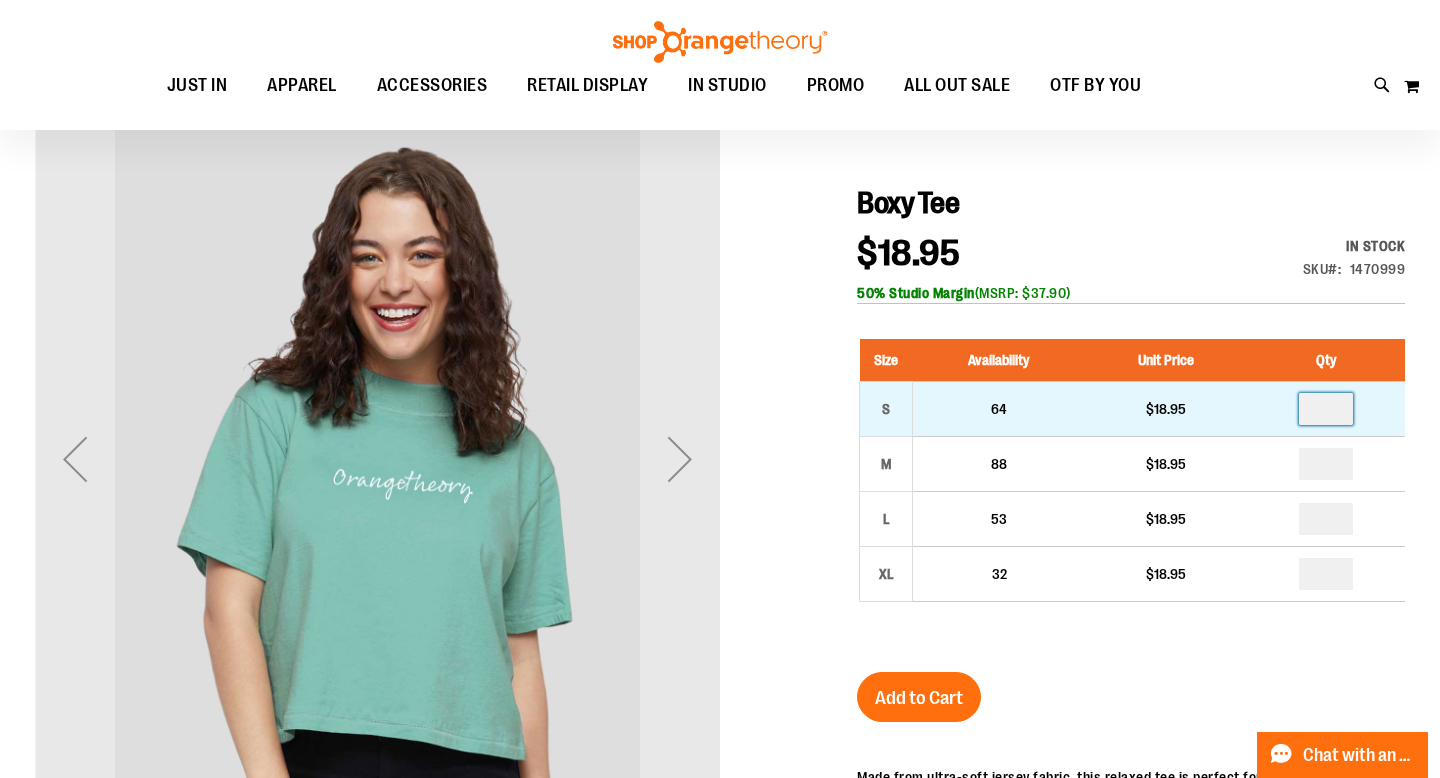 click at bounding box center [1326, 409] 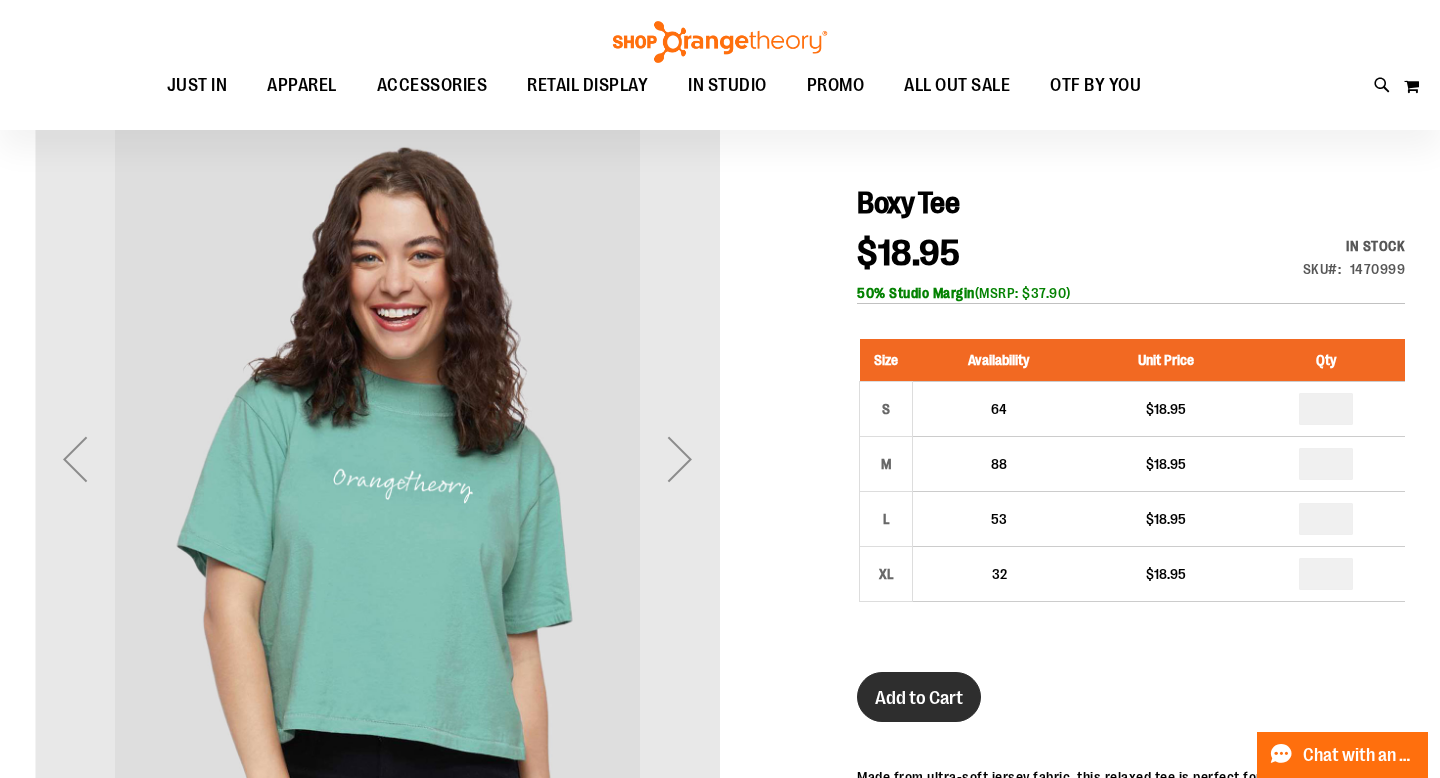 click on "Add to Cart" at bounding box center (919, 698) 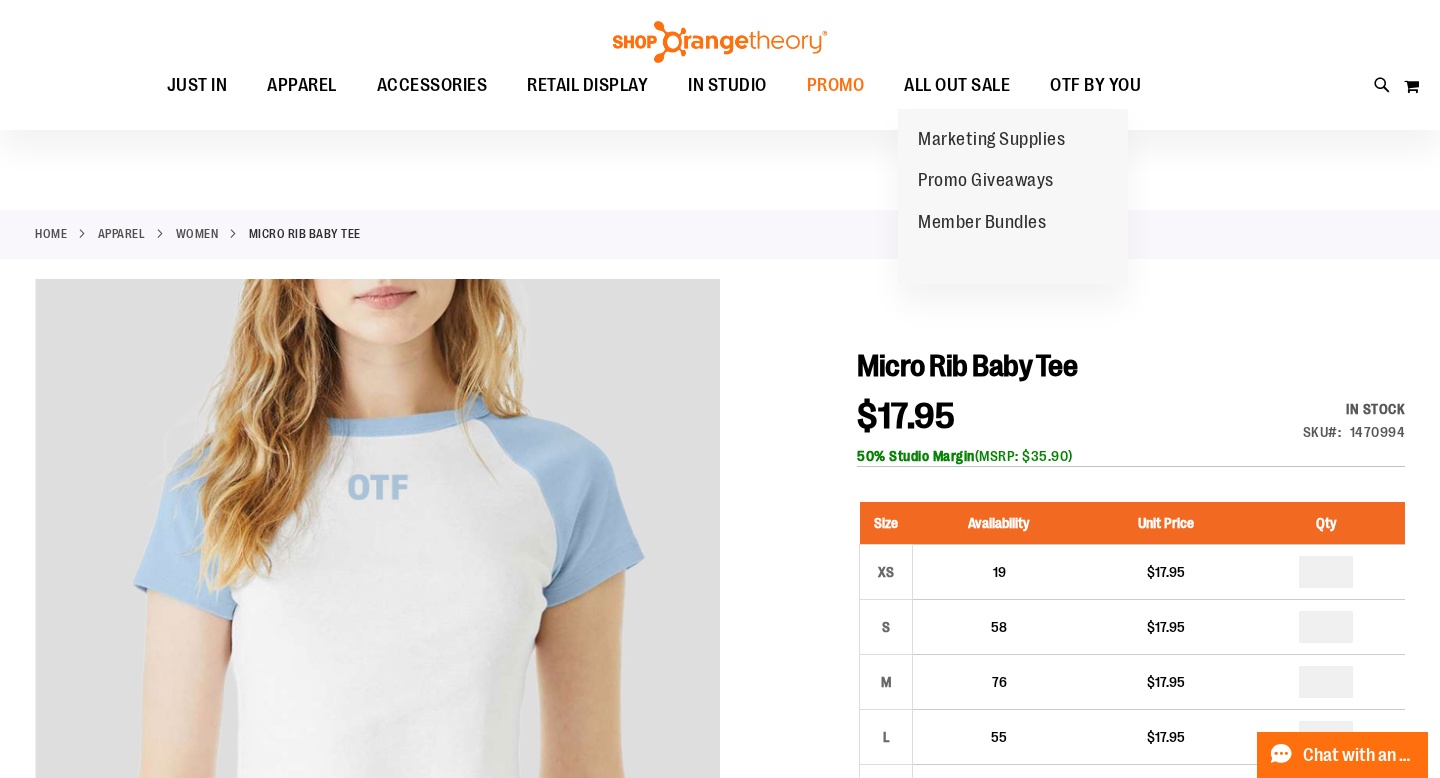 scroll, scrollTop: 224, scrollLeft: 0, axis: vertical 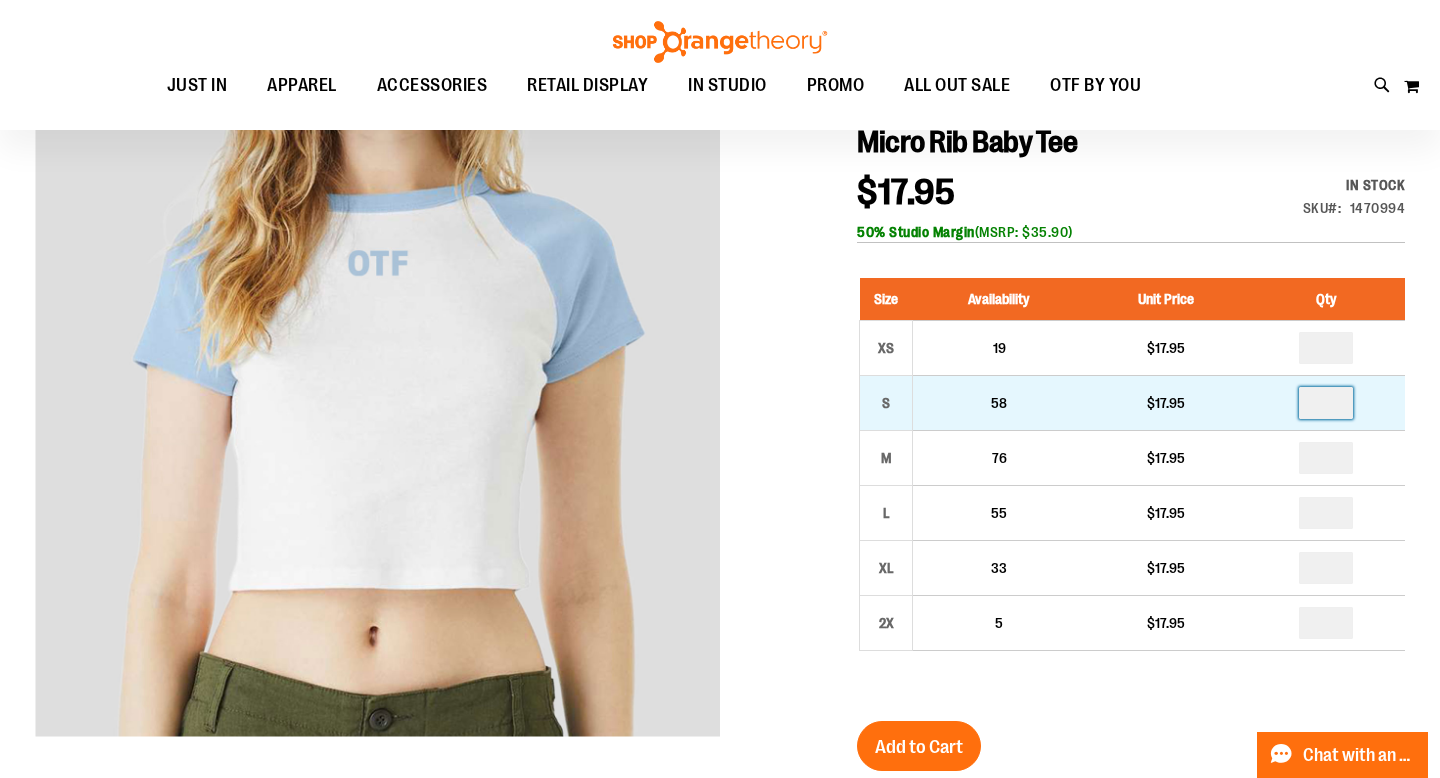 click at bounding box center [1326, 403] 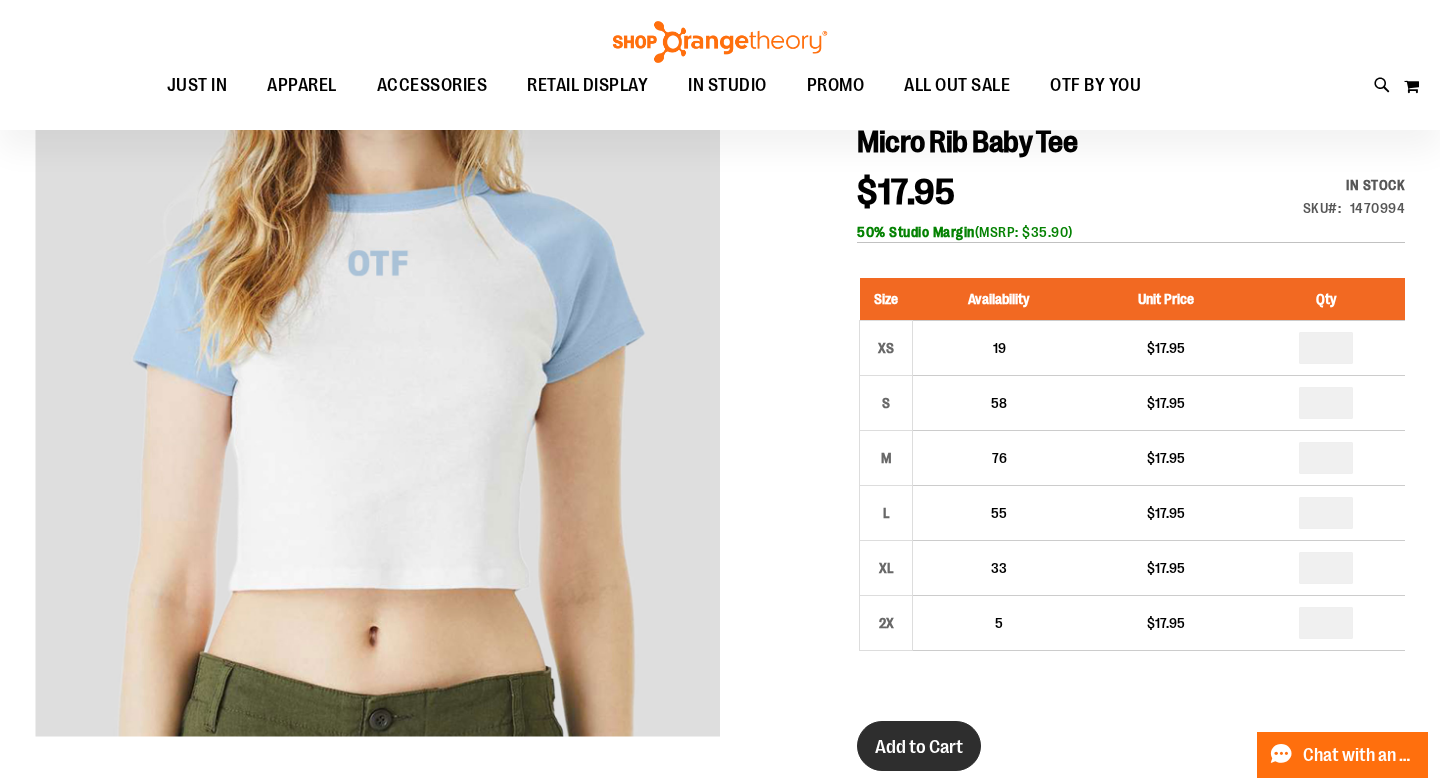 click on "Add to Cart" at bounding box center [919, 746] 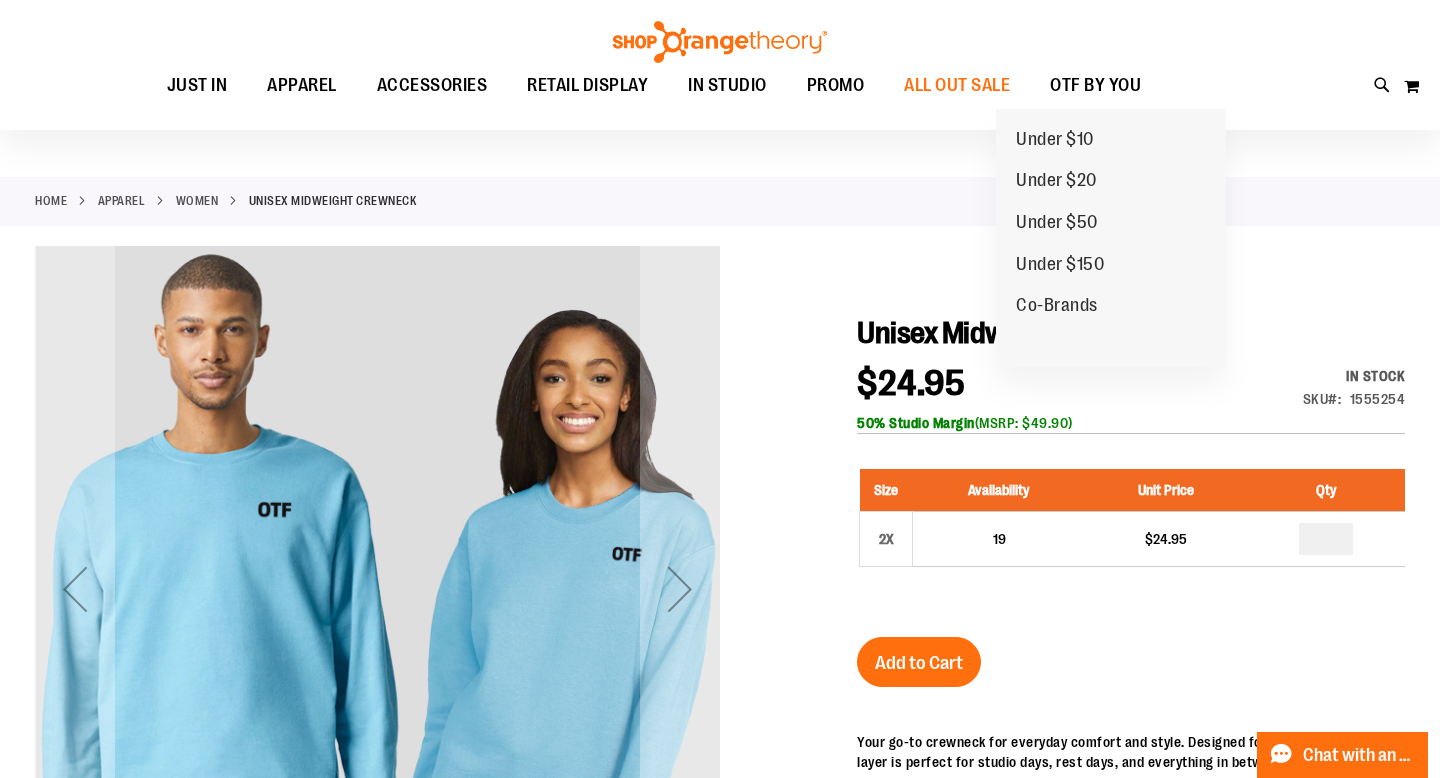 scroll, scrollTop: 0, scrollLeft: 0, axis: both 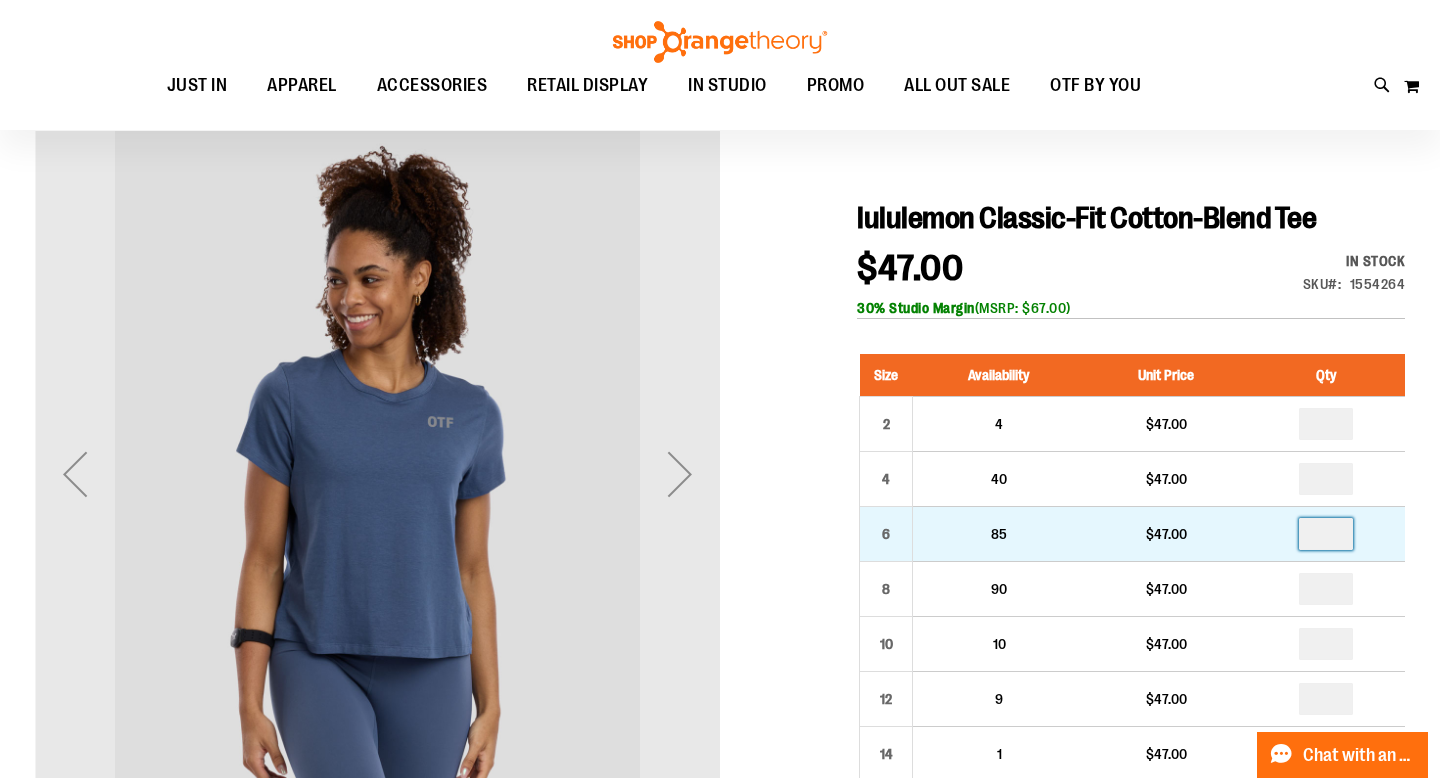 click at bounding box center (1326, 534) 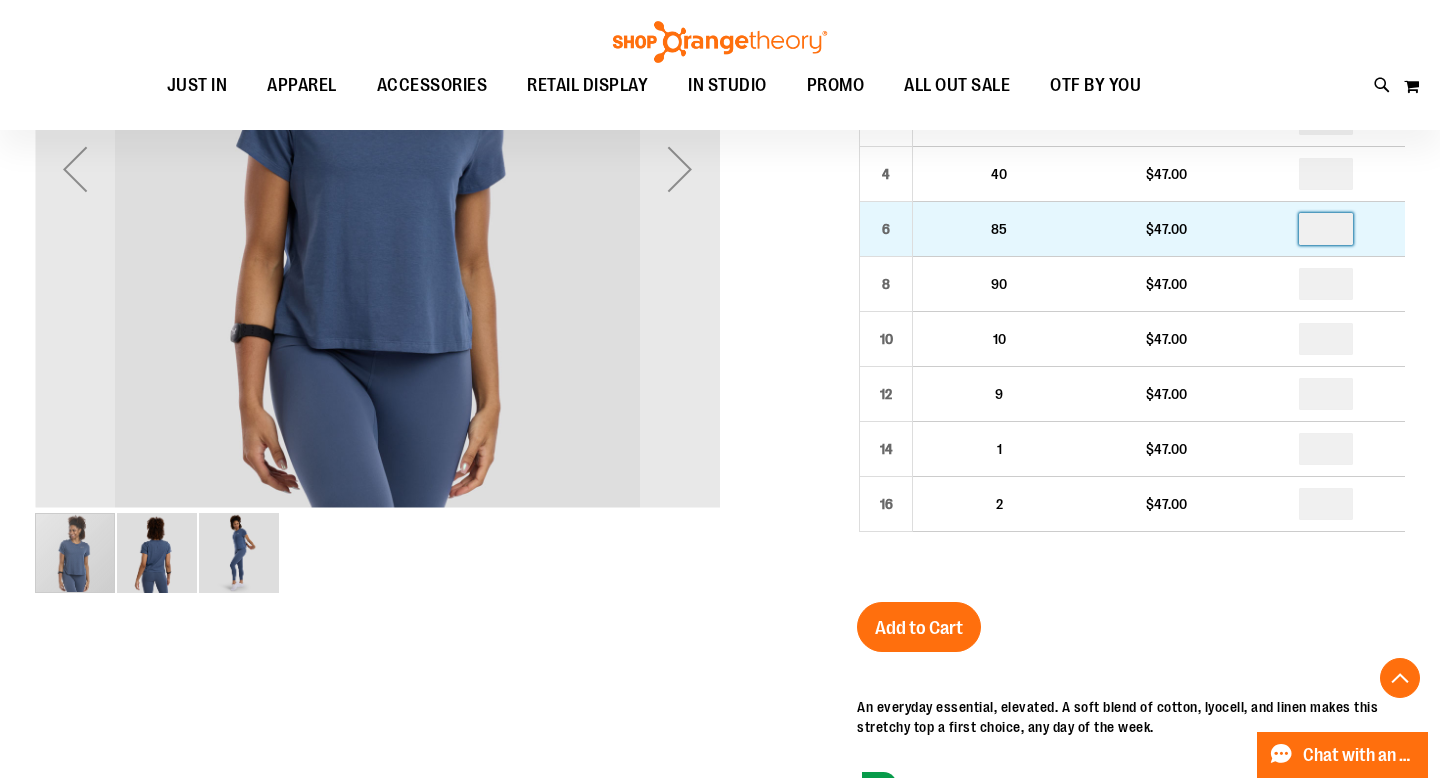 scroll, scrollTop: 501, scrollLeft: 0, axis: vertical 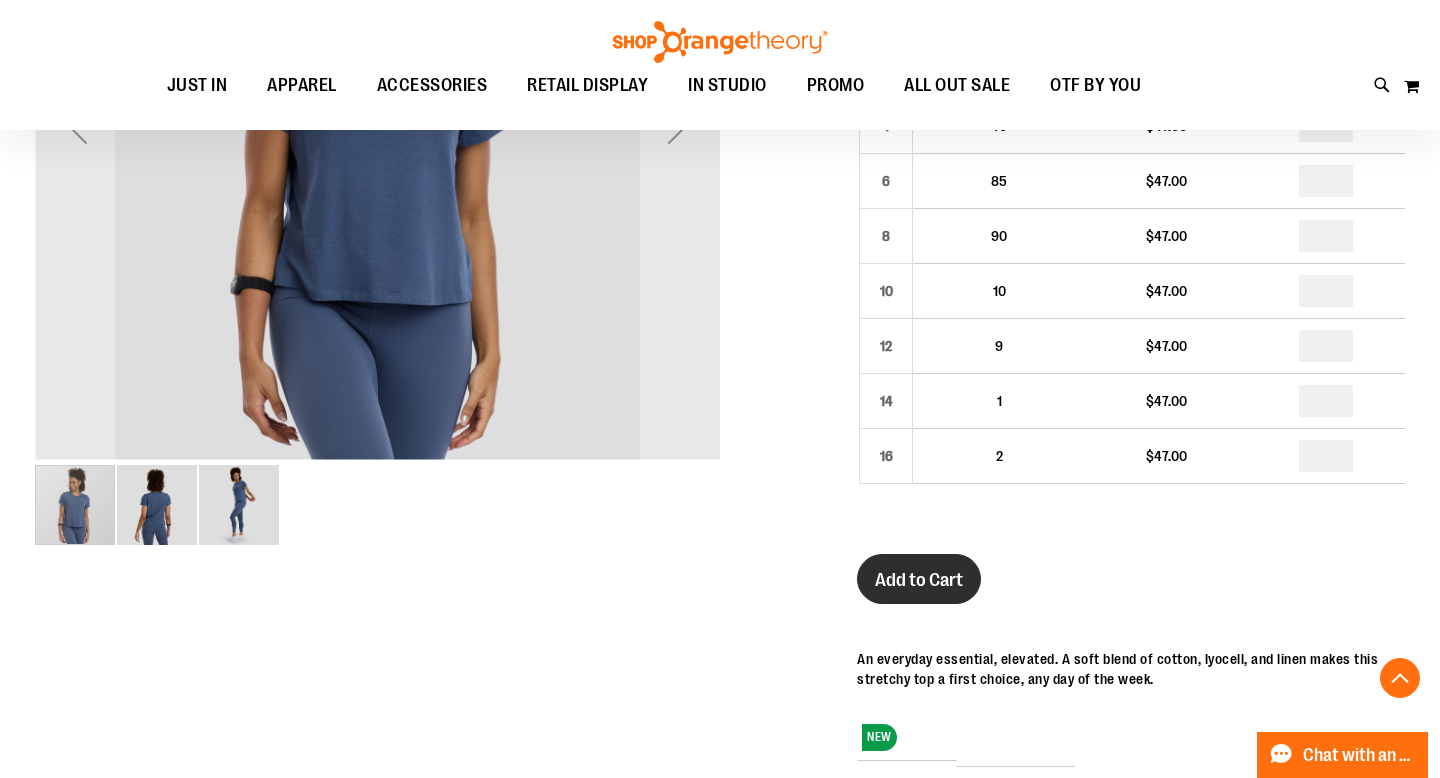 type on "*" 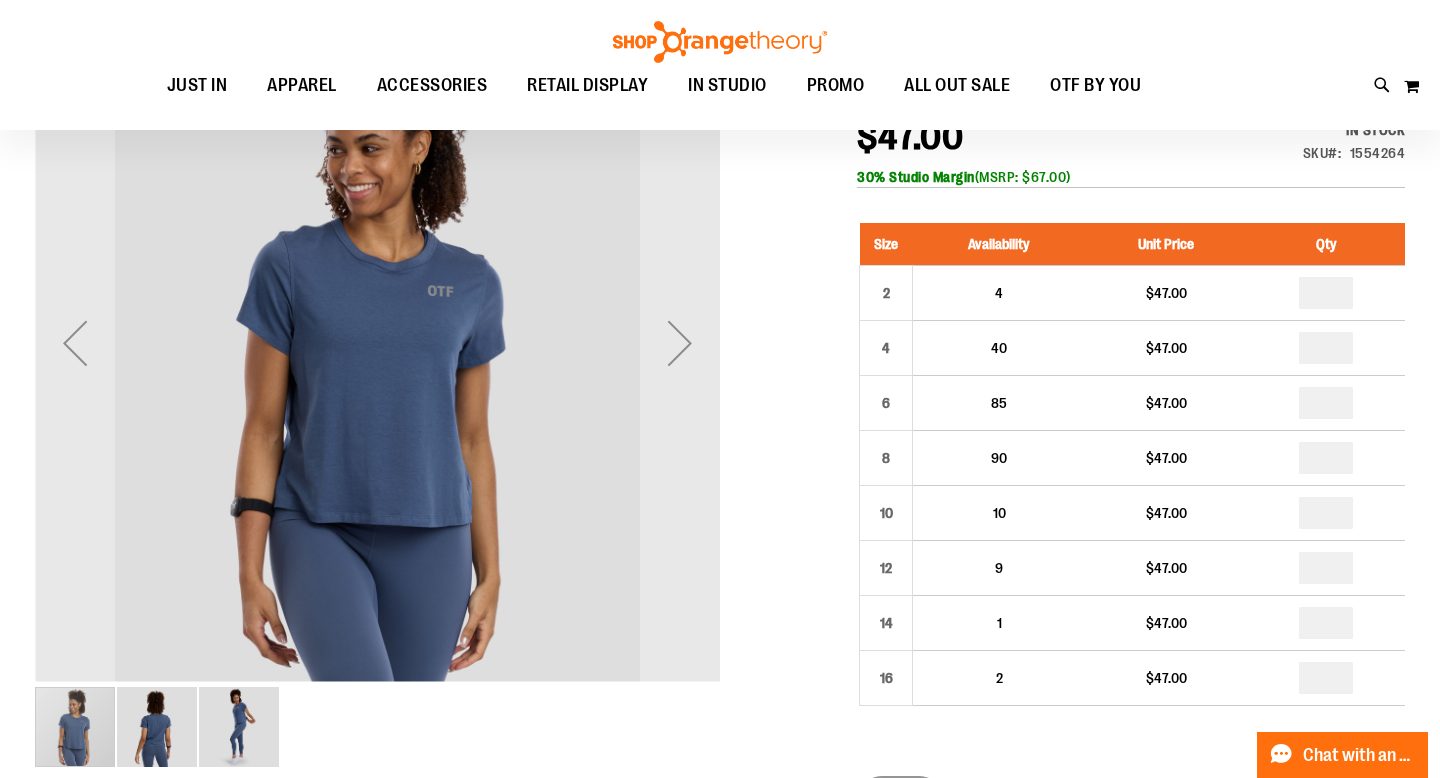 scroll, scrollTop: 0, scrollLeft: 0, axis: both 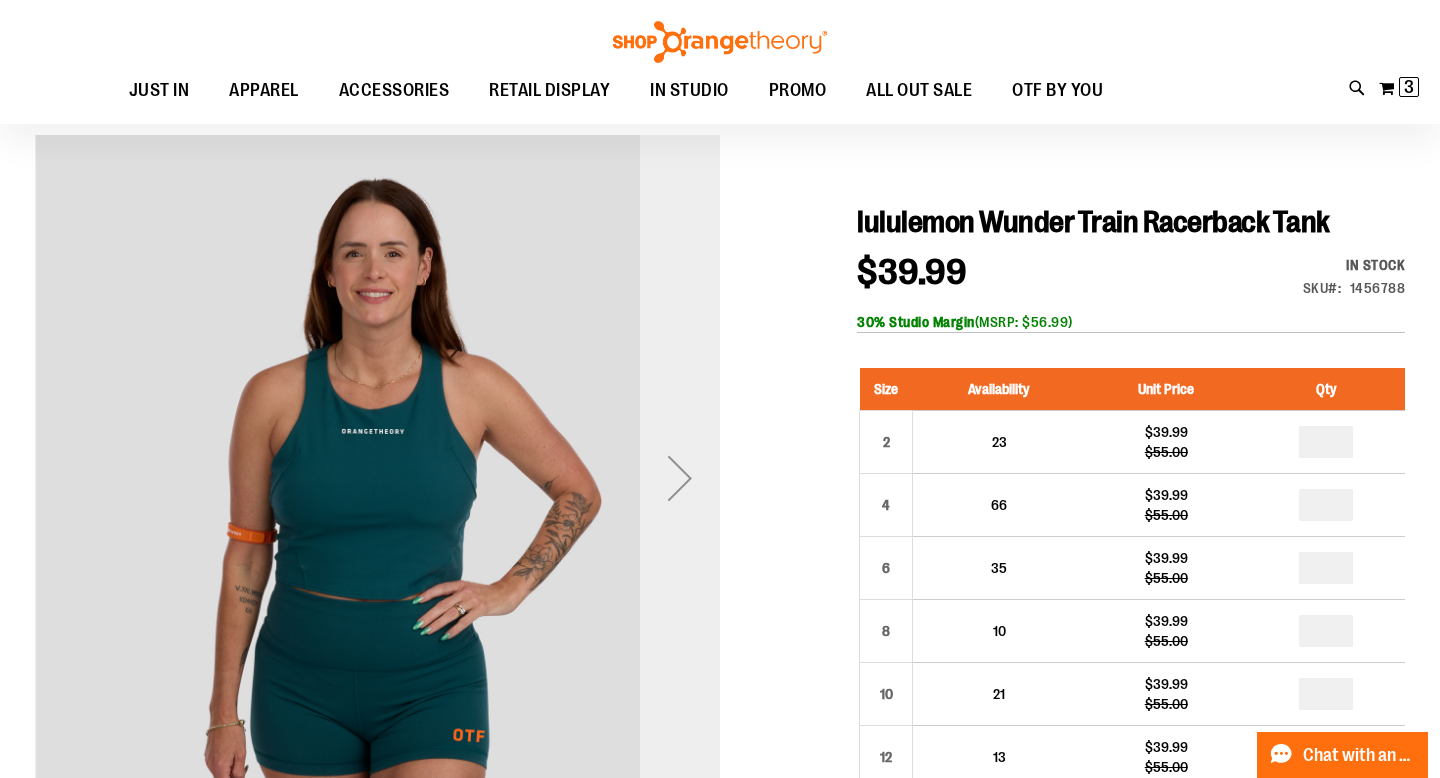 click at bounding box center (680, 478) 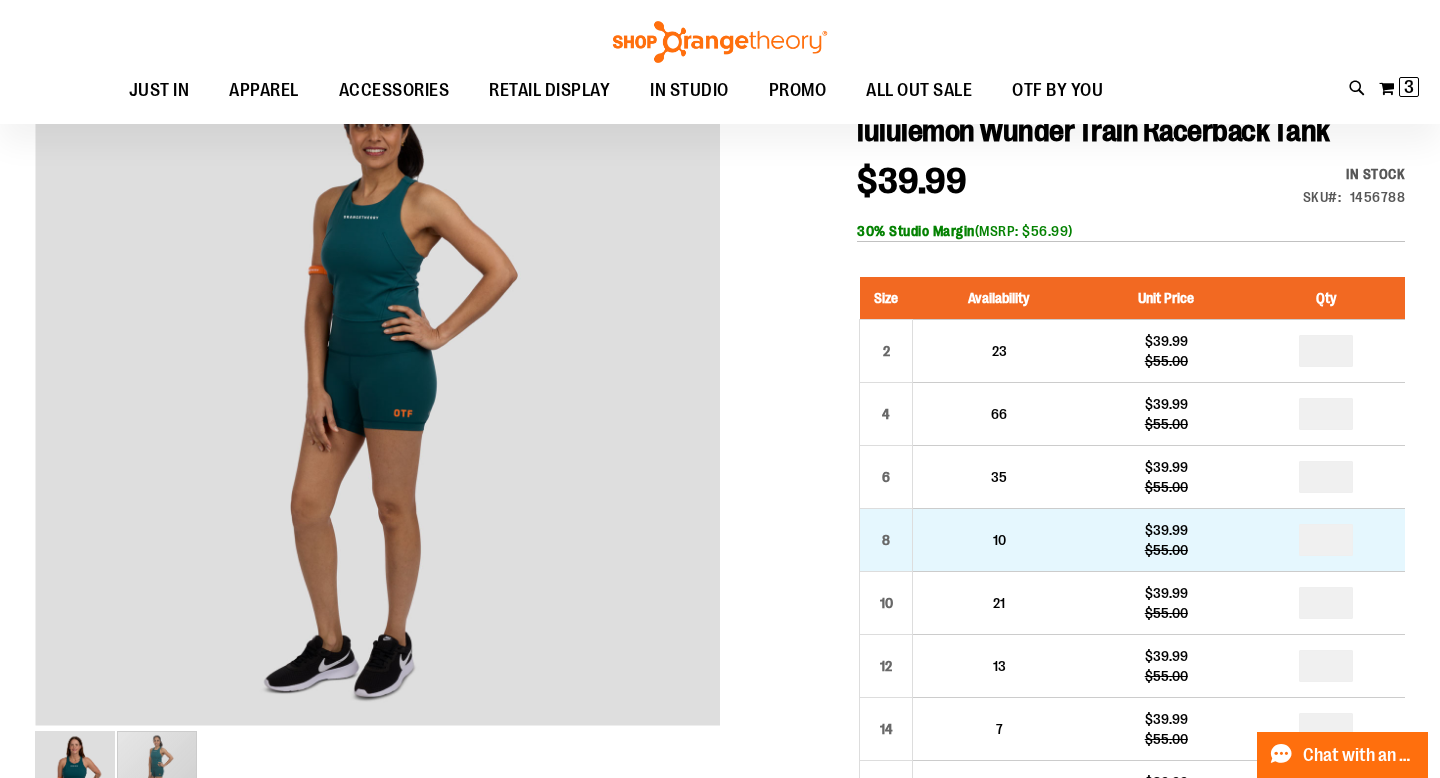 scroll, scrollTop: 240, scrollLeft: 0, axis: vertical 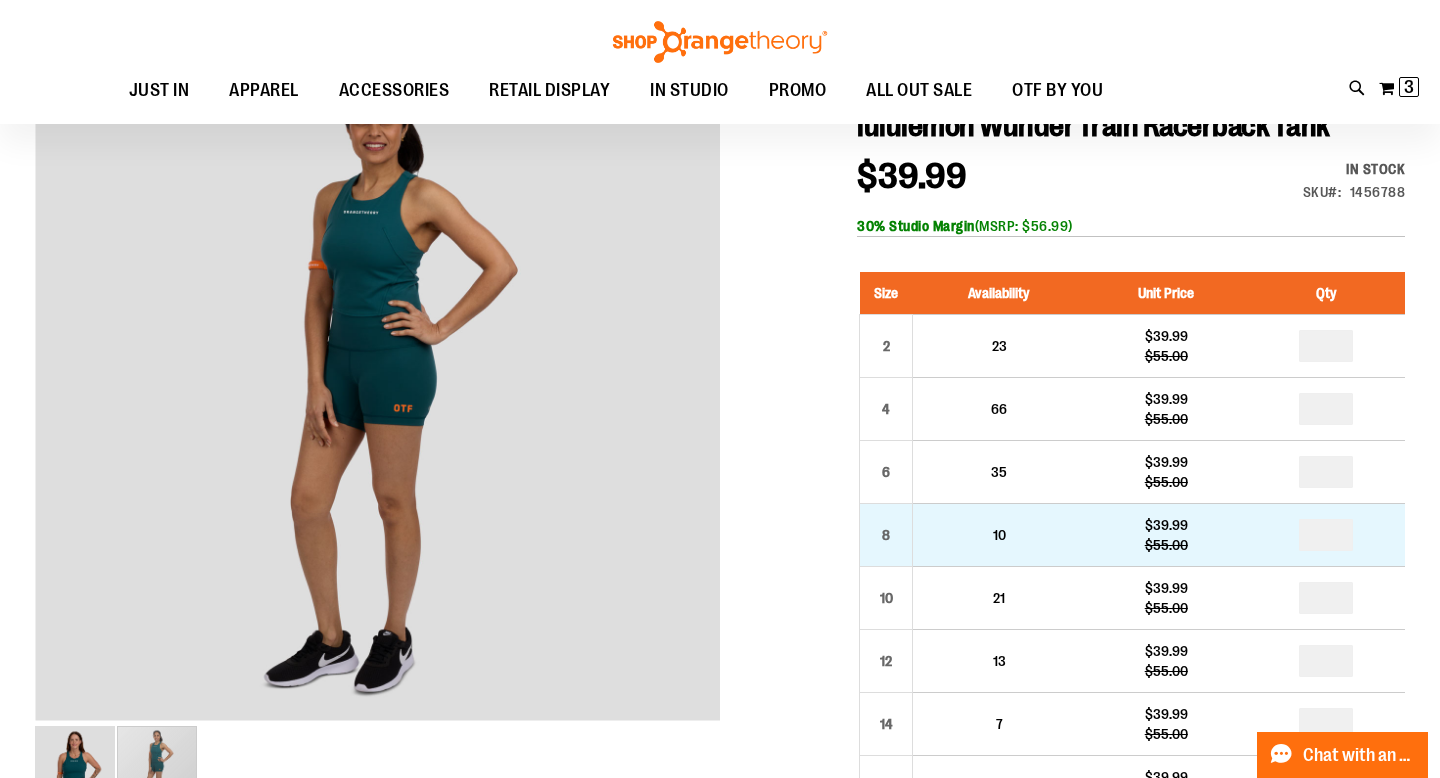 click on "*" at bounding box center [1326, 534] 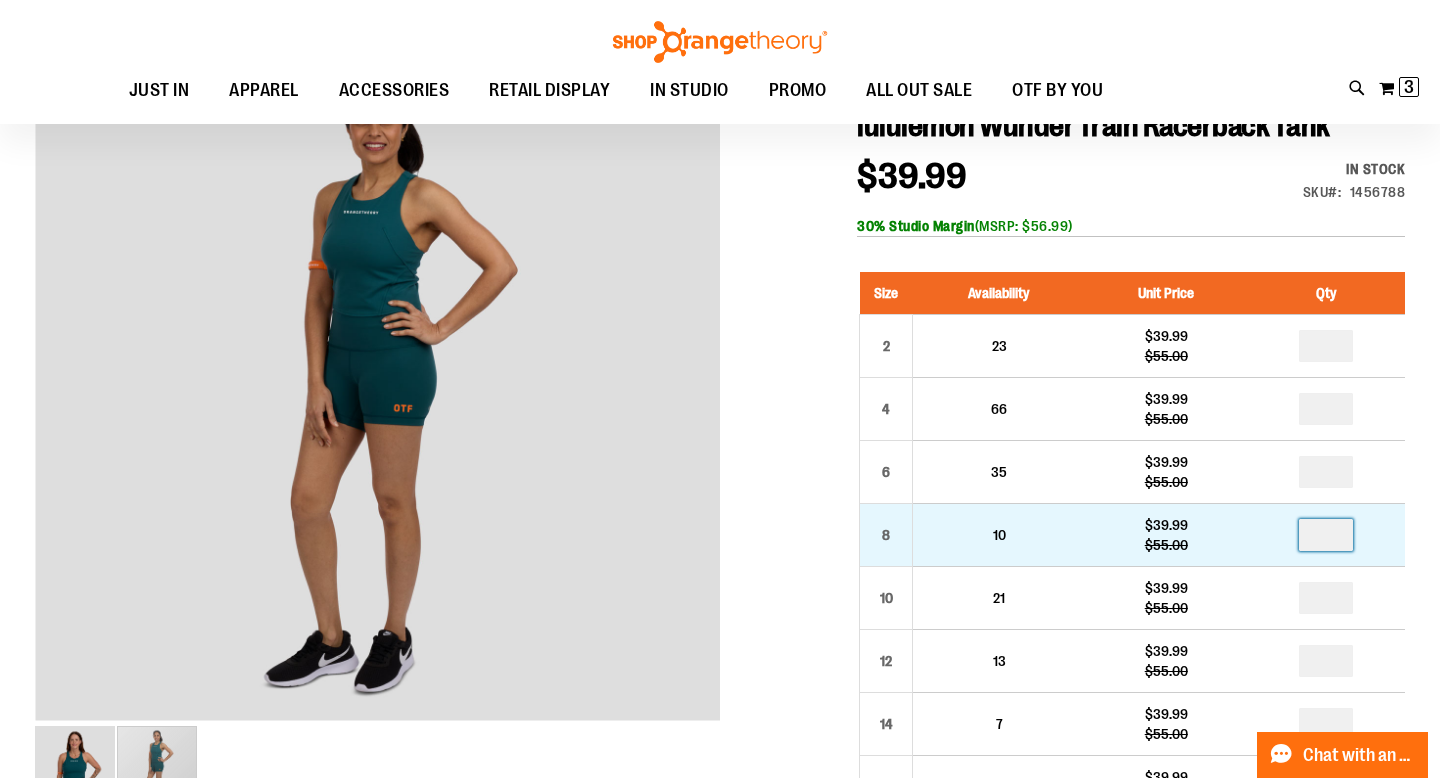 click at bounding box center (1326, 535) 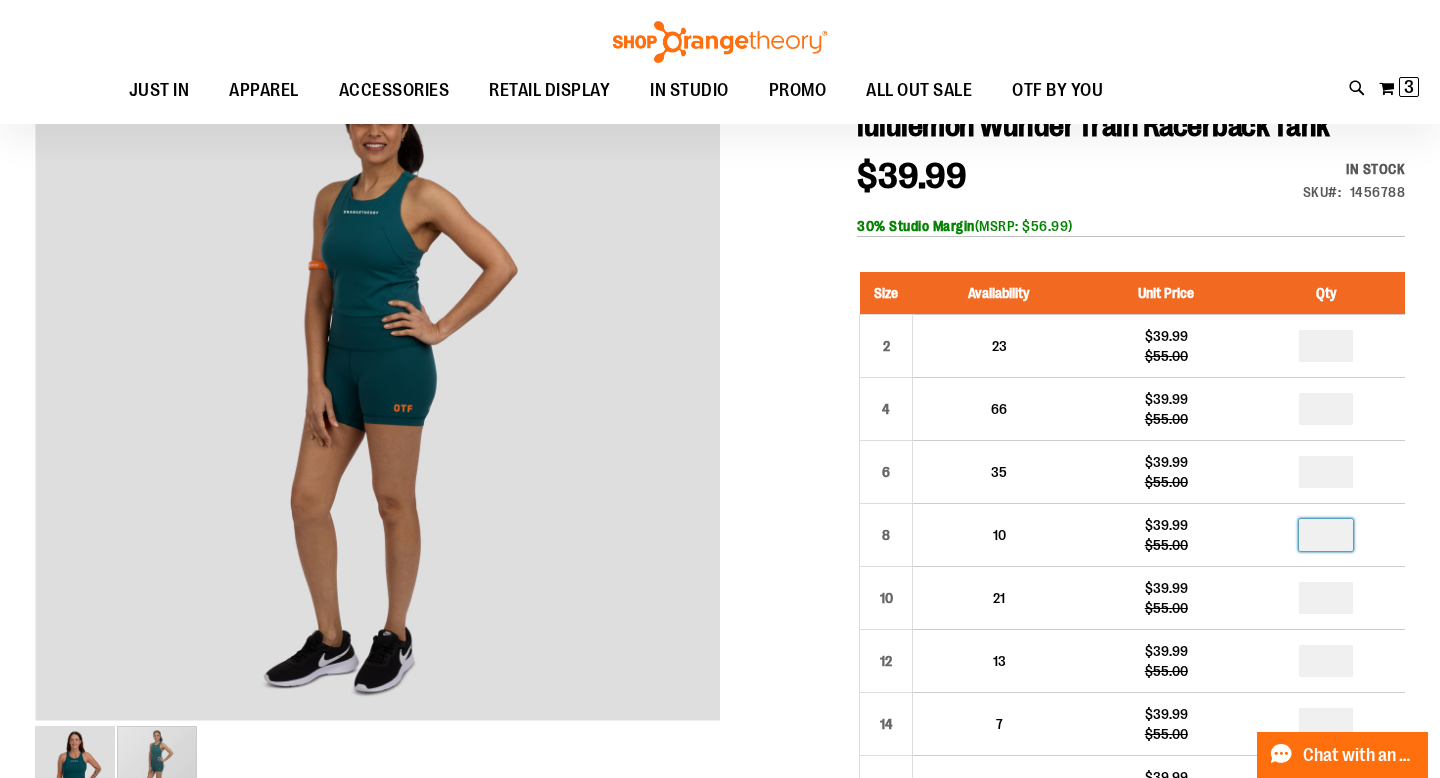 click at bounding box center [720, 791] 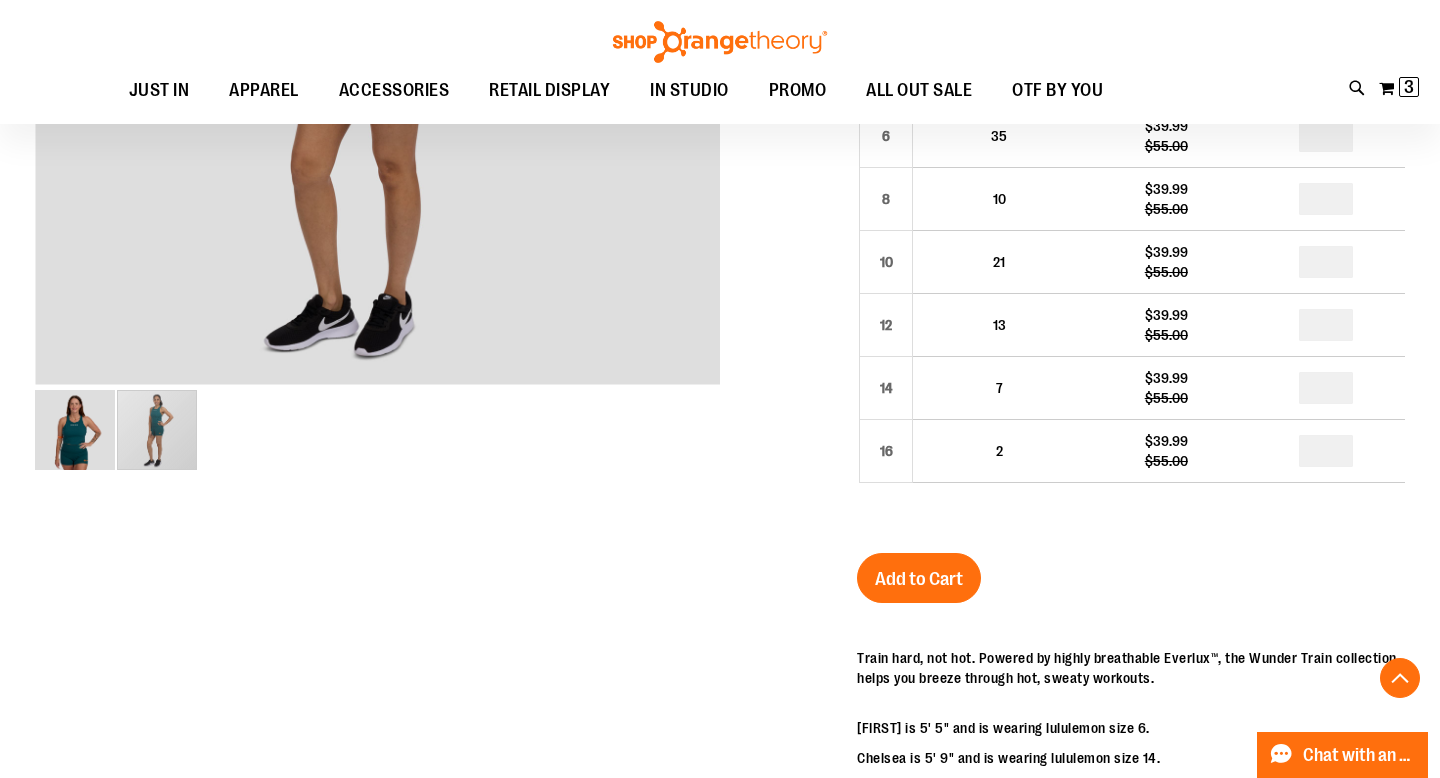 scroll, scrollTop: 580, scrollLeft: 0, axis: vertical 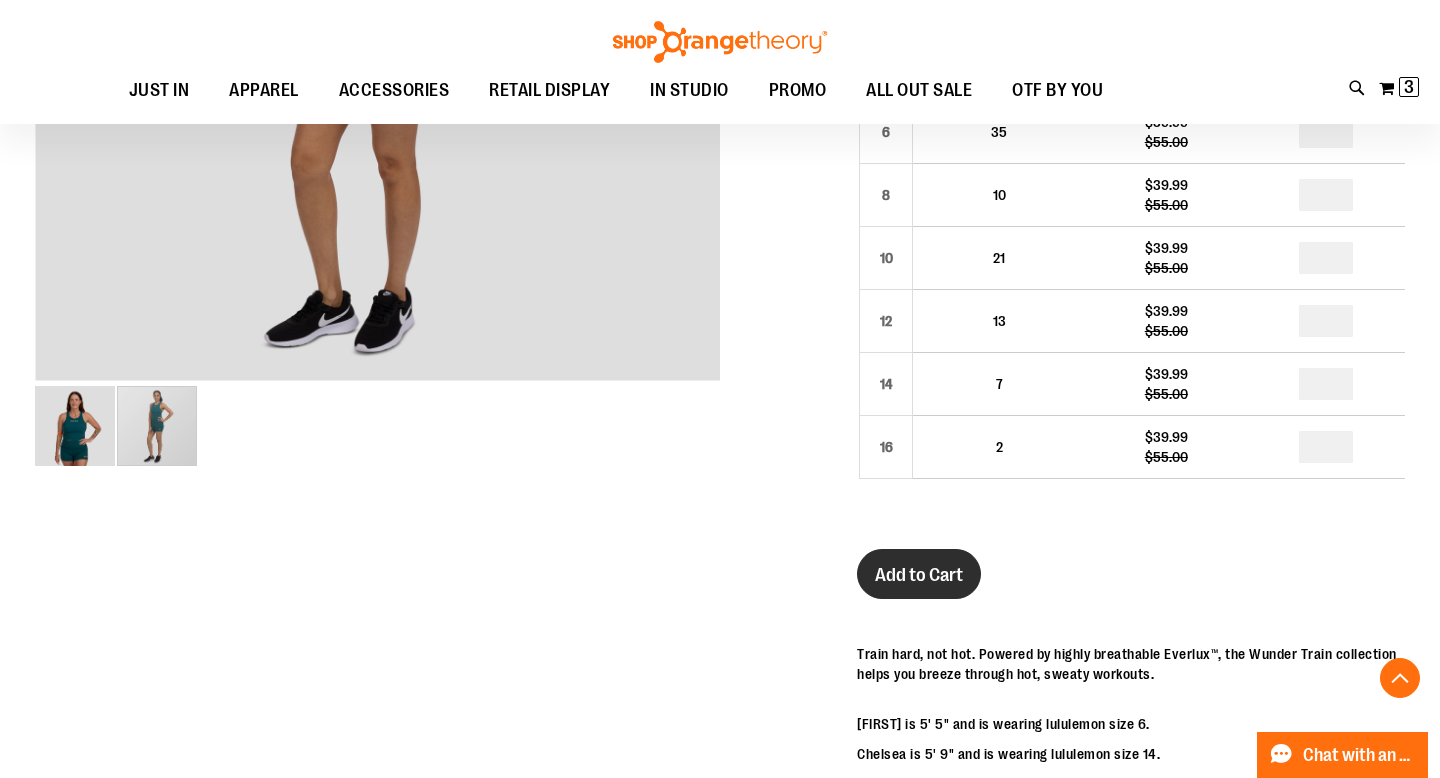 click on "Add to Cart" at bounding box center [919, 574] 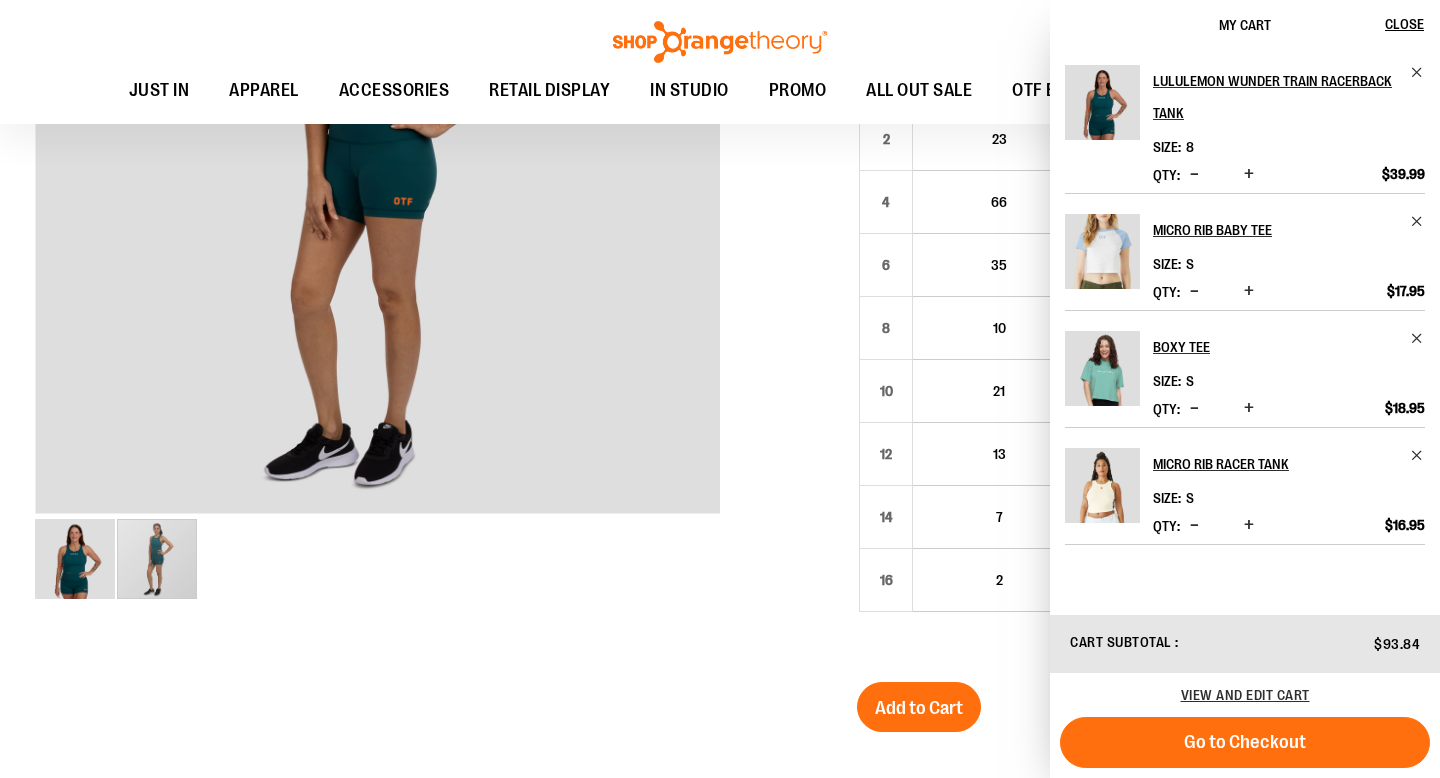 scroll, scrollTop: 428, scrollLeft: 0, axis: vertical 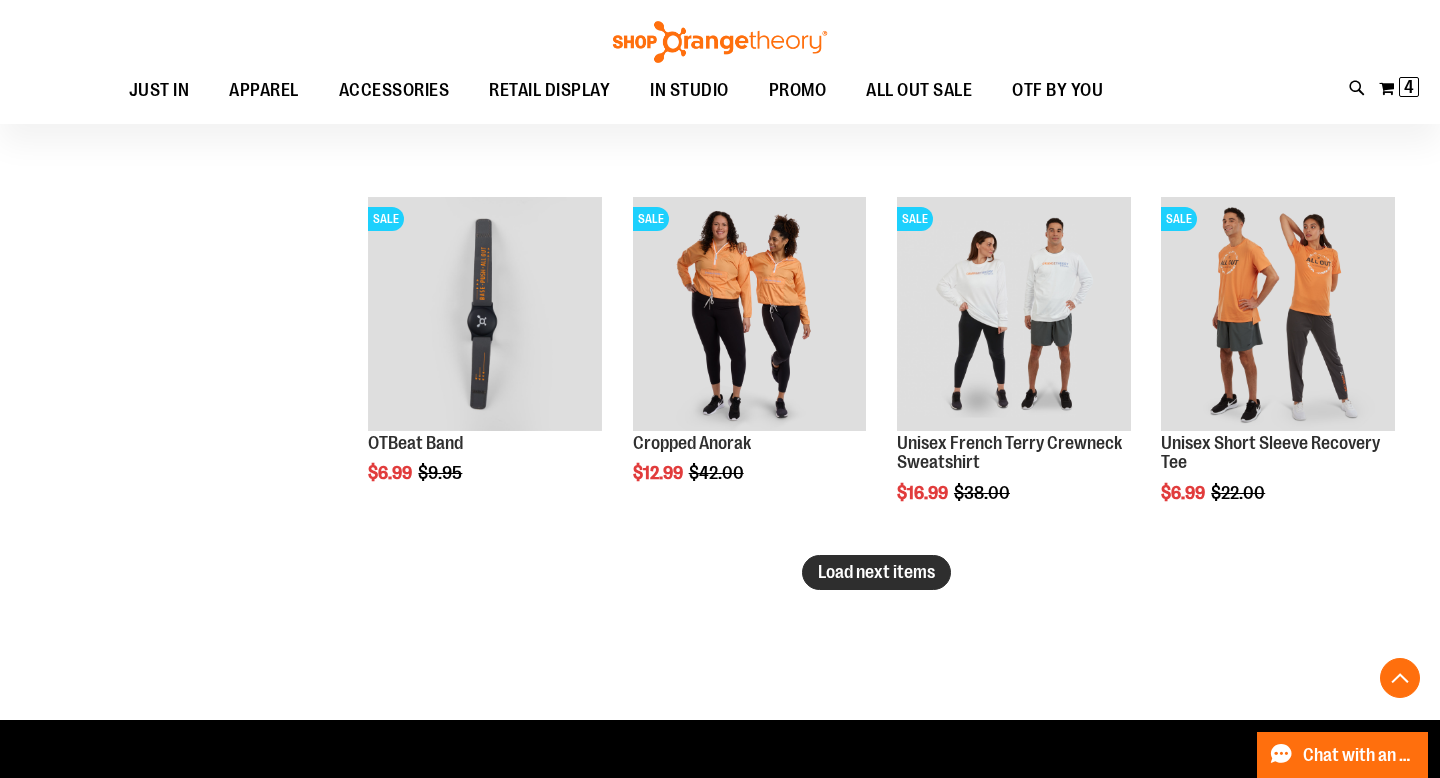 click on "Load next items" at bounding box center (876, 572) 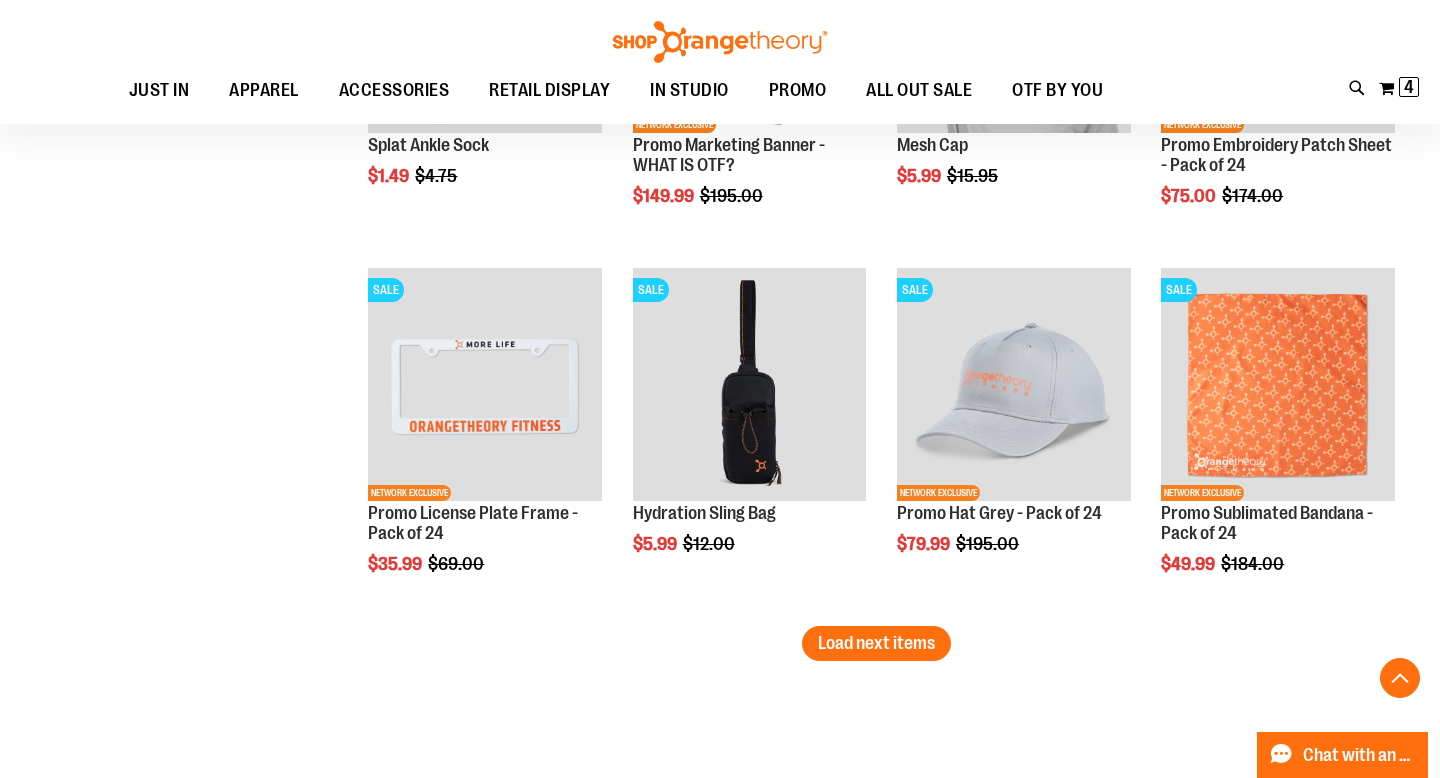scroll, scrollTop: 4181, scrollLeft: 0, axis: vertical 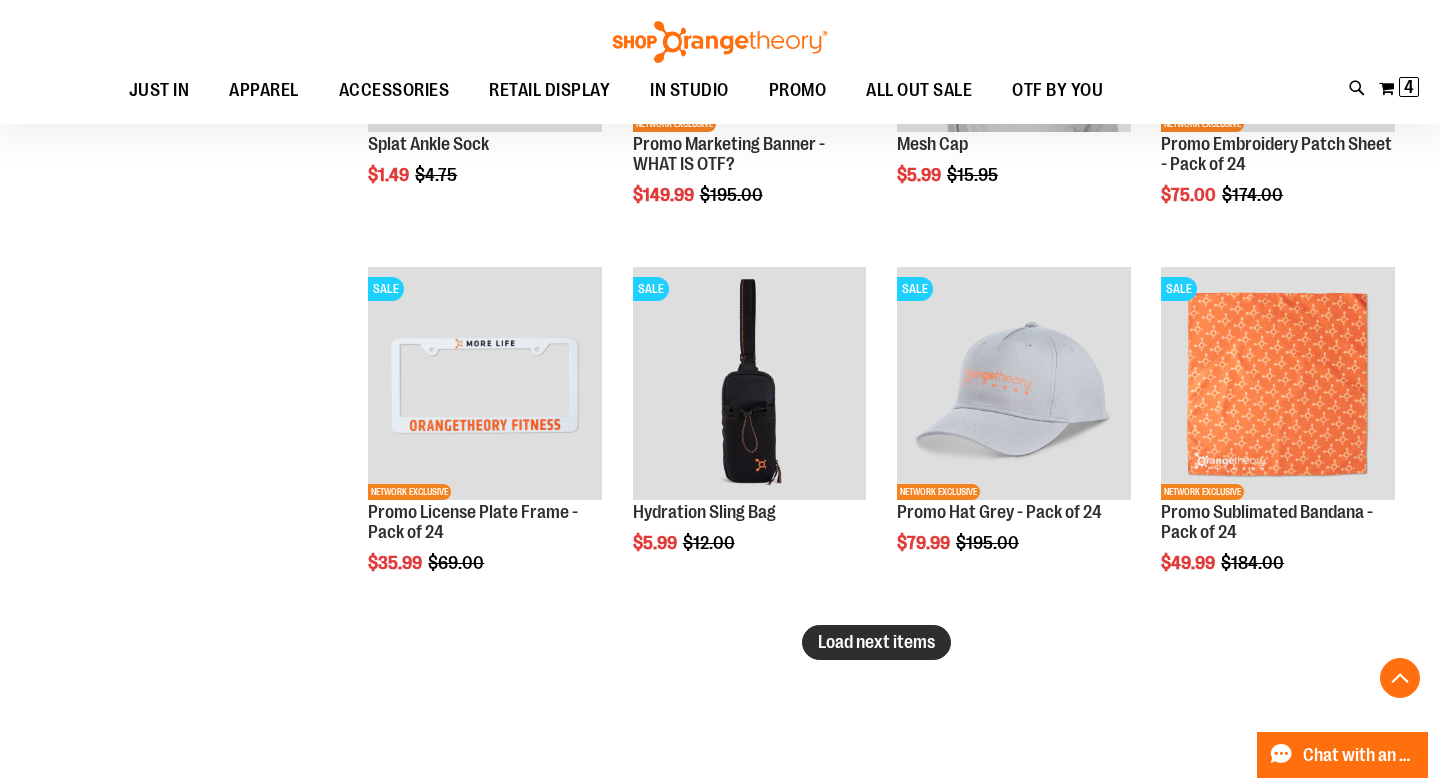 click on "Load next items" at bounding box center [876, 642] 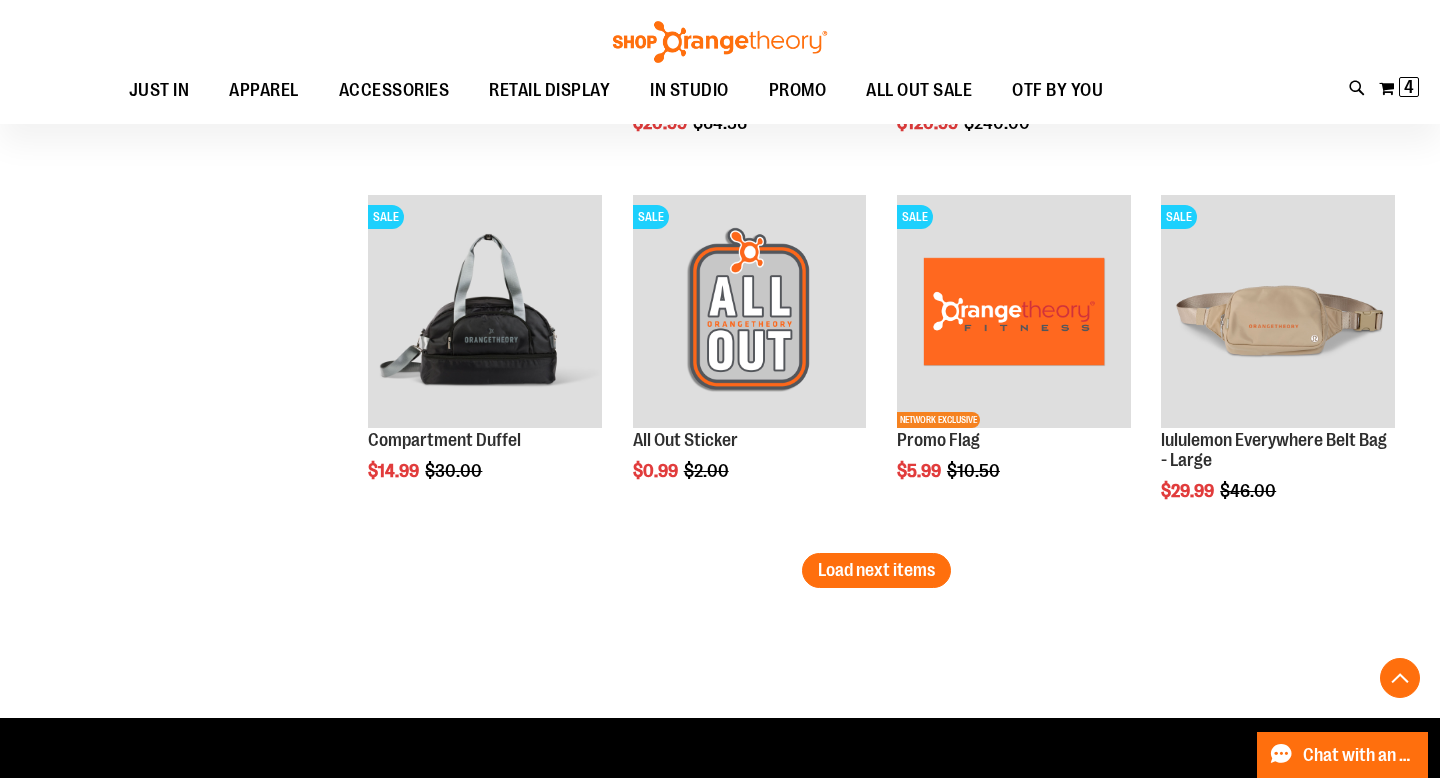 scroll, scrollTop: 5366, scrollLeft: 0, axis: vertical 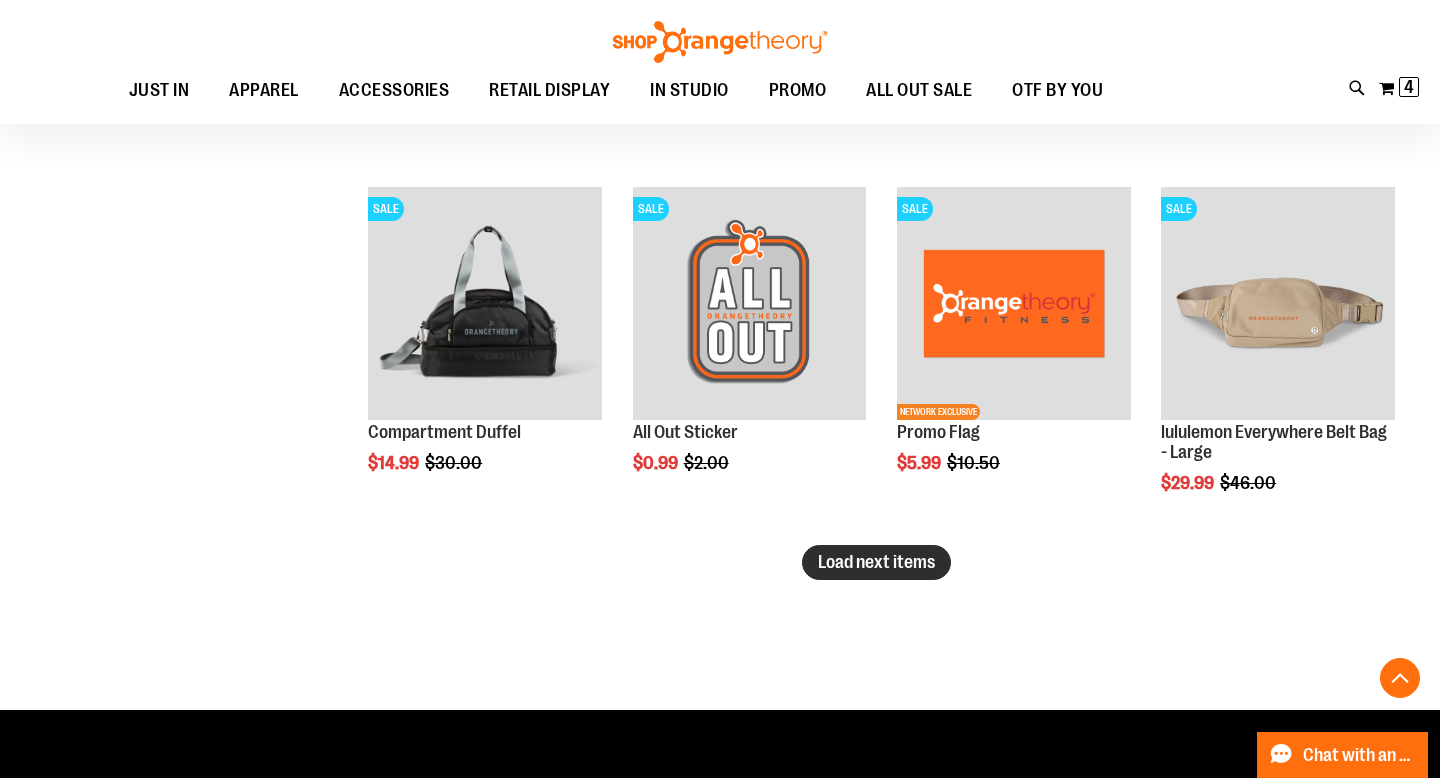 click on "Load next items" at bounding box center (876, 562) 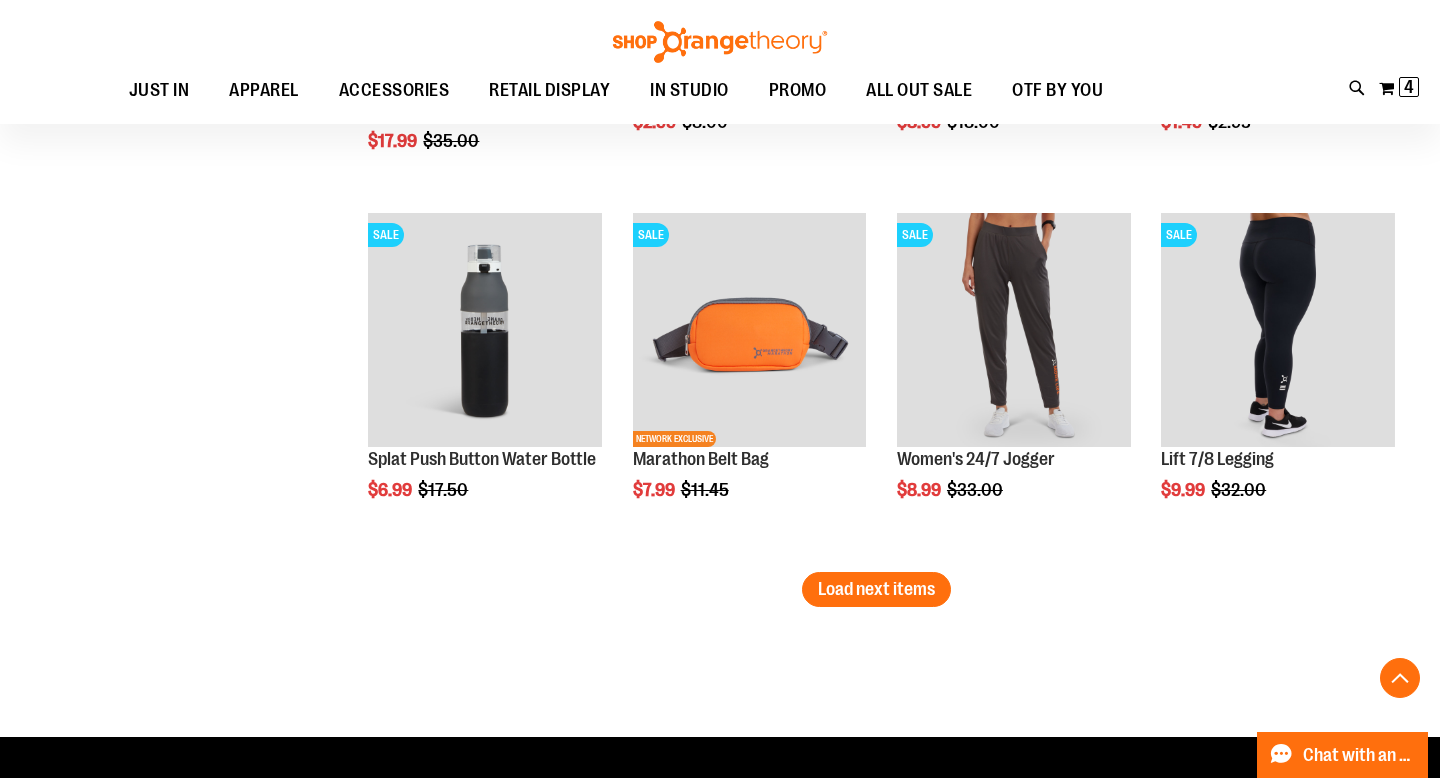 scroll, scrollTop: 6461, scrollLeft: 0, axis: vertical 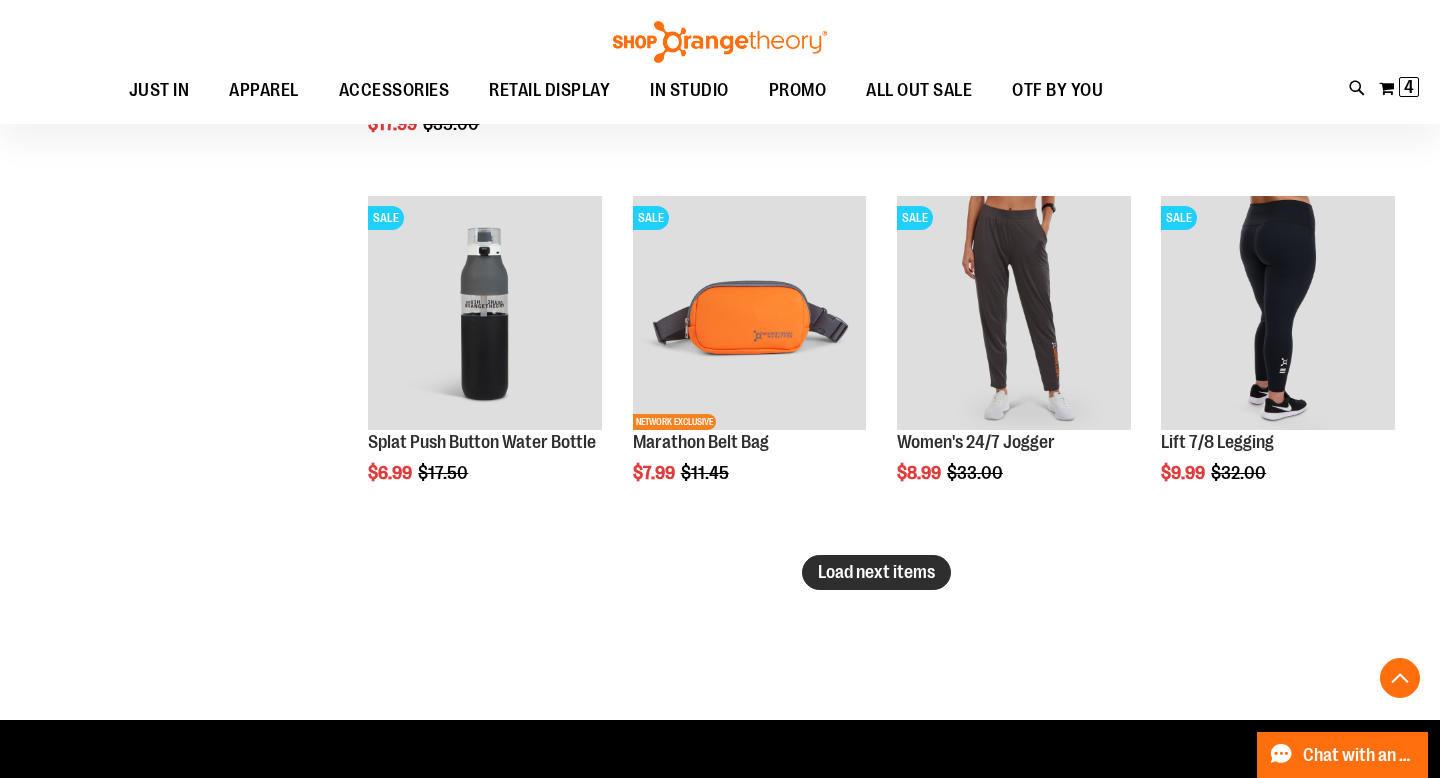 click on "Load next items" at bounding box center (876, 572) 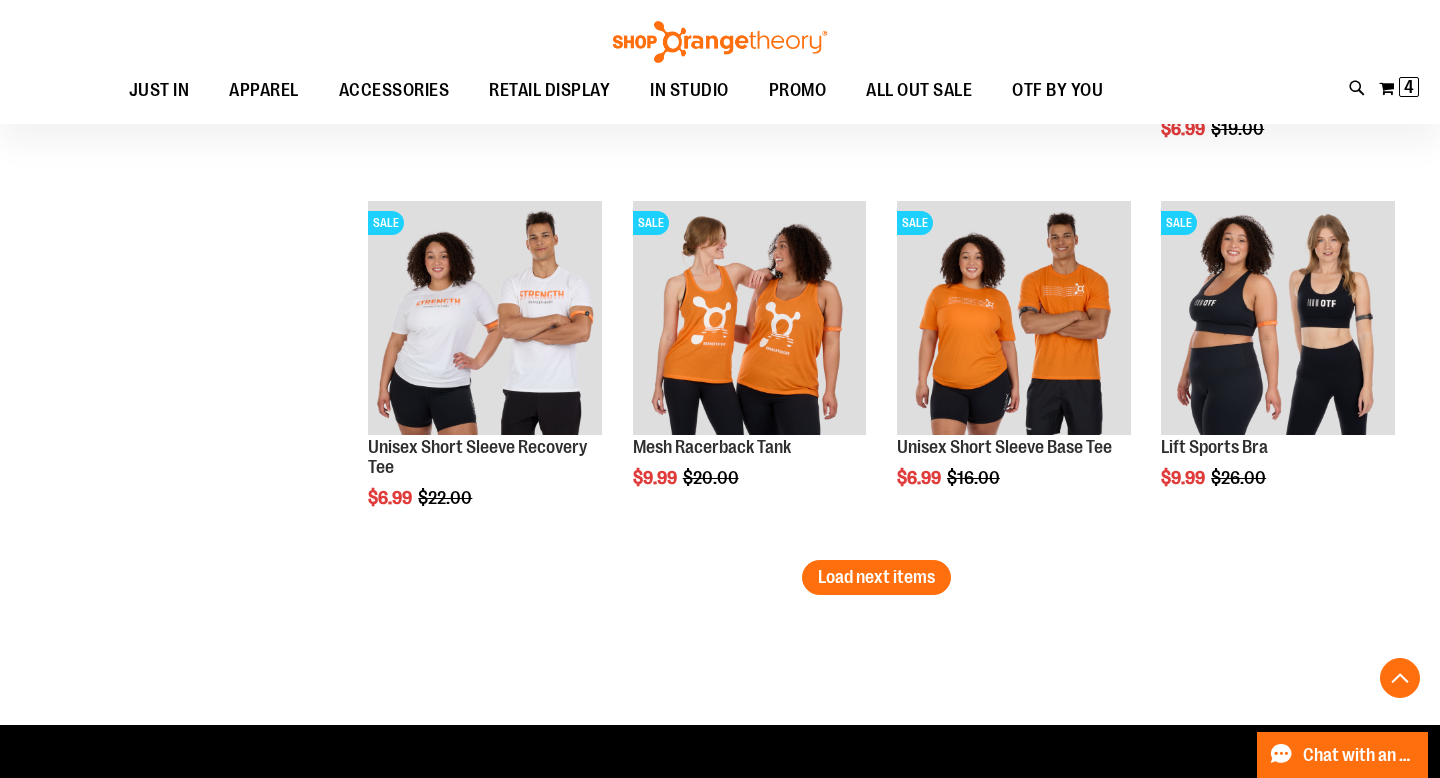 scroll, scrollTop: 7572, scrollLeft: 0, axis: vertical 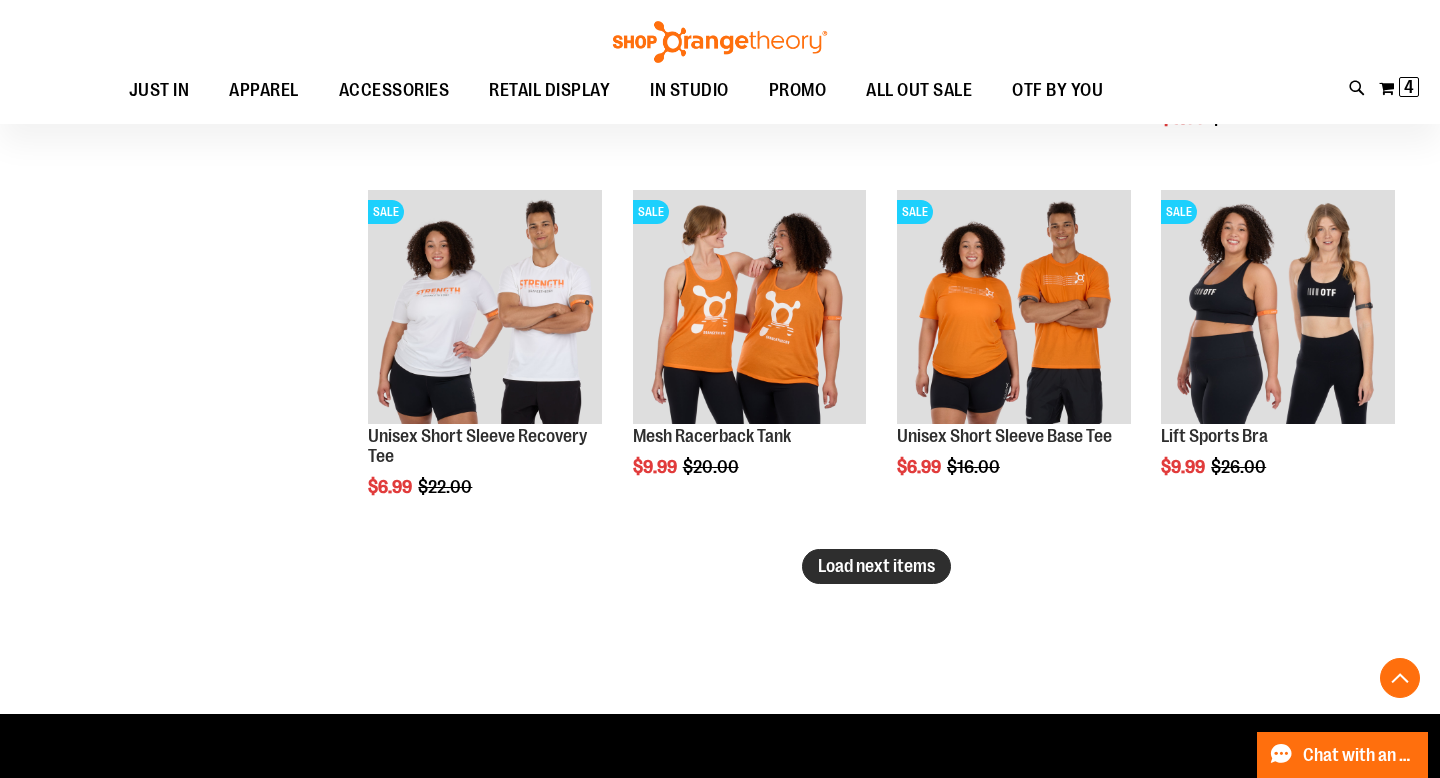 click on "Load next items" at bounding box center [876, 566] 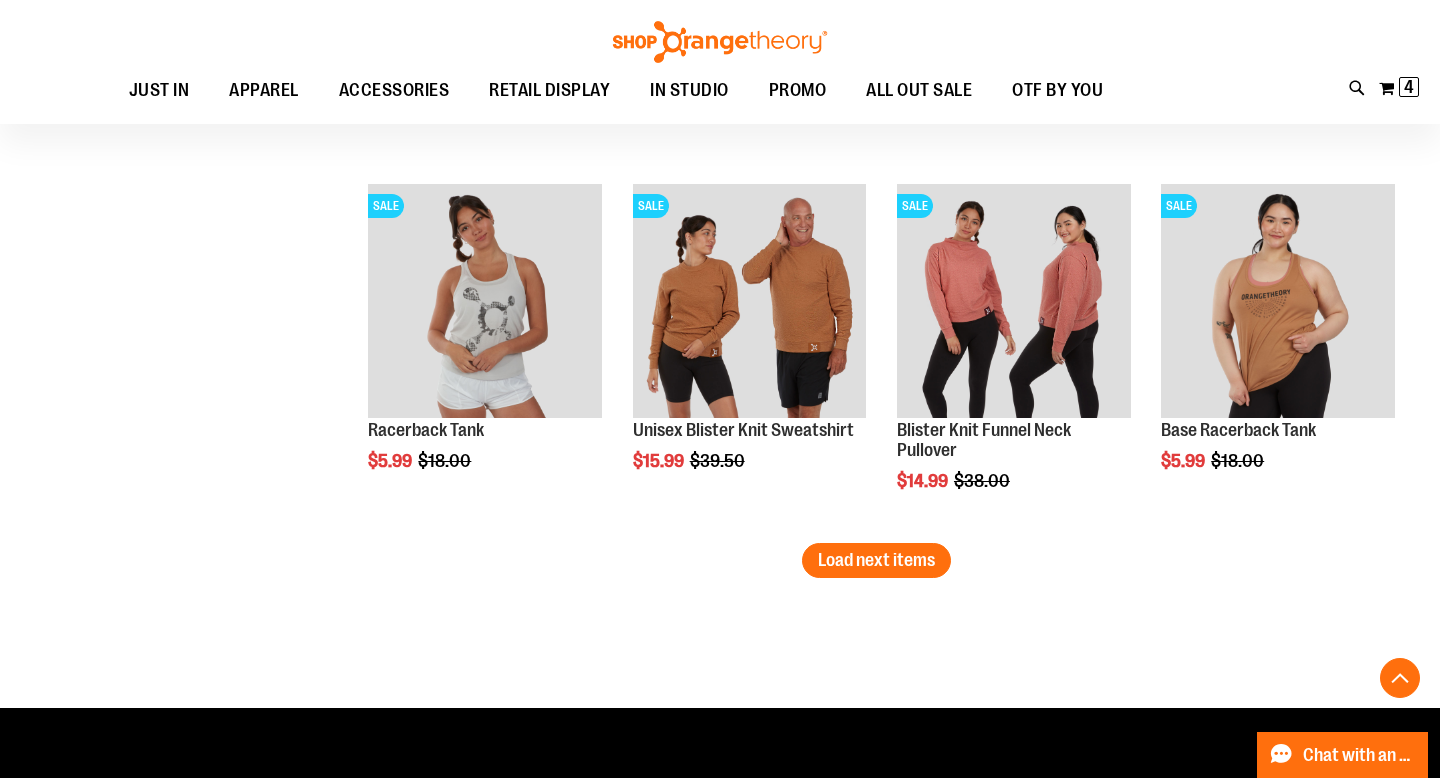 scroll, scrollTop: 8695, scrollLeft: 0, axis: vertical 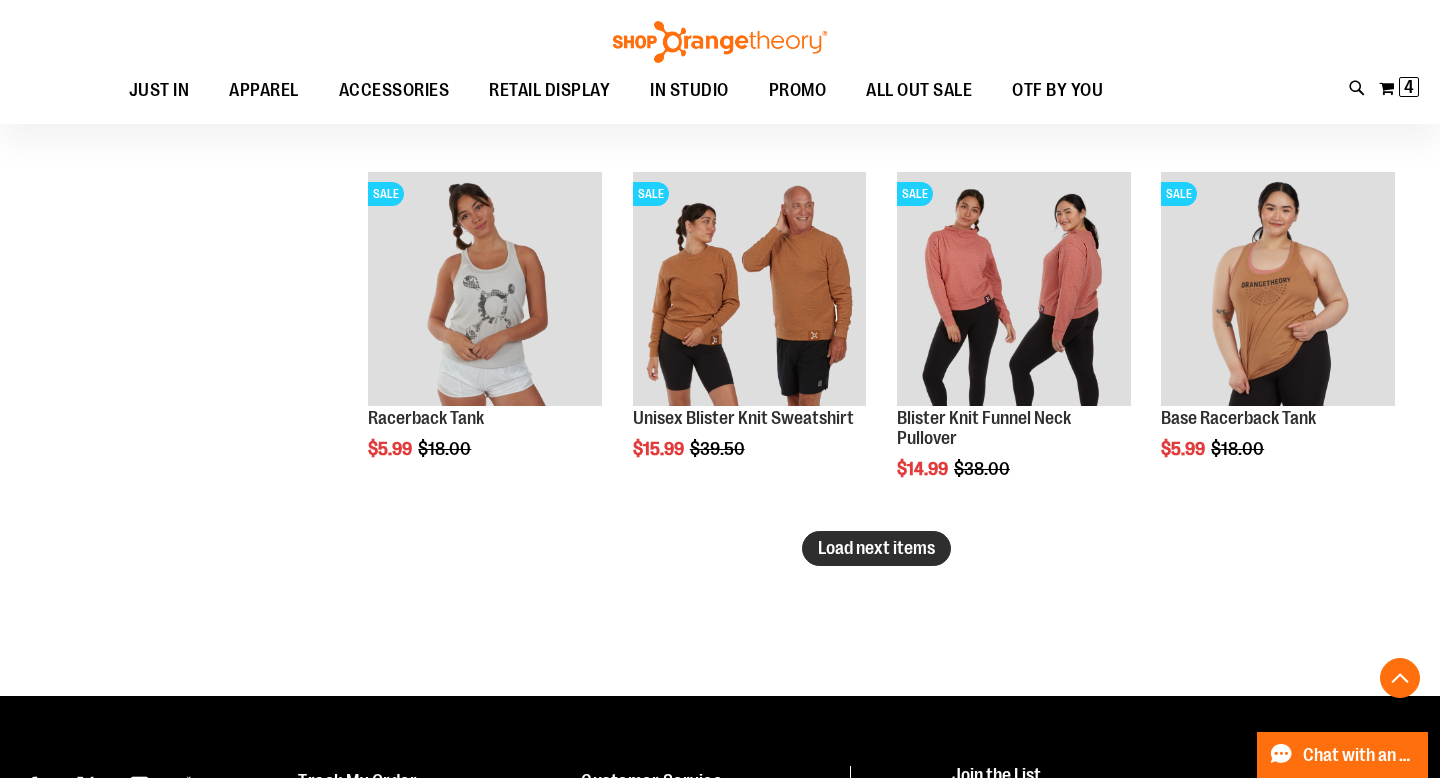 click on "Load next items" at bounding box center (876, 548) 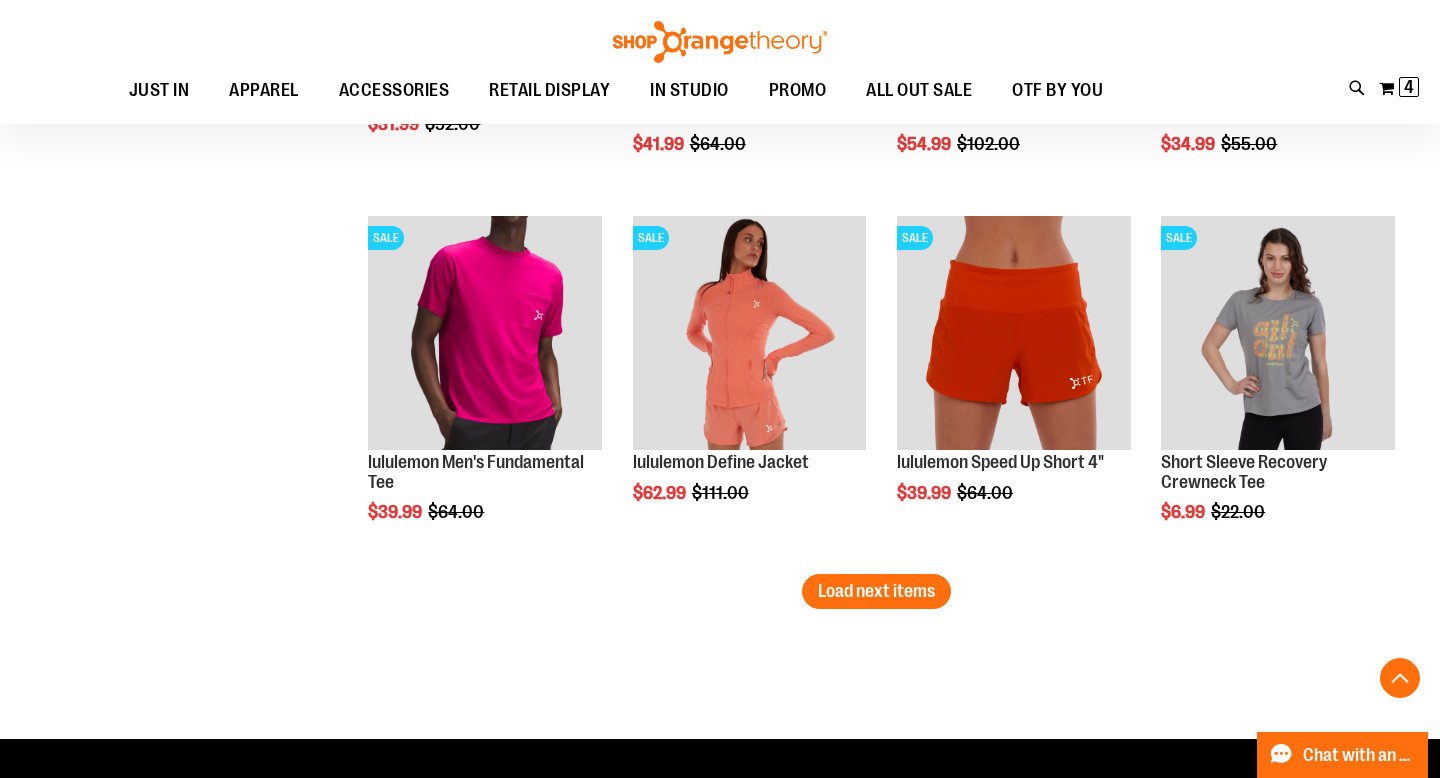 scroll, scrollTop: 9751, scrollLeft: 0, axis: vertical 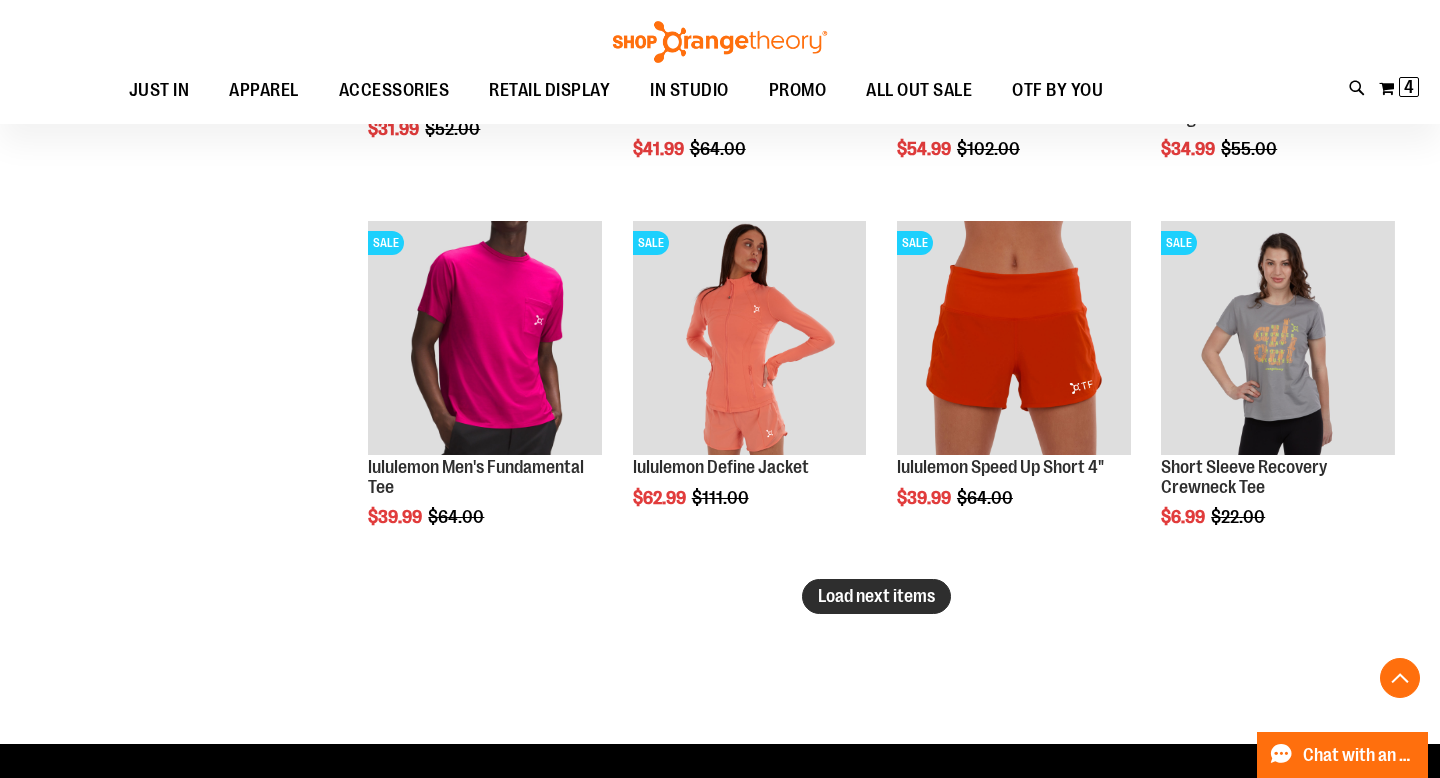 click on "Load next items" at bounding box center [876, 596] 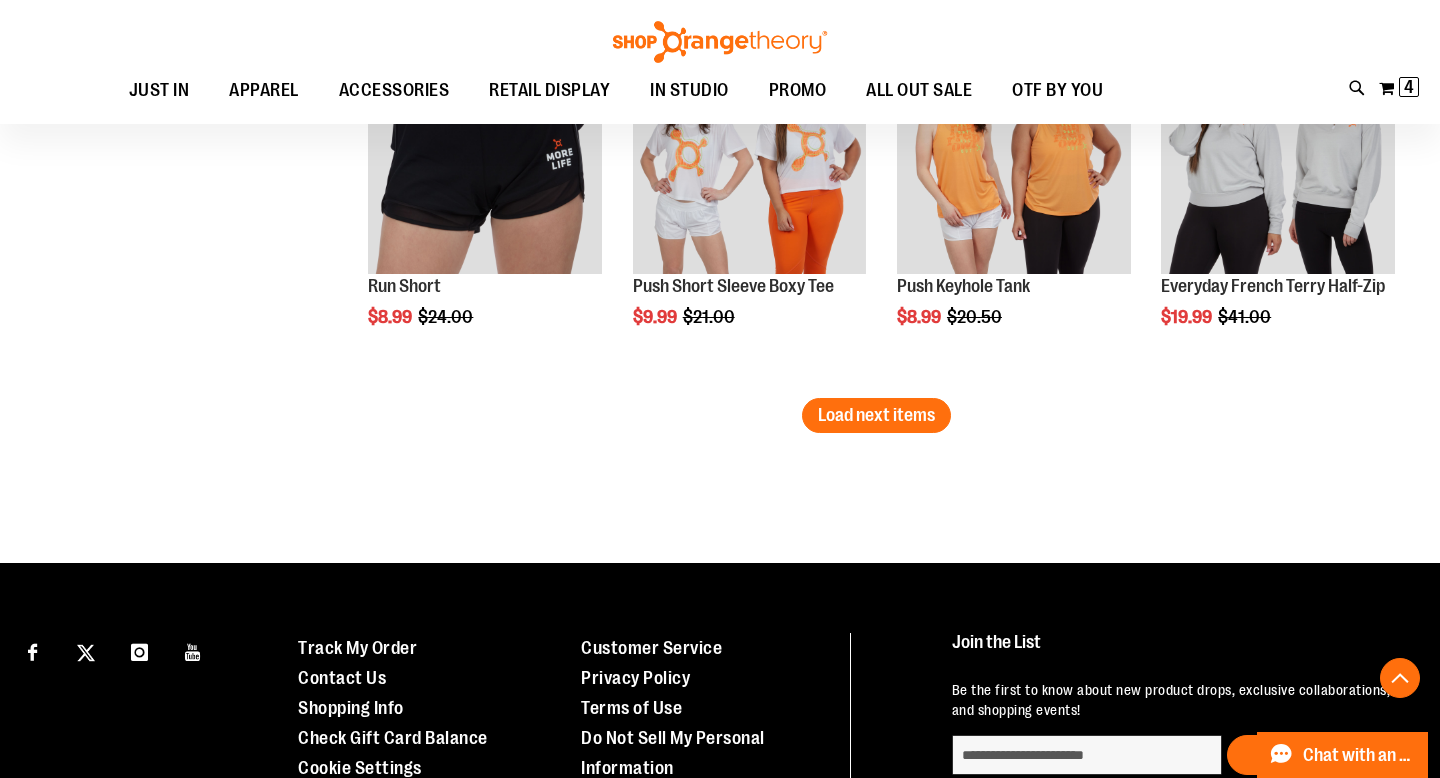 scroll, scrollTop: 11041, scrollLeft: 0, axis: vertical 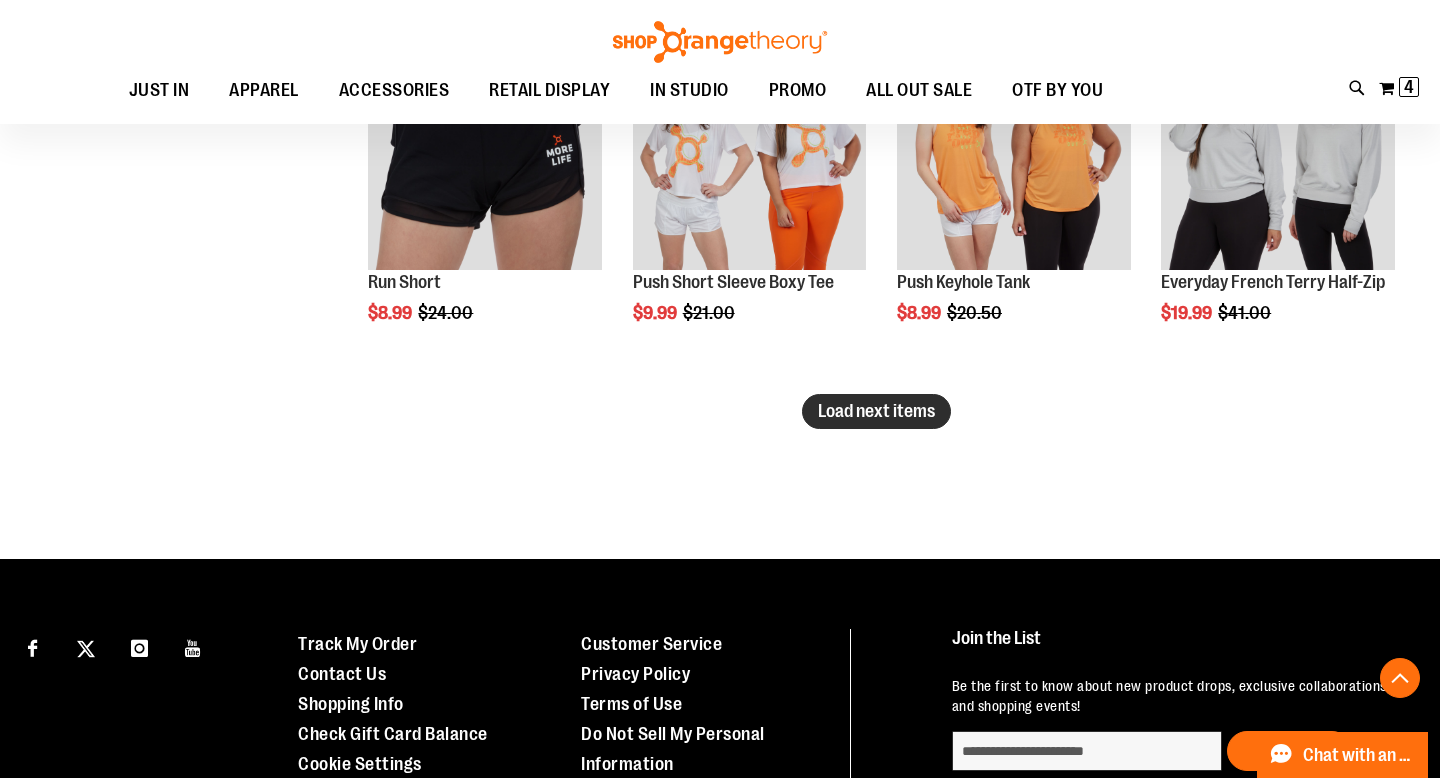 click on "Load next items" at bounding box center (876, 411) 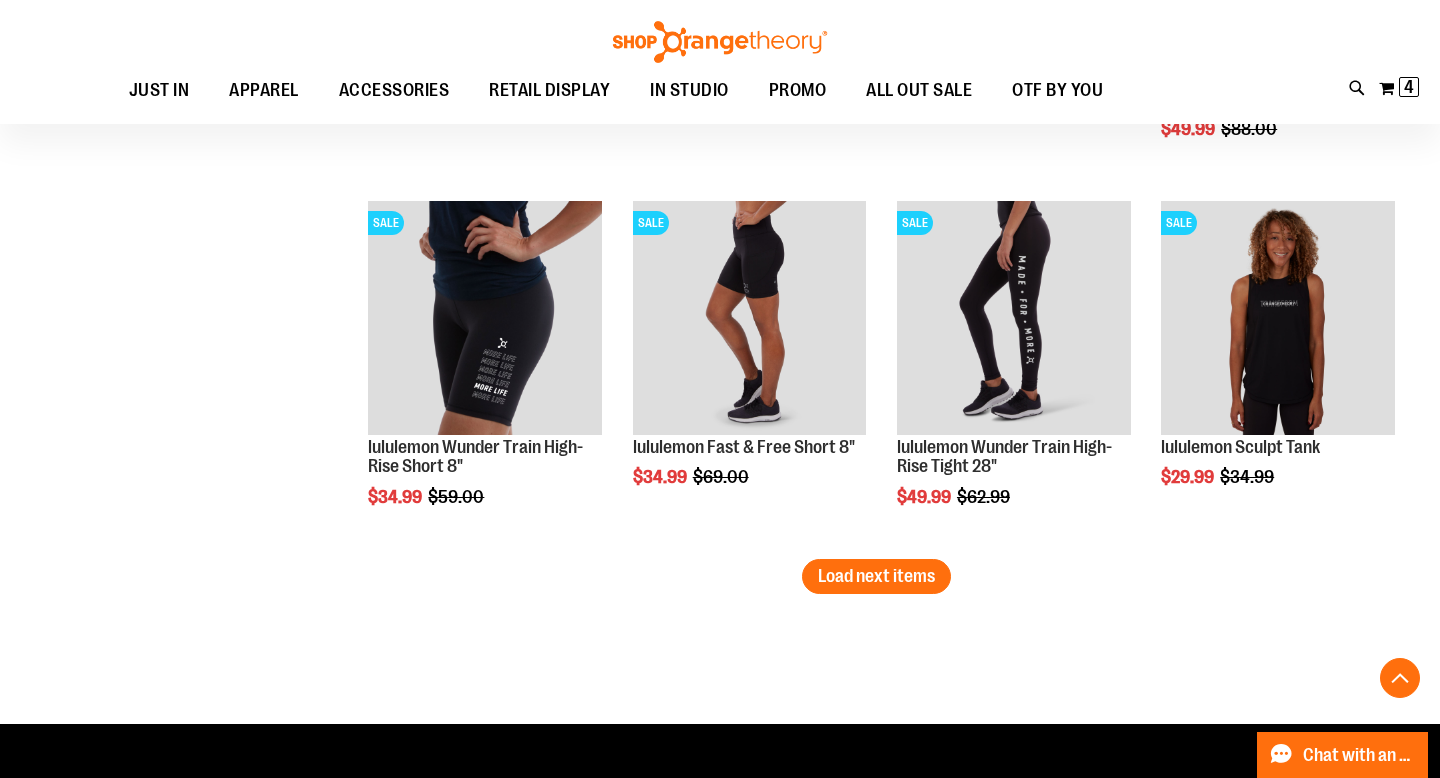 scroll, scrollTop: 11983, scrollLeft: 0, axis: vertical 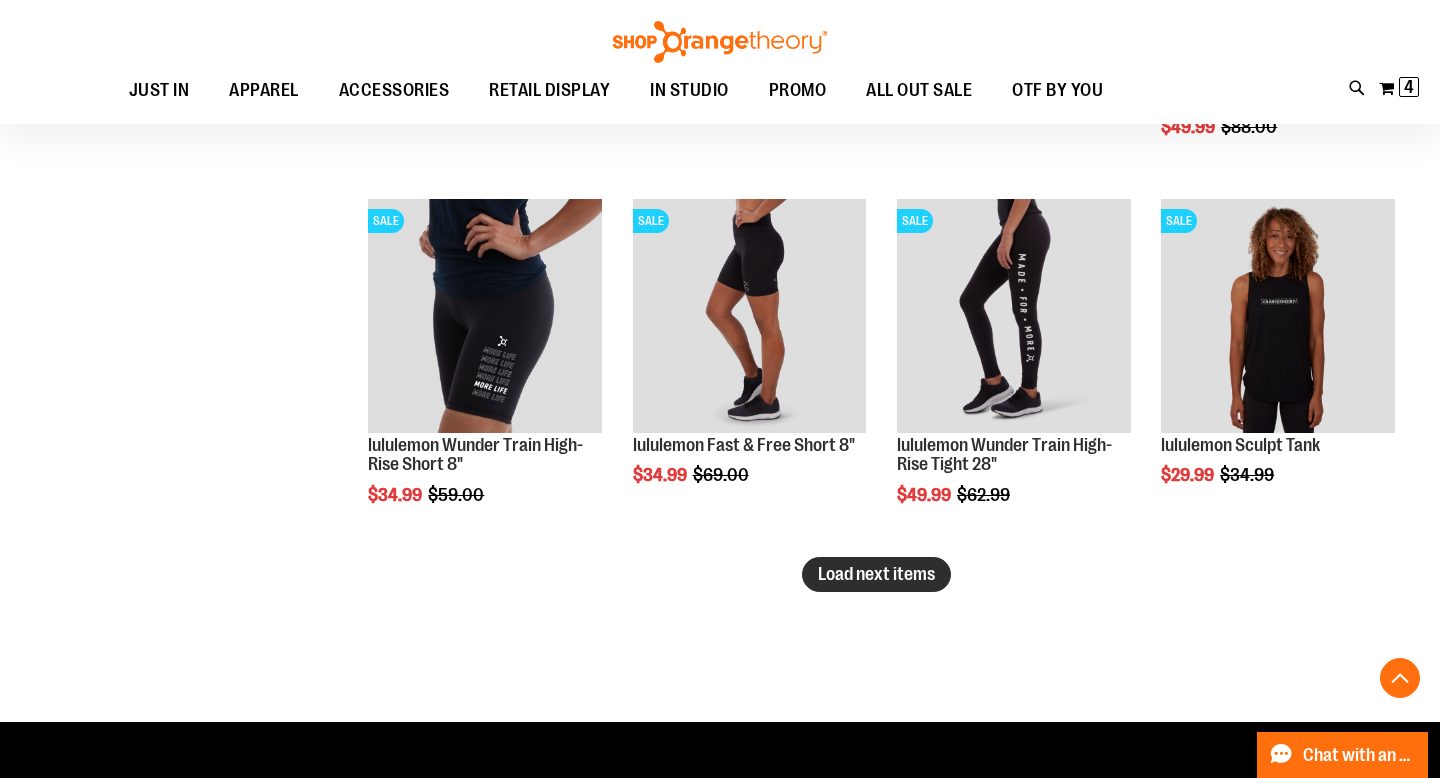 click on "Load next items" at bounding box center [876, 574] 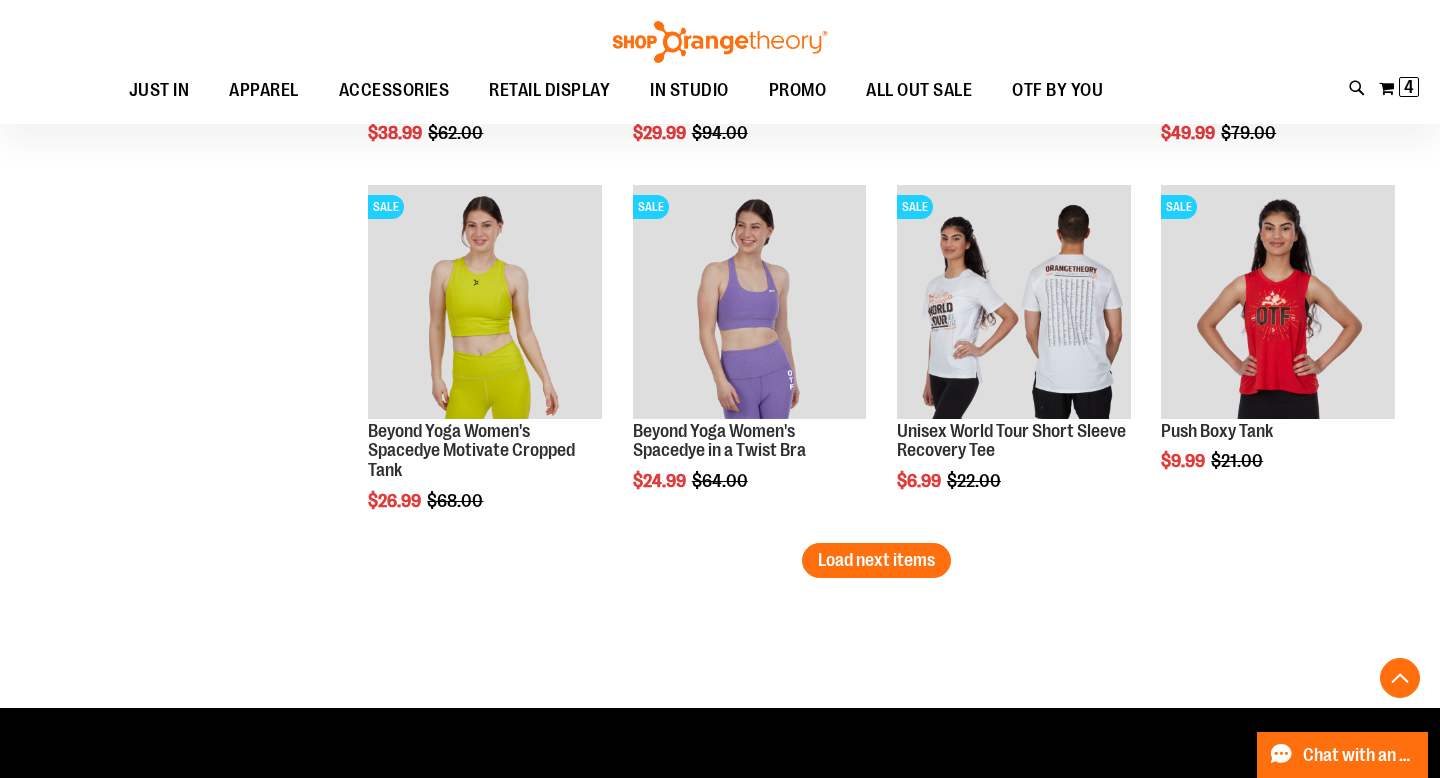 scroll, scrollTop: 13108, scrollLeft: 0, axis: vertical 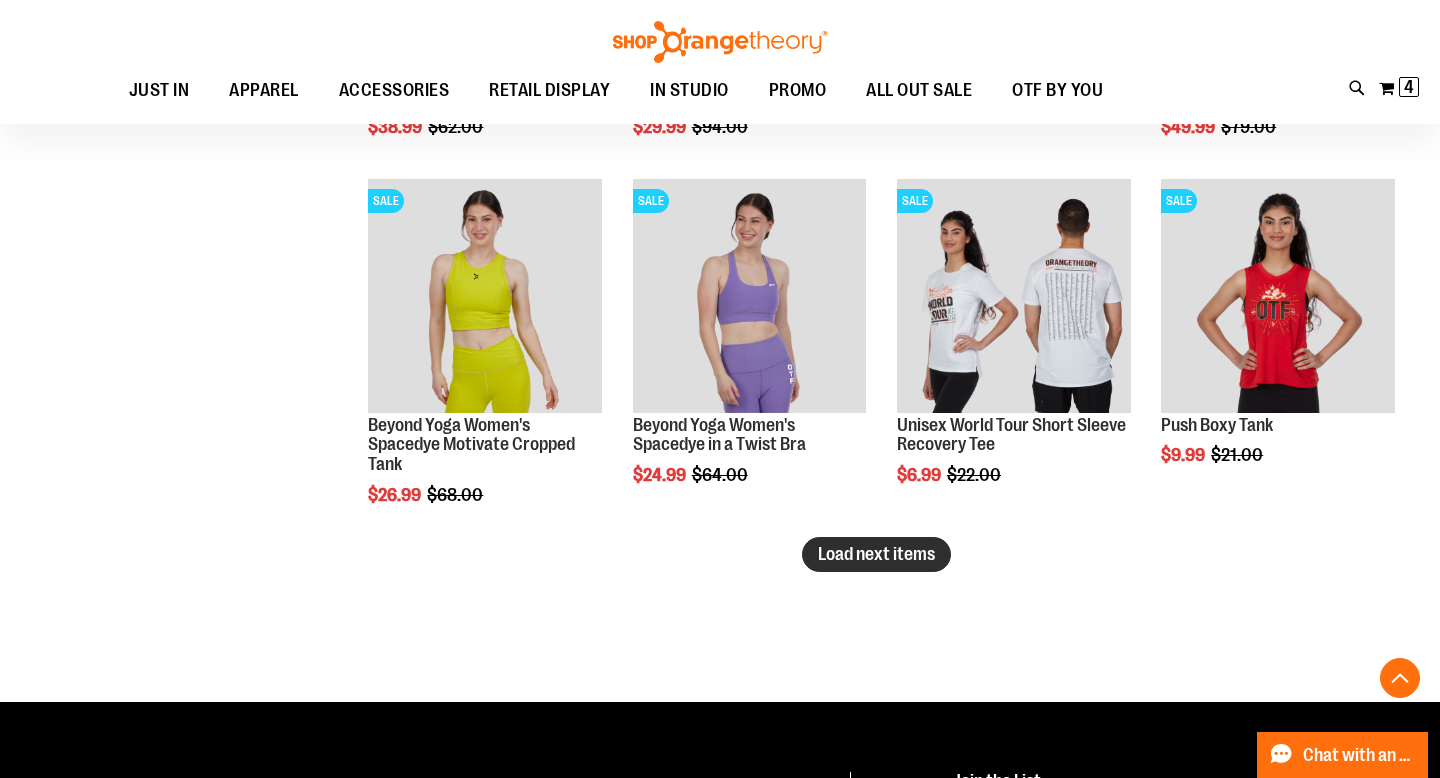 click on "Load next items" at bounding box center [876, 554] 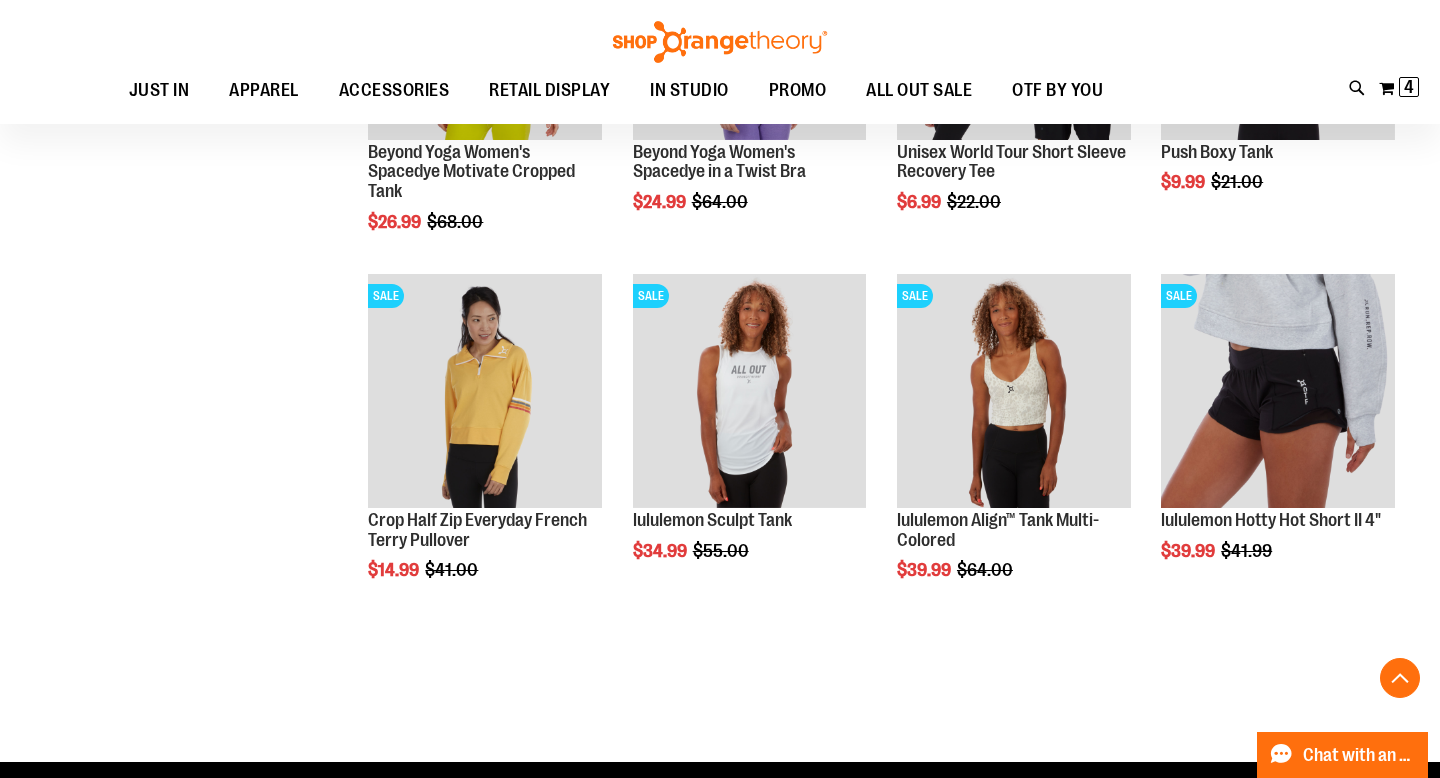 scroll, scrollTop: 13395, scrollLeft: 0, axis: vertical 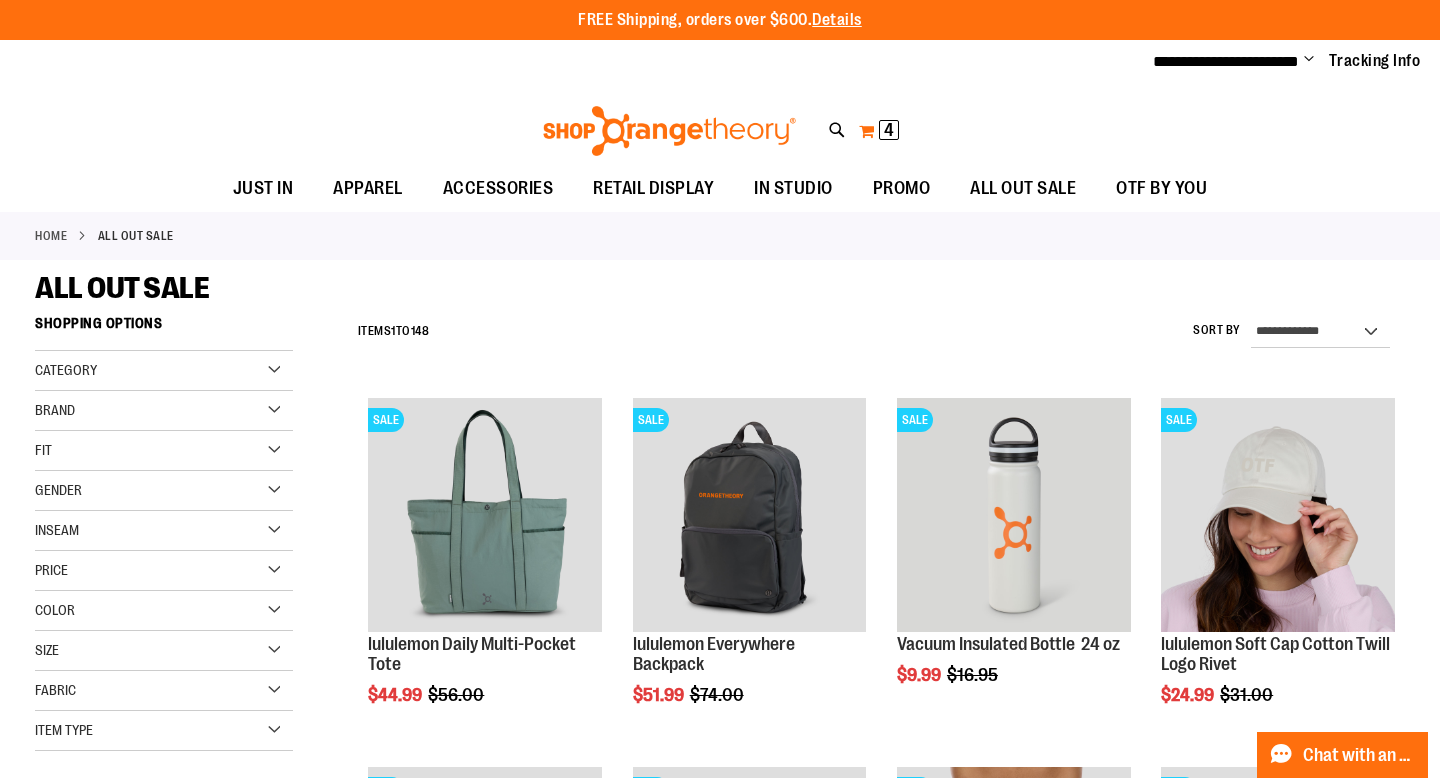 click on "4" at bounding box center (889, 130) 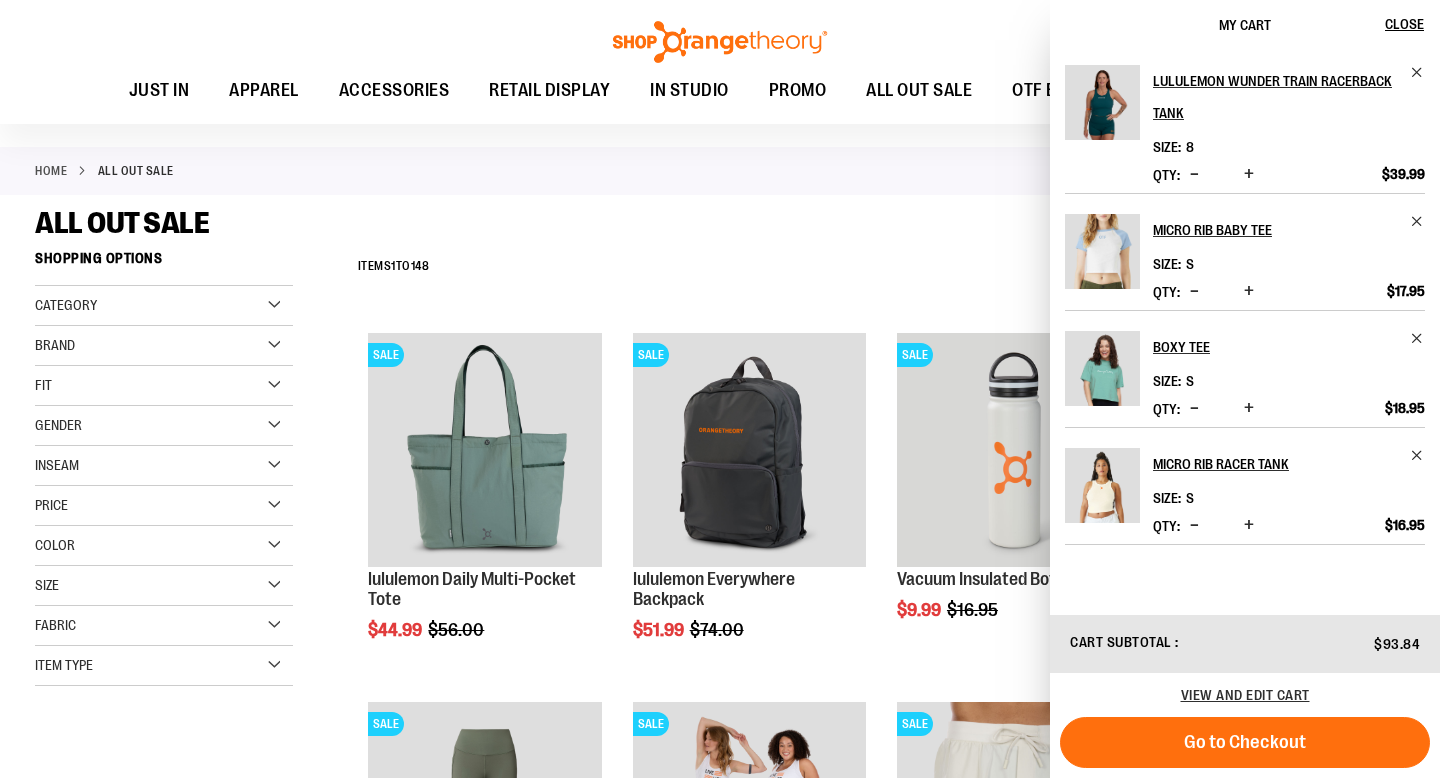 scroll, scrollTop: 65, scrollLeft: 0, axis: vertical 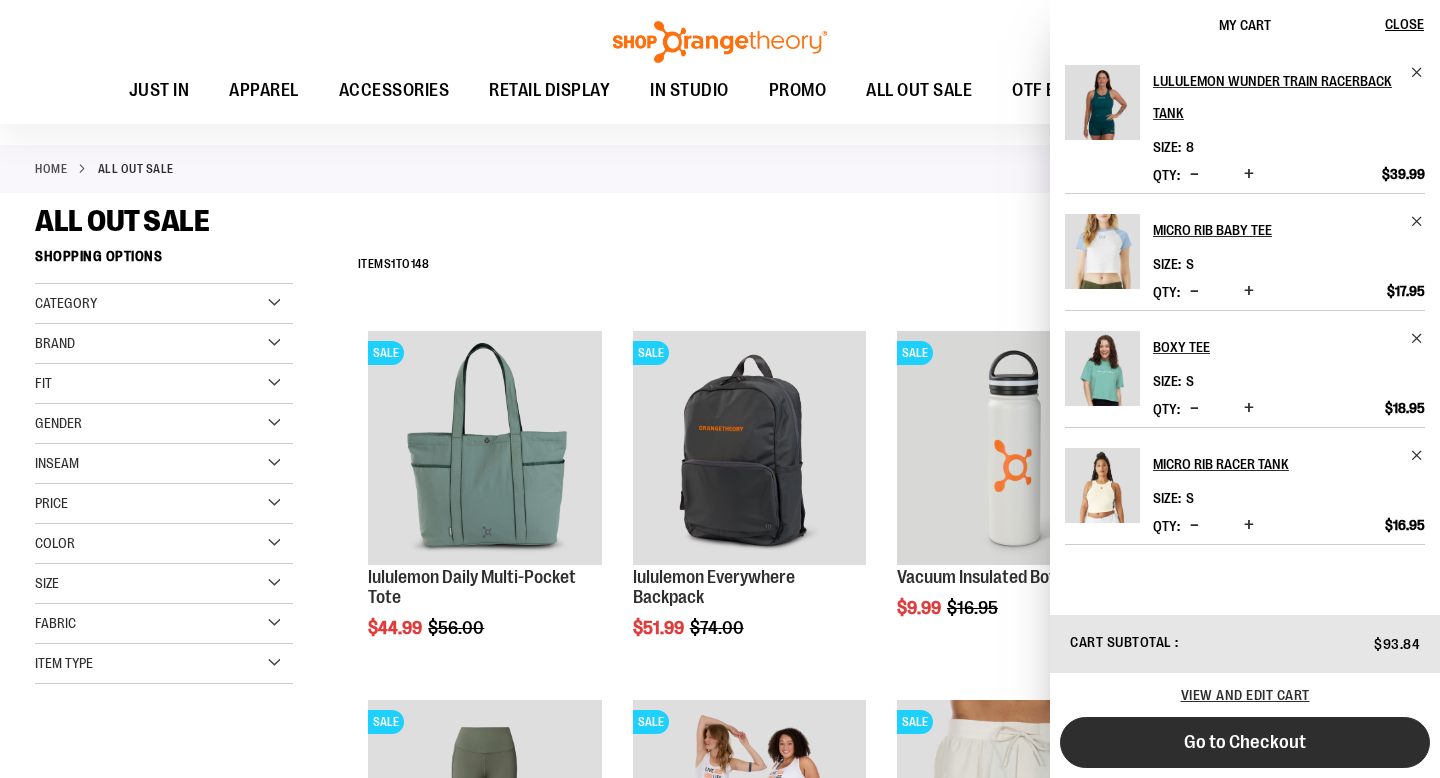 click on "Go to Checkout" at bounding box center [1245, 742] 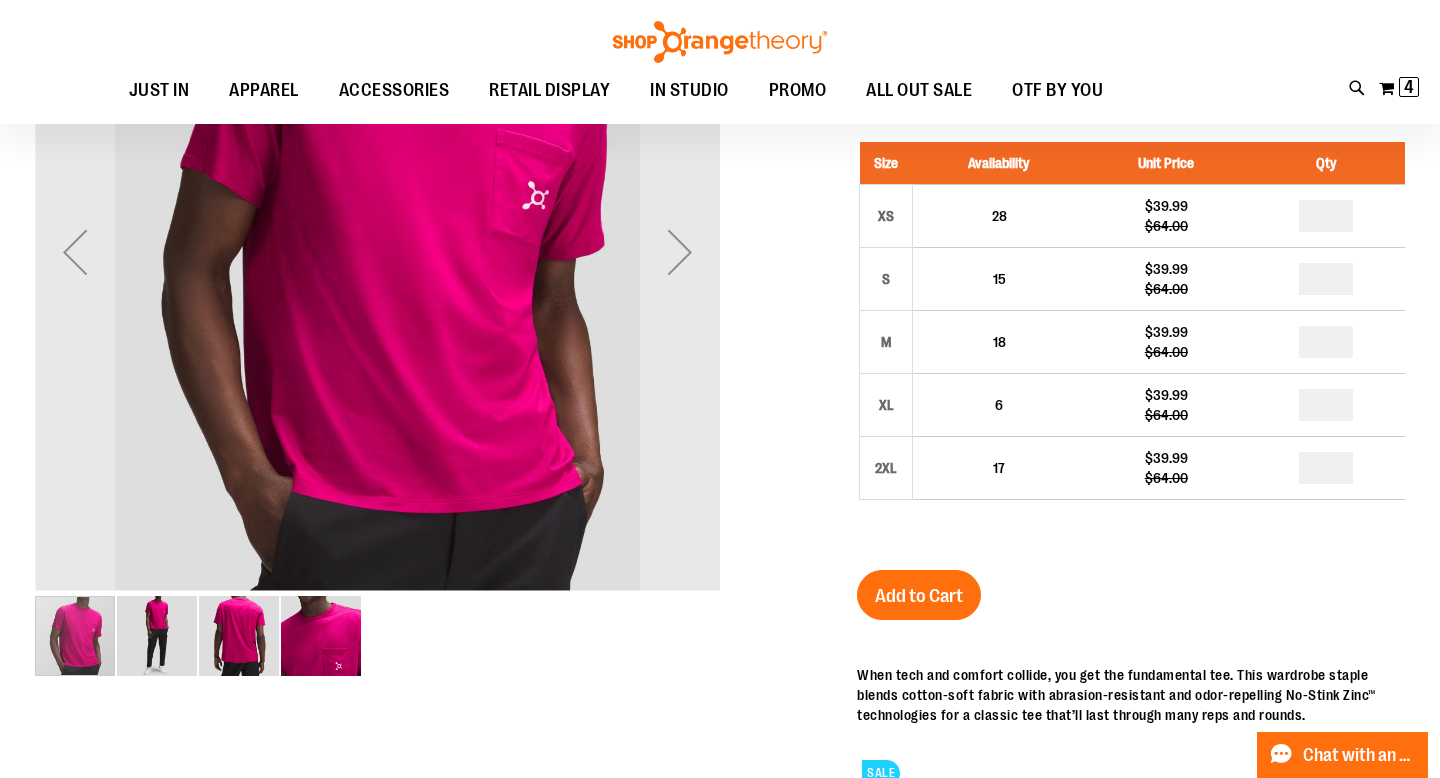 scroll, scrollTop: 158, scrollLeft: 0, axis: vertical 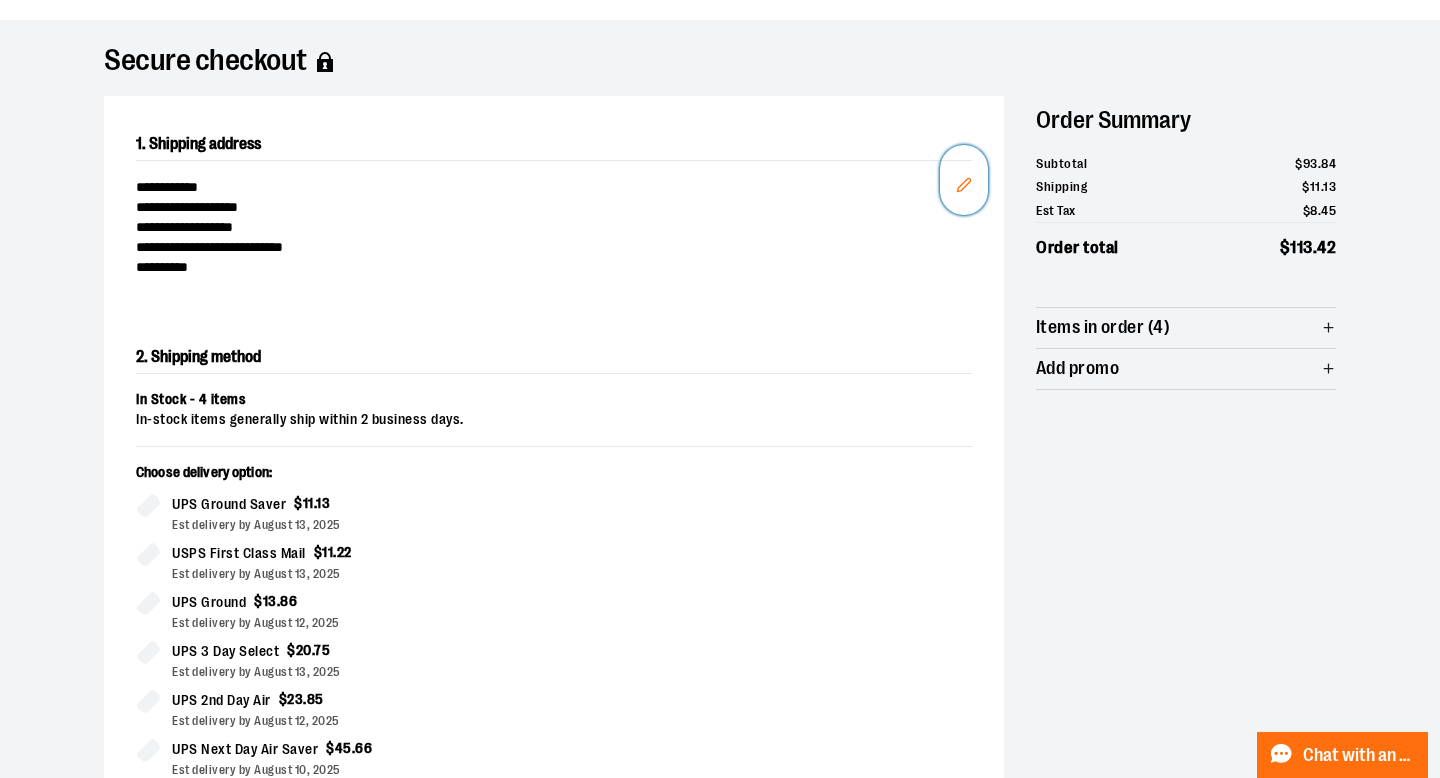 click 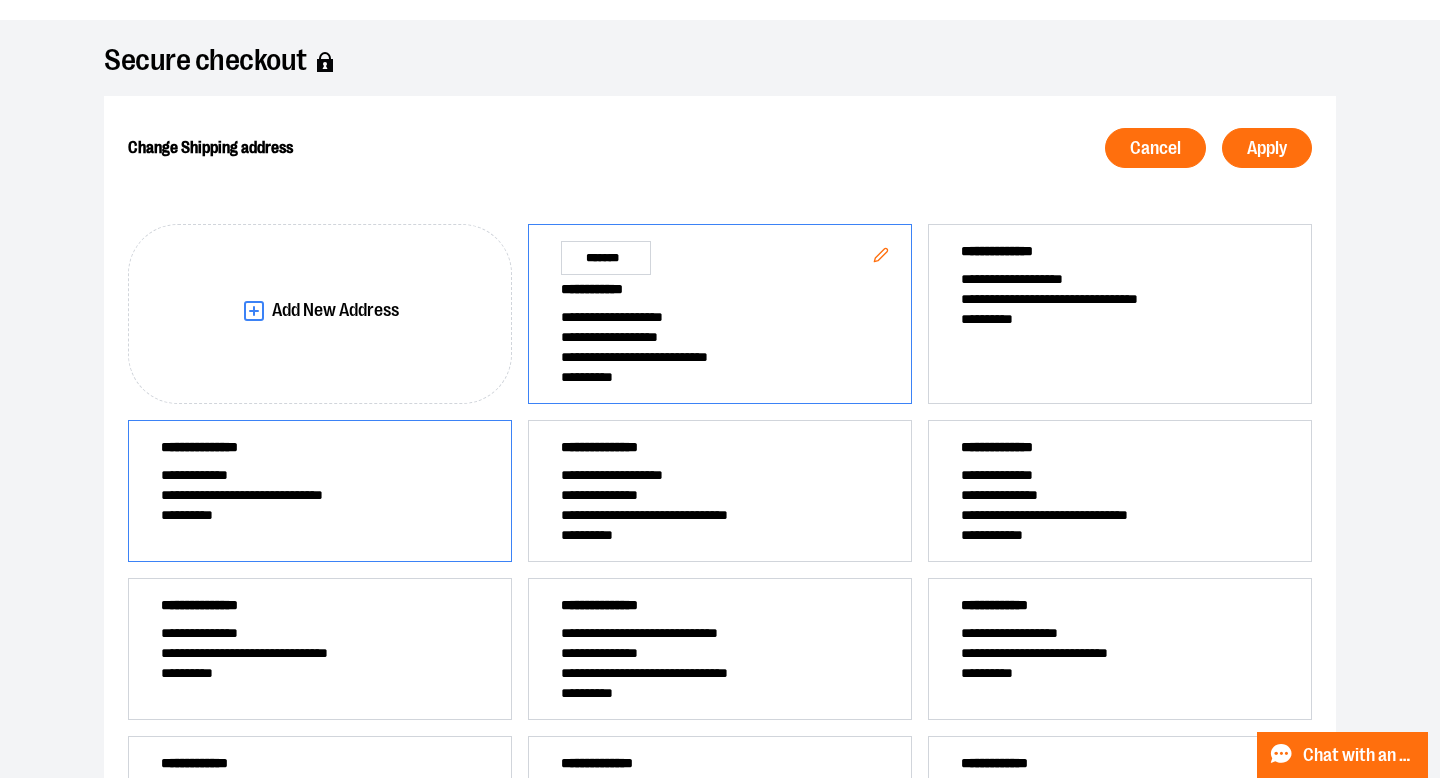 click on "**********" at bounding box center (320, 475) 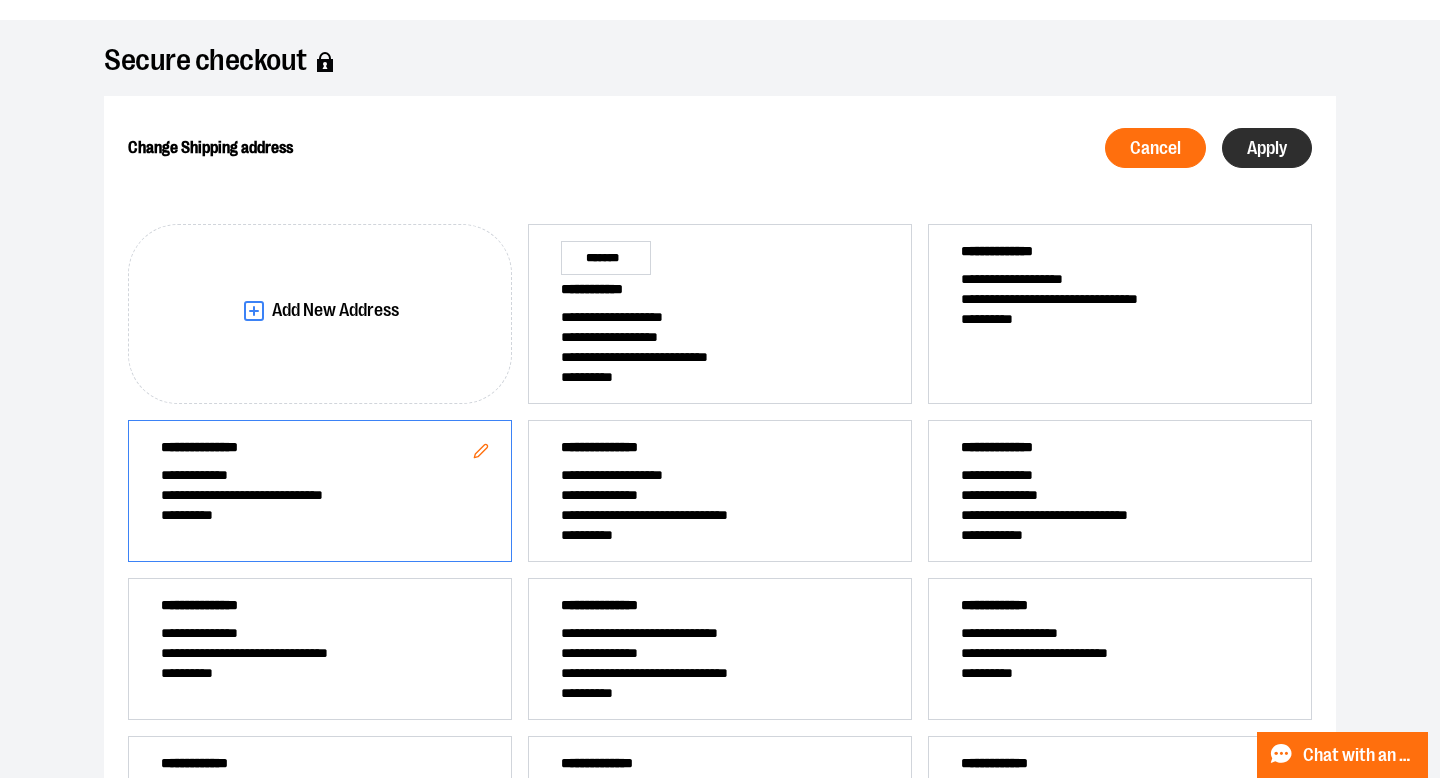 click on "Apply" at bounding box center [1267, 148] 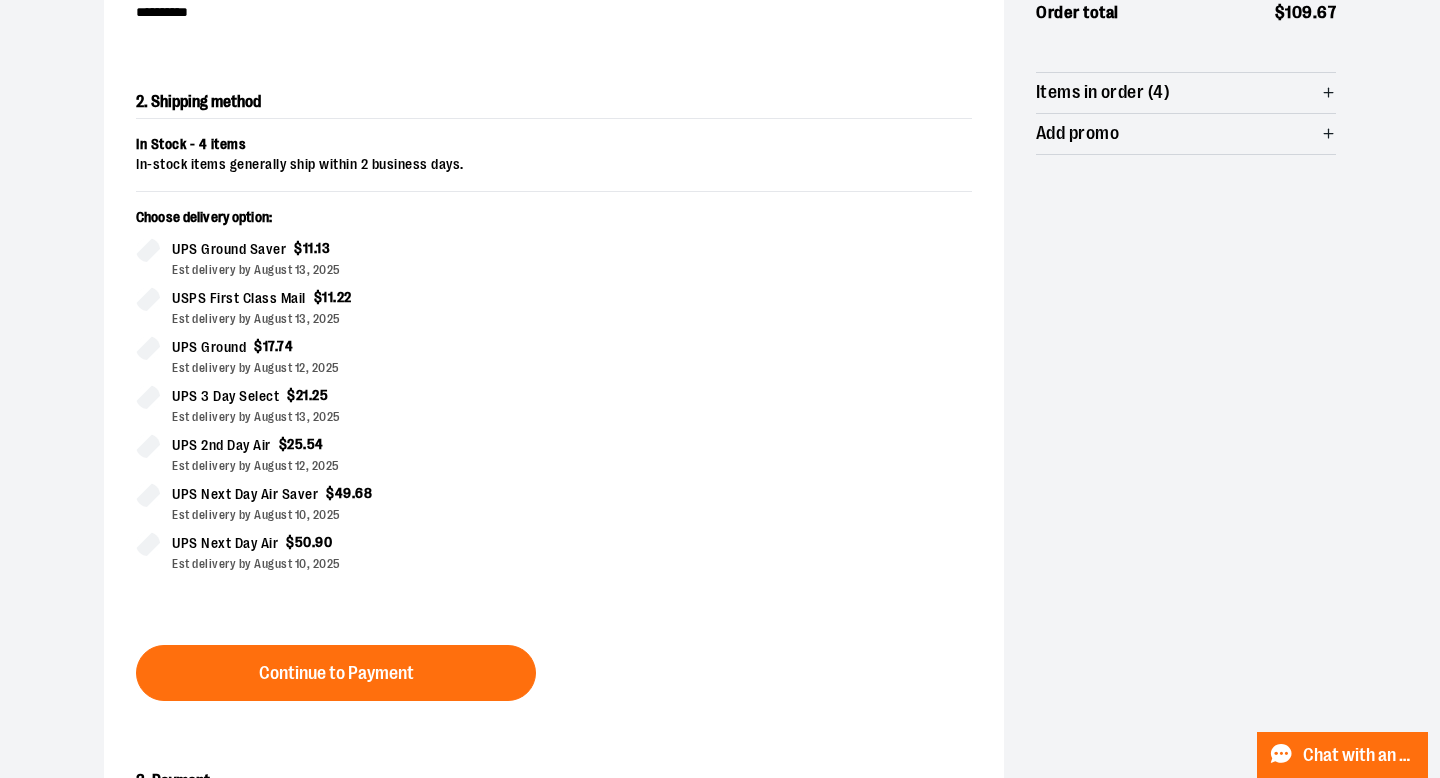 scroll, scrollTop: 355, scrollLeft: 0, axis: vertical 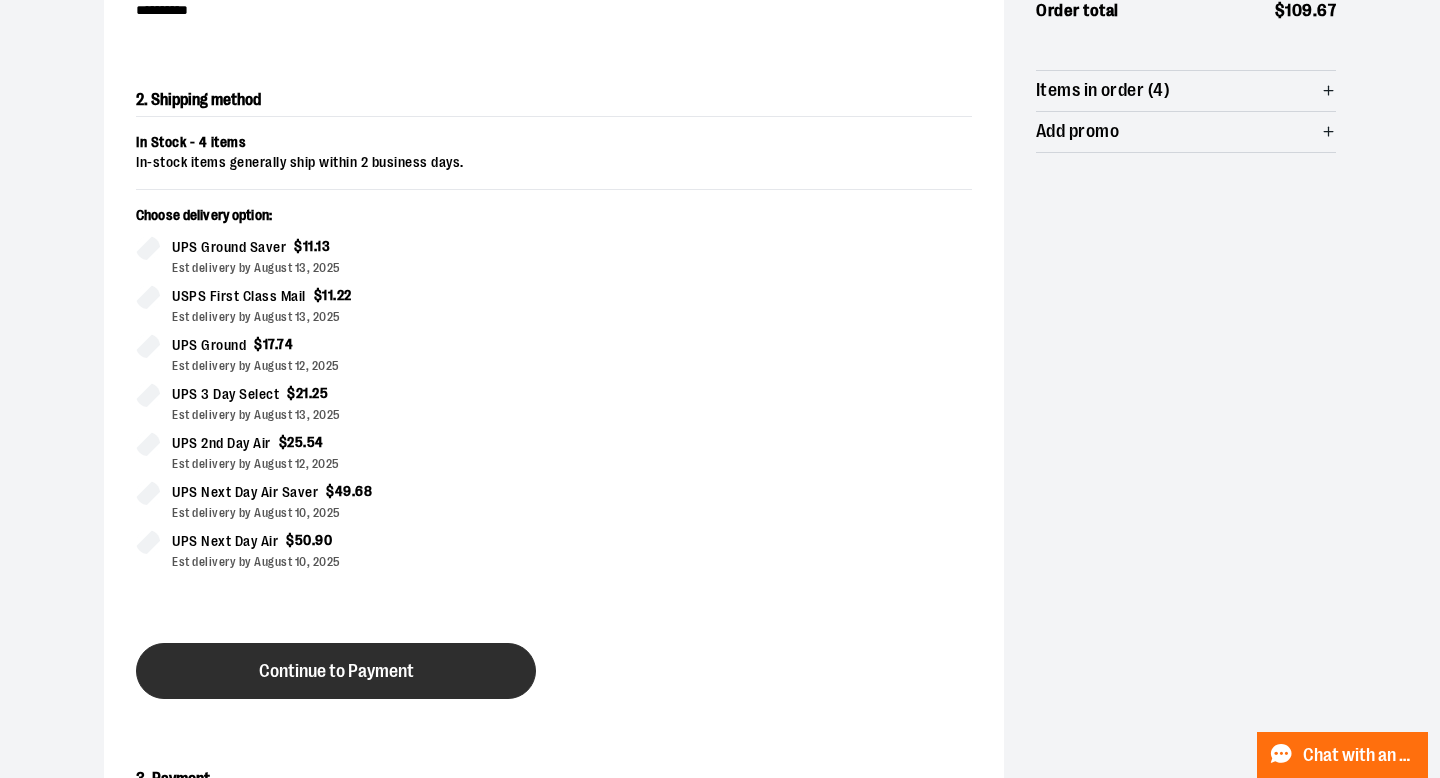 click on "Continue to Payment" at bounding box center [336, 671] 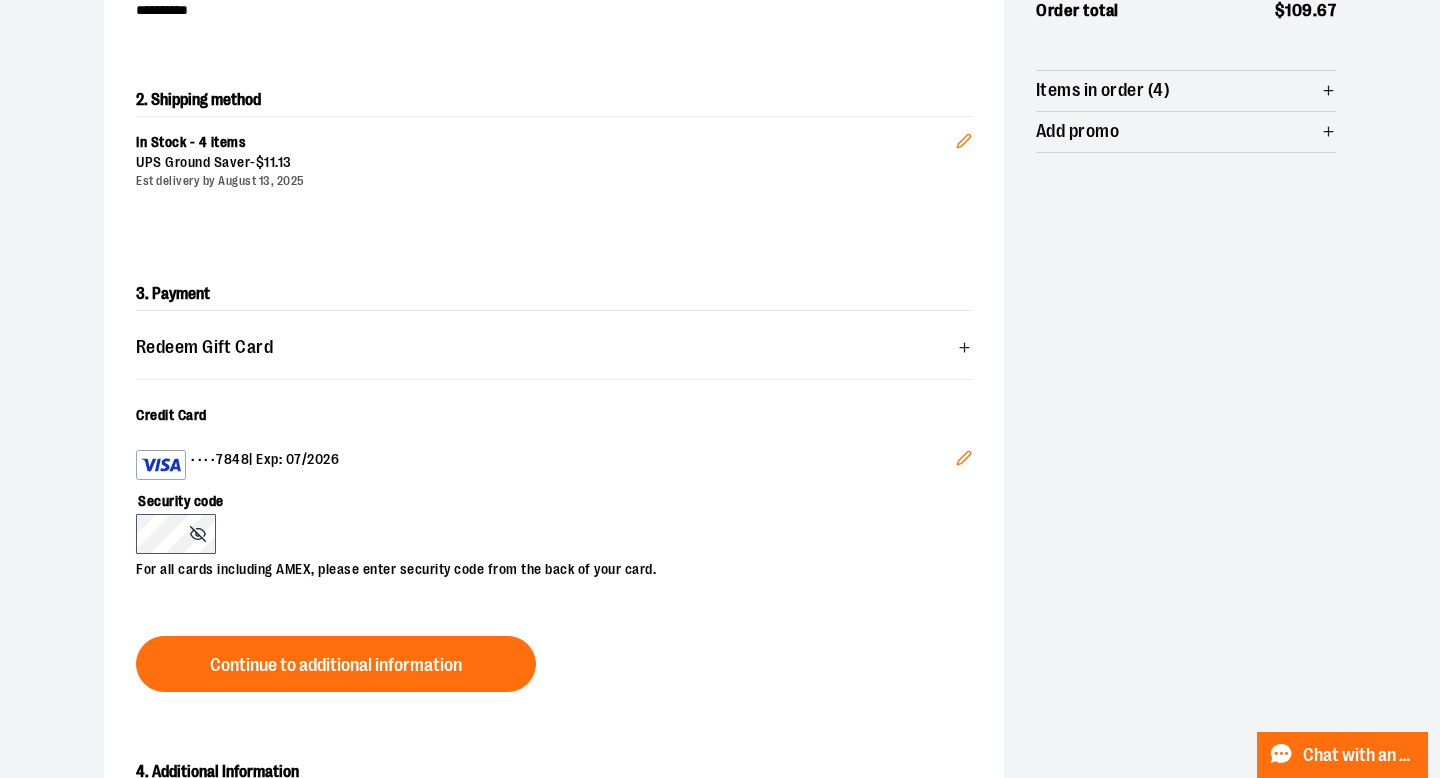click 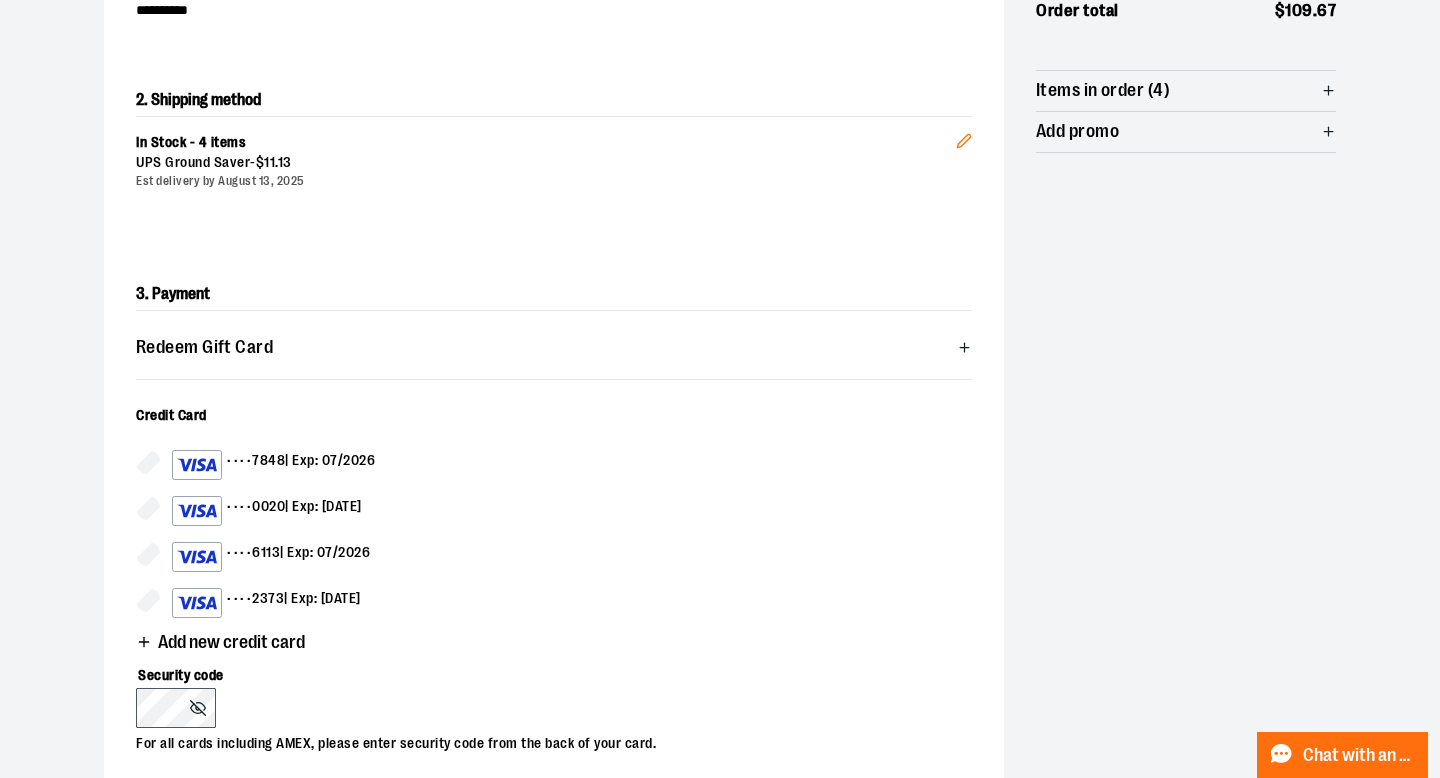 click on "••••  6113  | Exp:   07/2026" at bounding box center (271, 557) 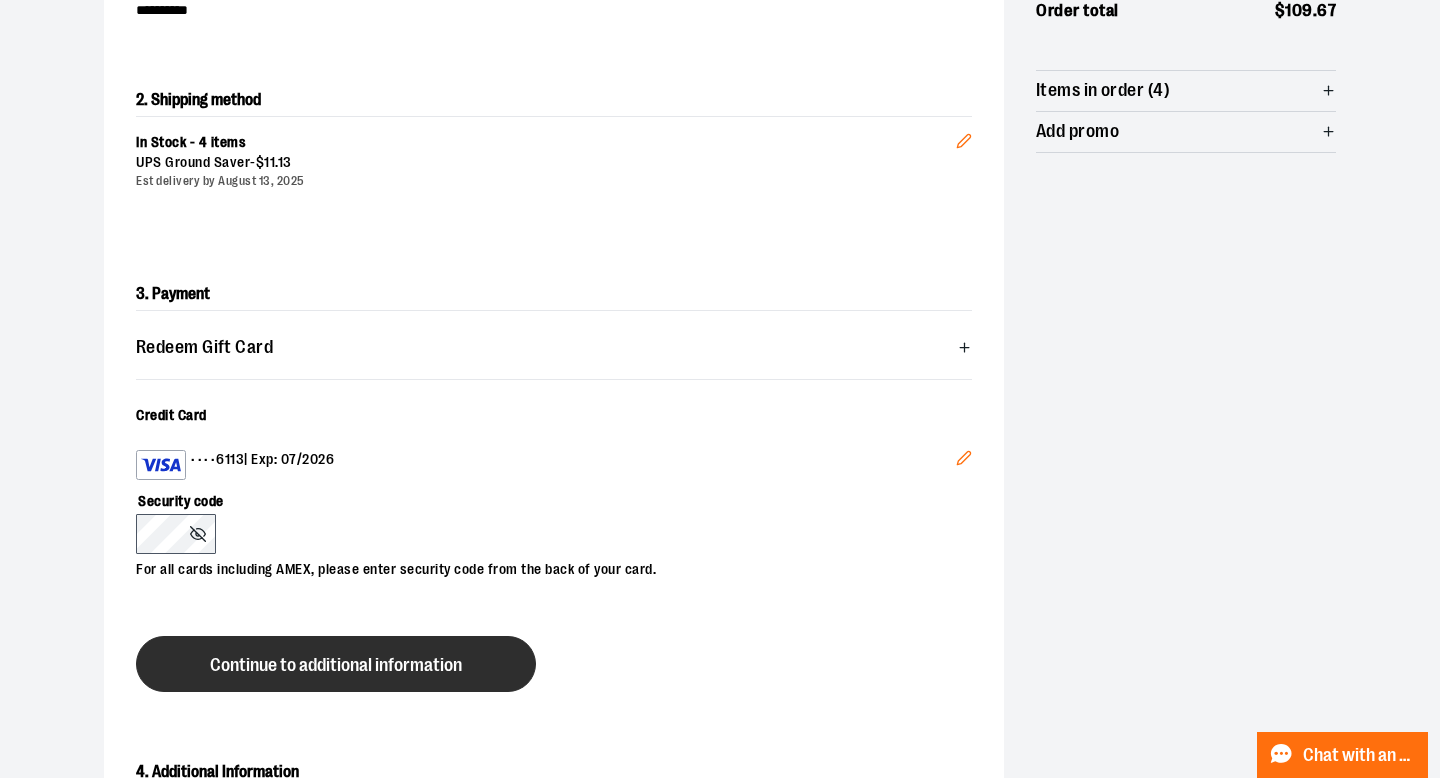 click on "Continue to additional information" at bounding box center [336, 665] 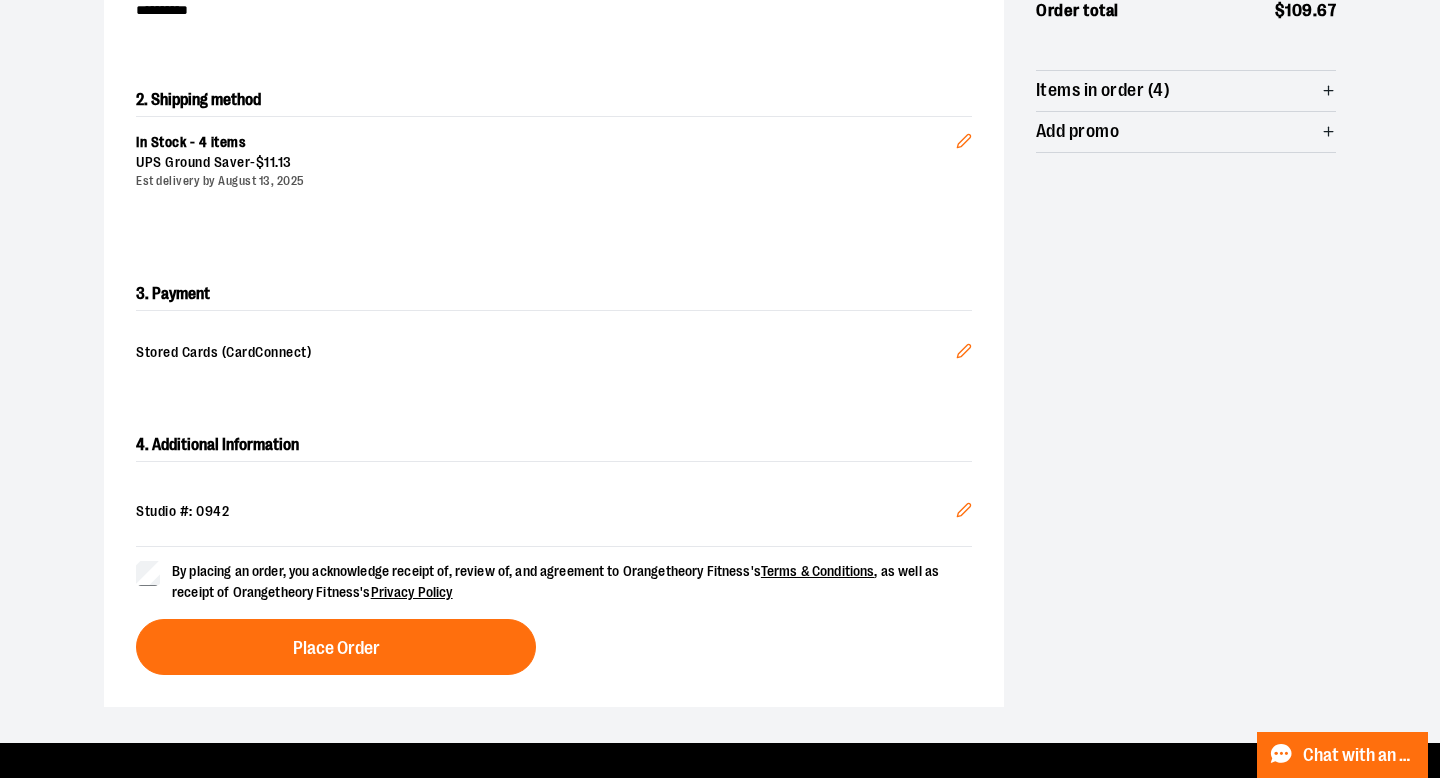 click 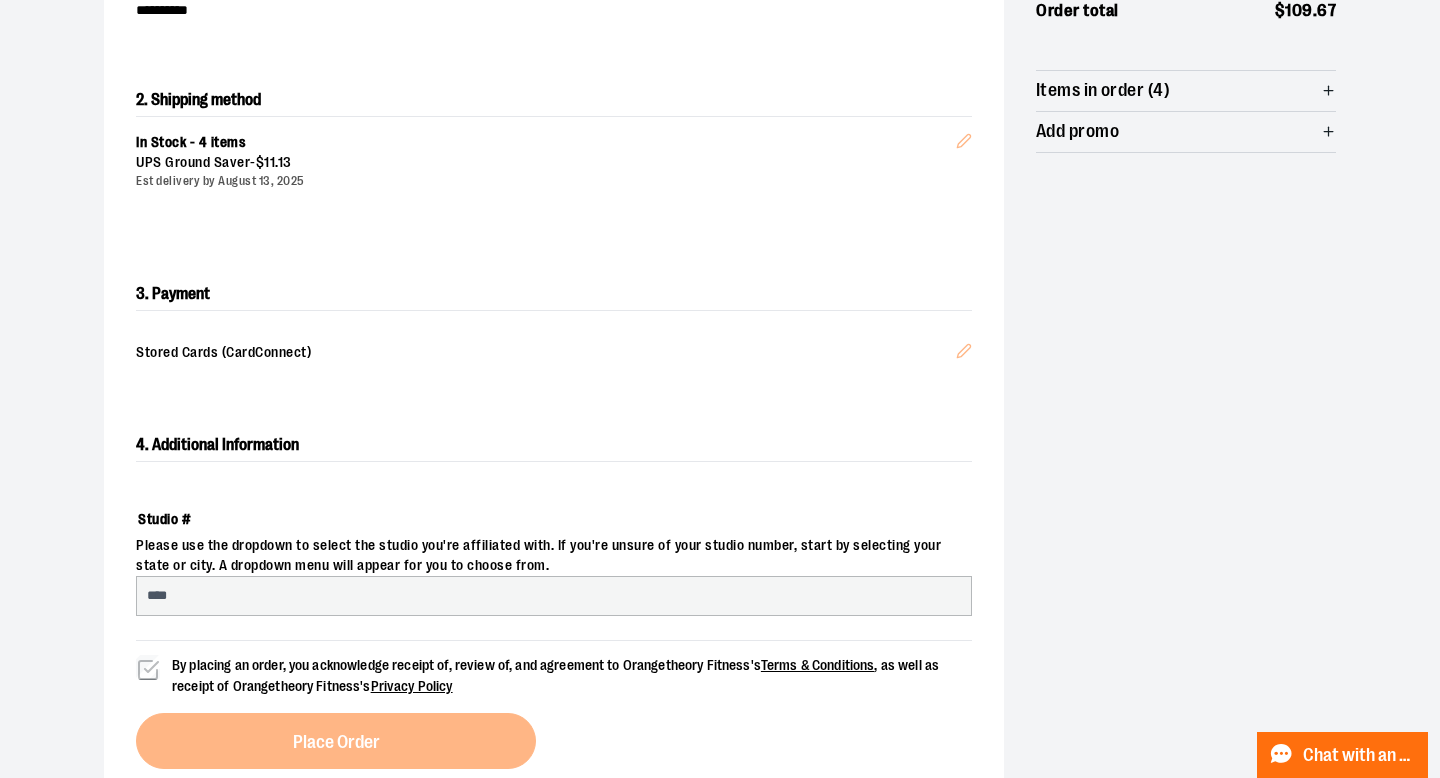 select on "***" 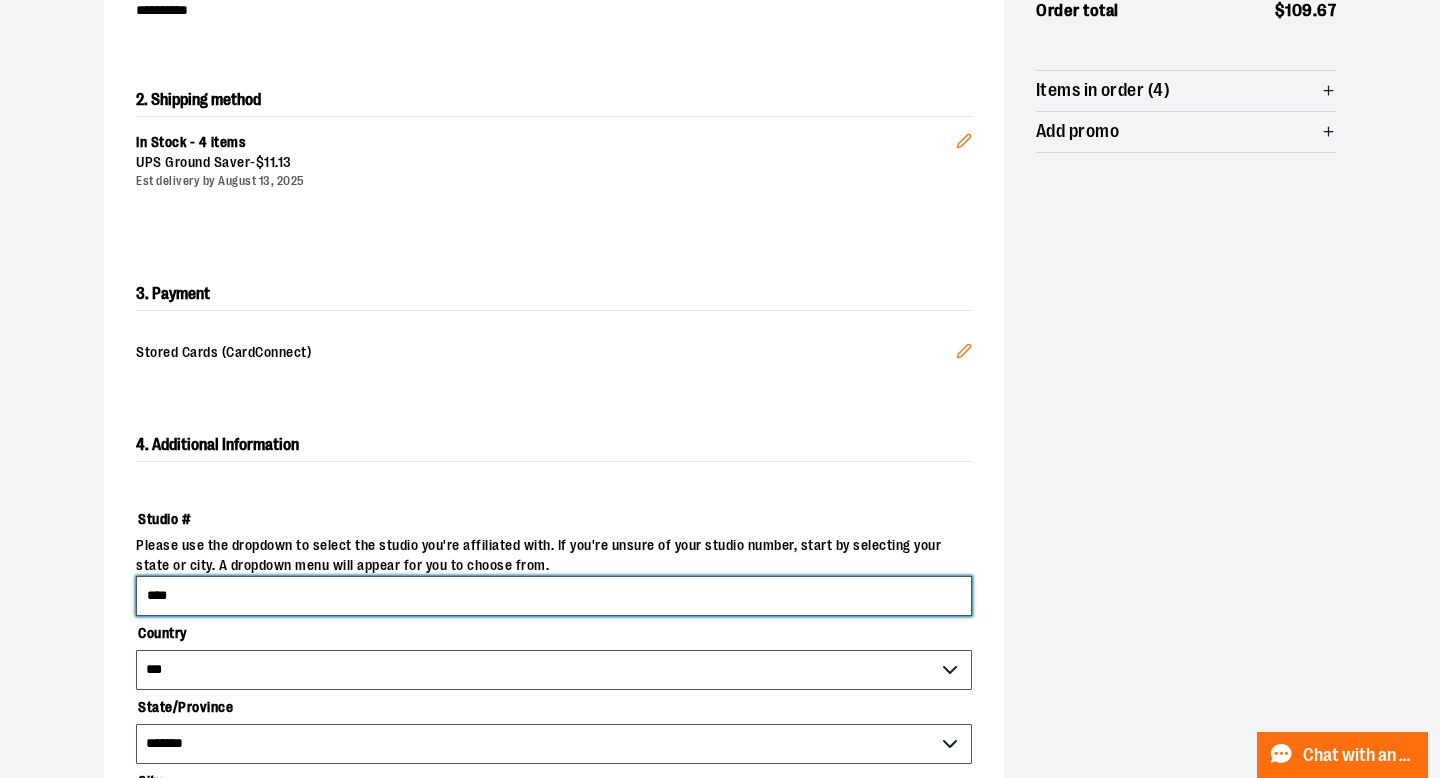 drag, startPoint x: 259, startPoint y: 604, endPoint x: 81, endPoint y: 606, distance: 178.01123 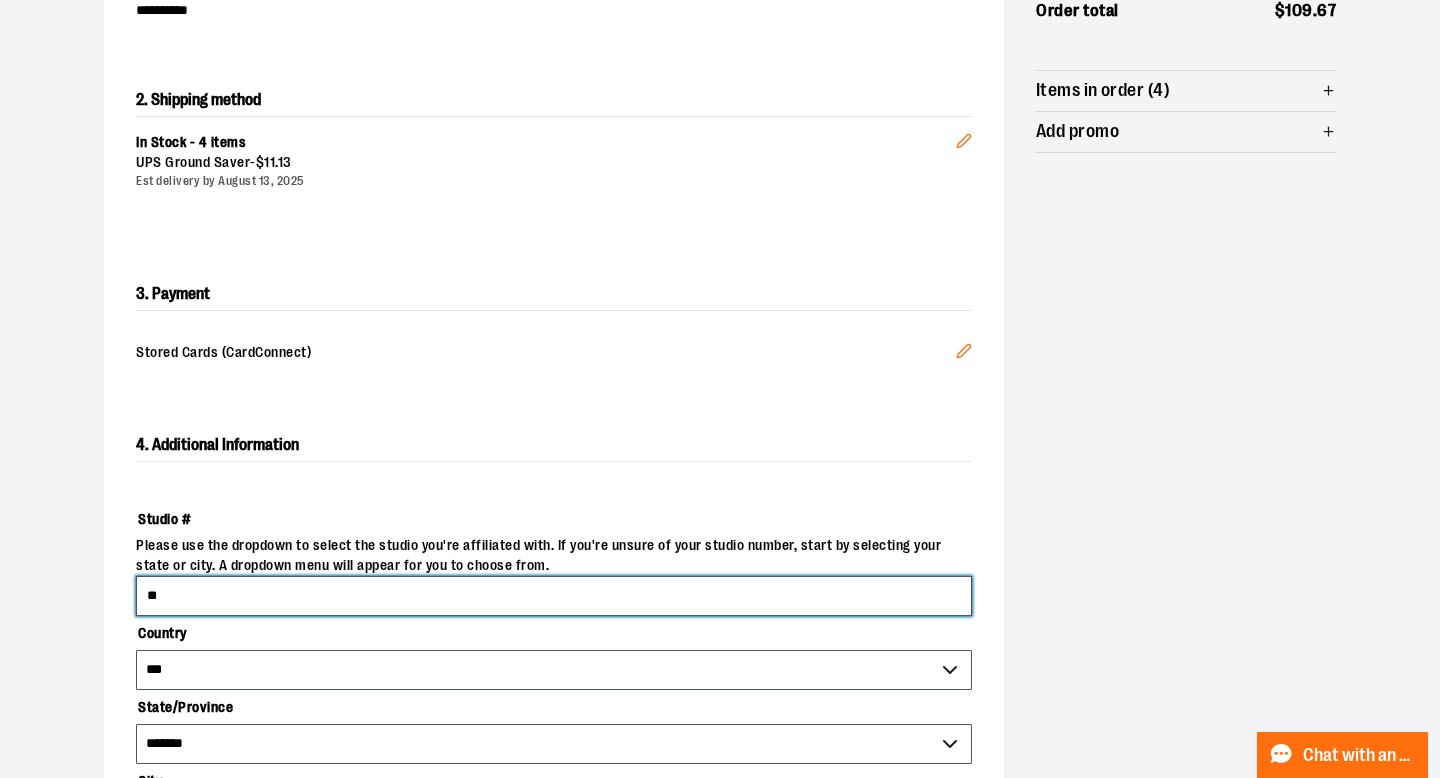 type on "*" 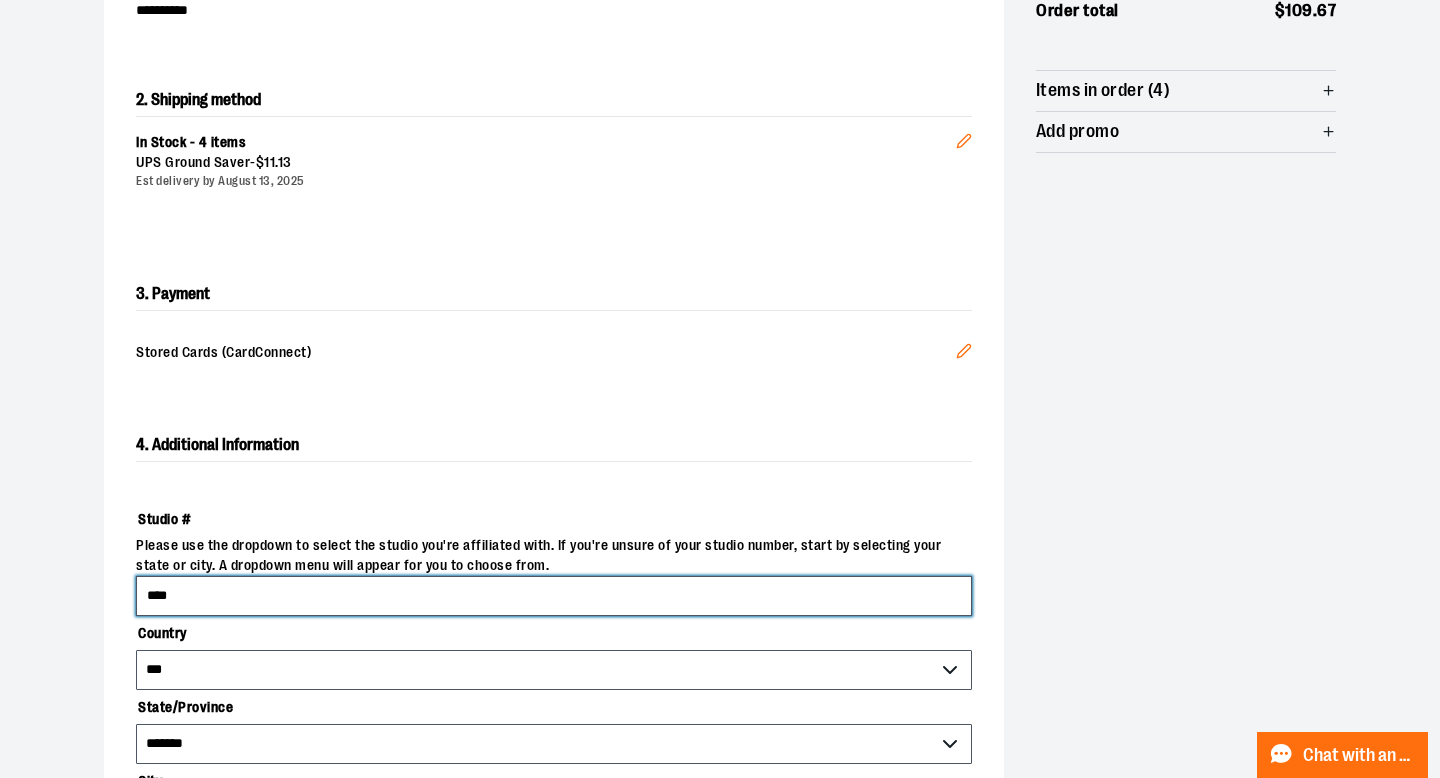 type on "****" 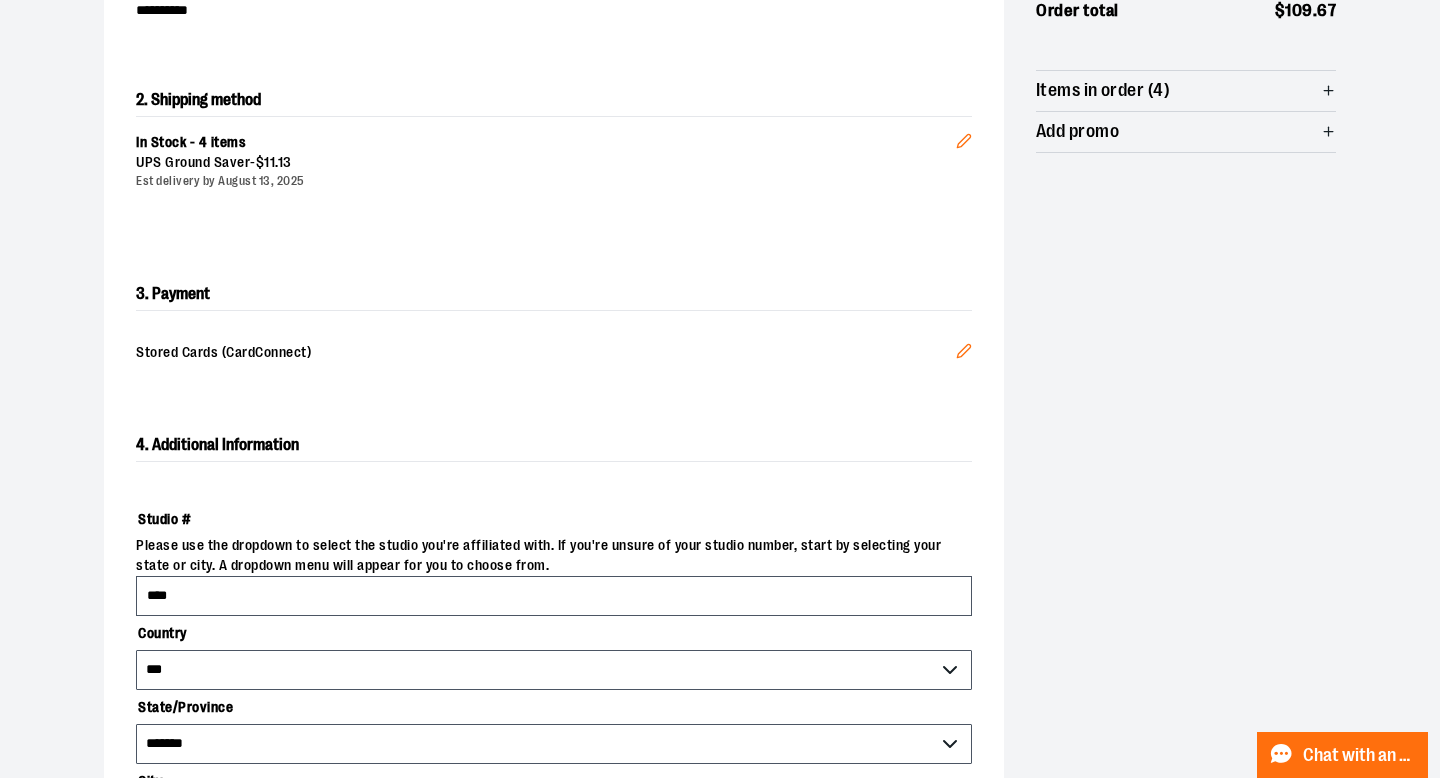 click on "**********" at bounding box center (720, 456) 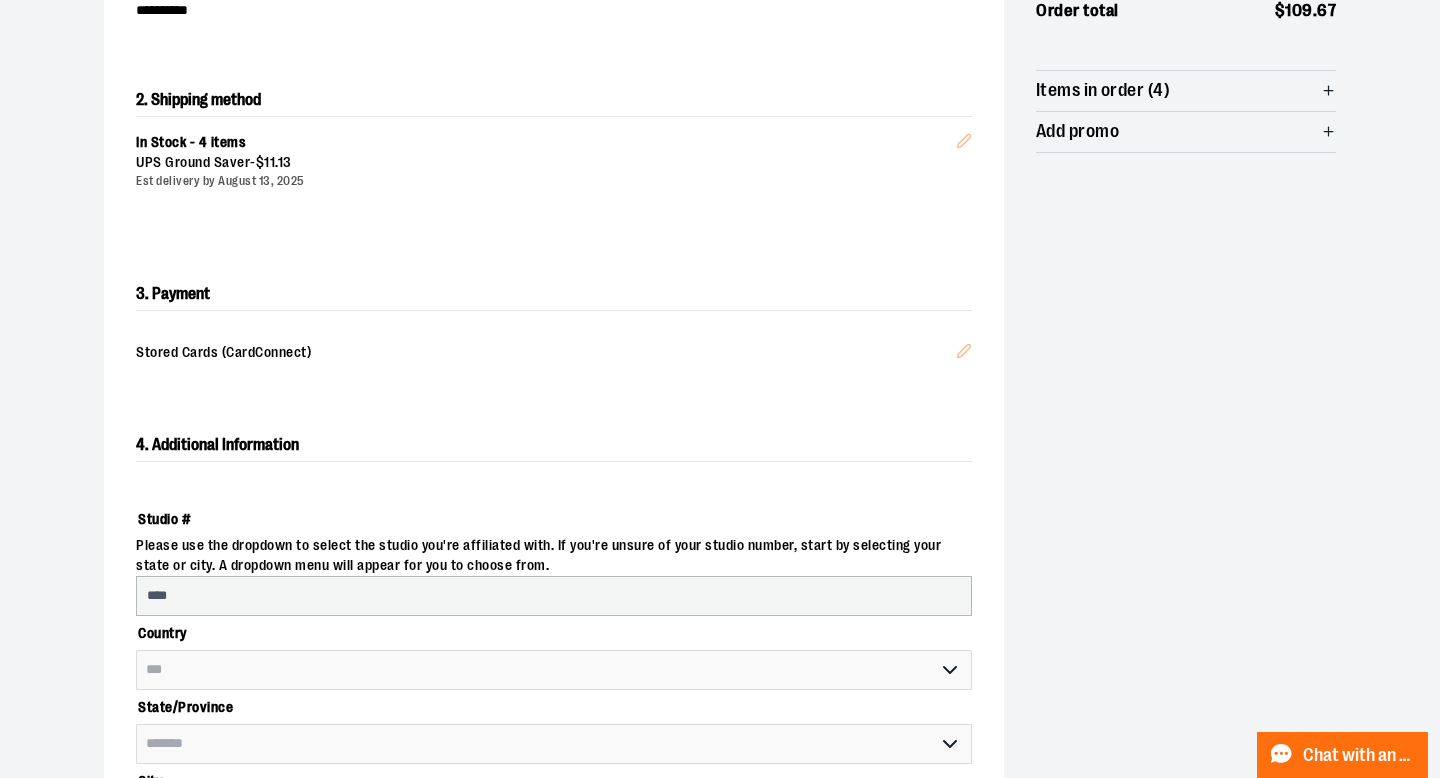 select on "**********" 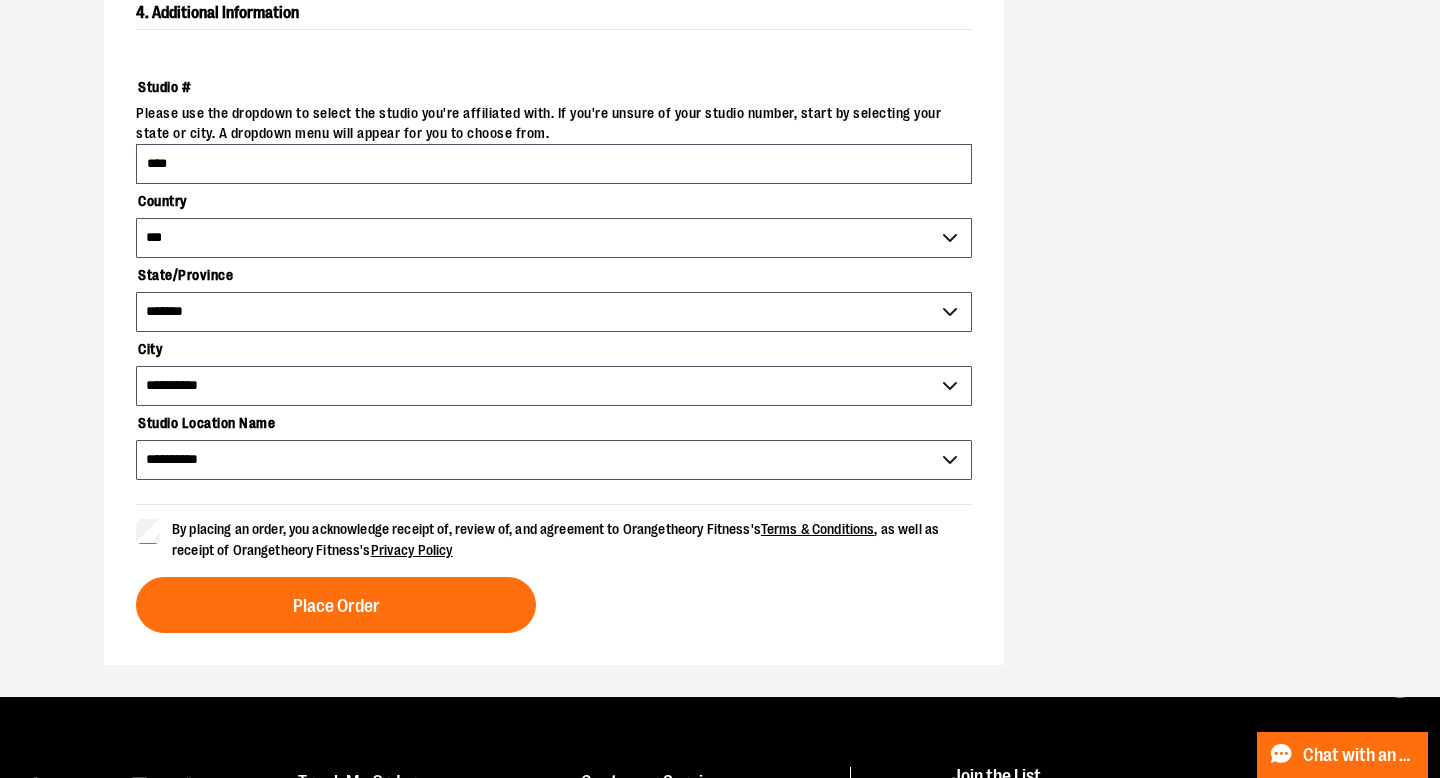 scroll, scrollTop: 796, scrollLeft: 0, axis: vertical 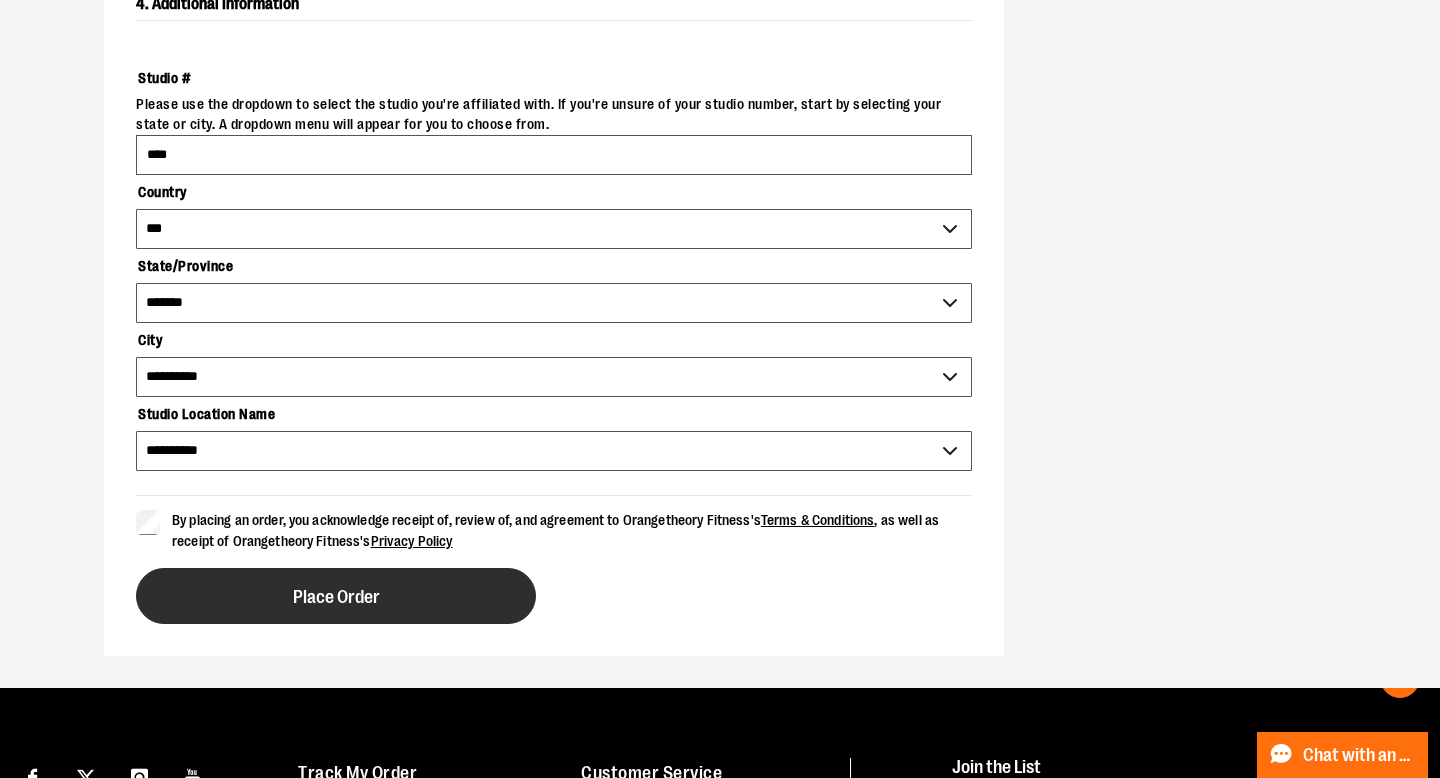 click on "Place Order" at bounding box center (336, 596) 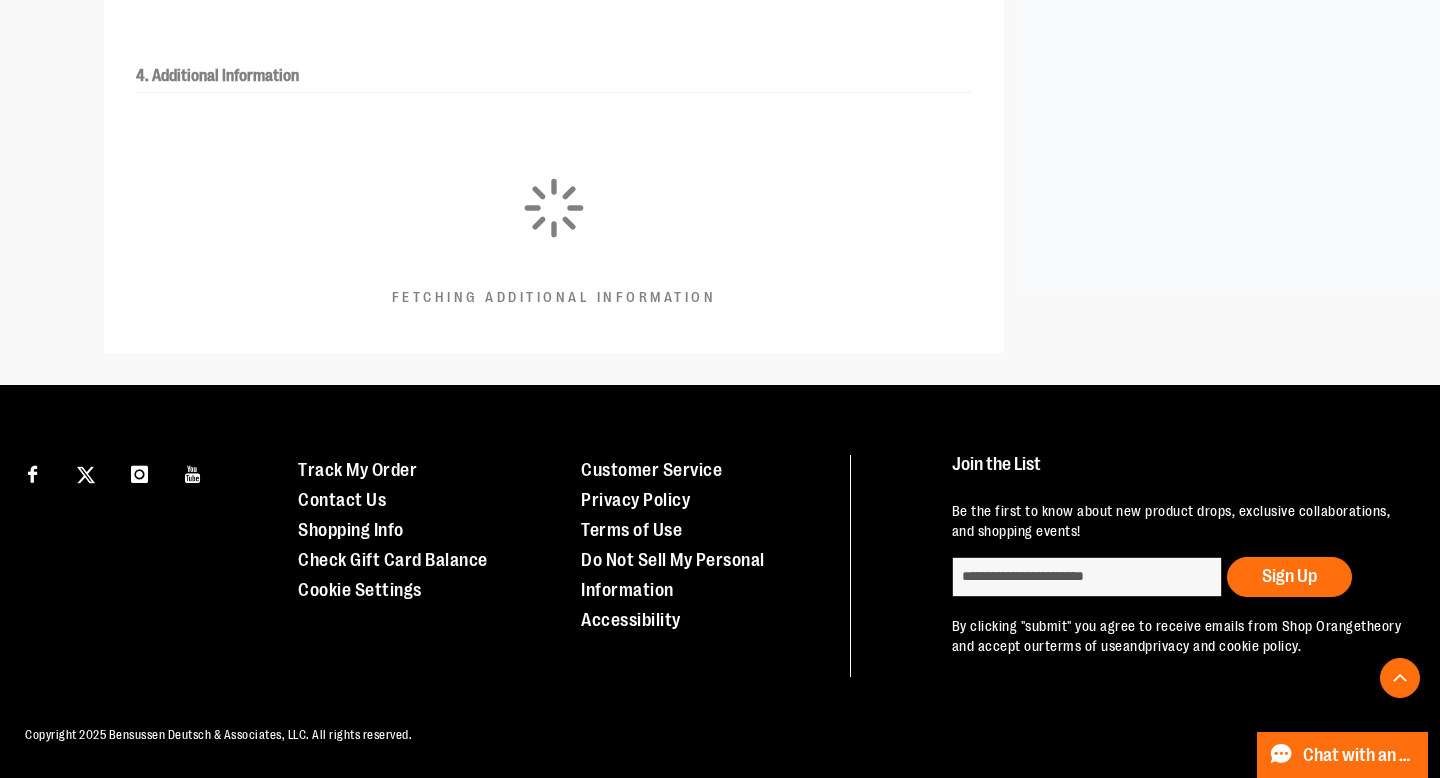 scroll, scrollTop: 732, scrollLeft: 0, axis: vertical 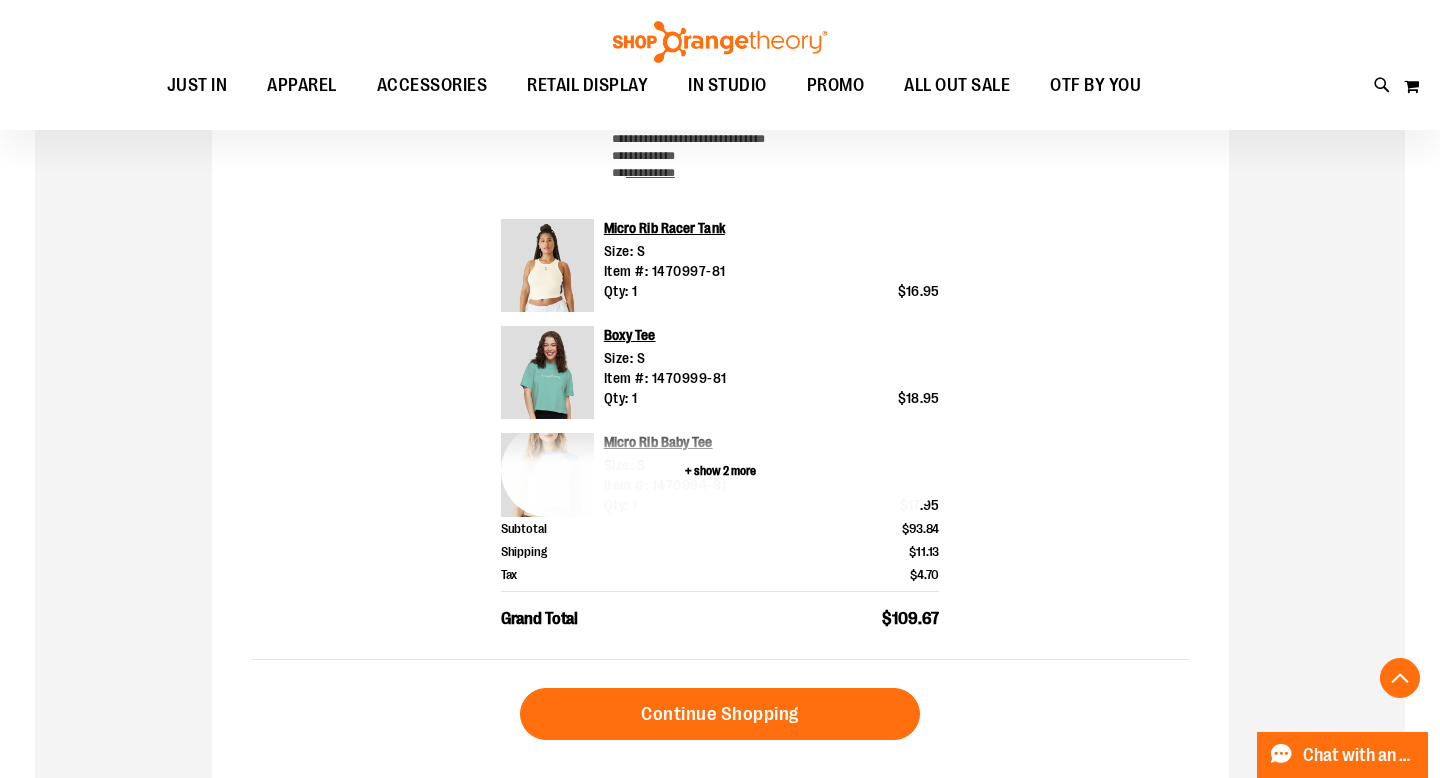 click on "+ show 2 more" at bounding box center [720, 470] 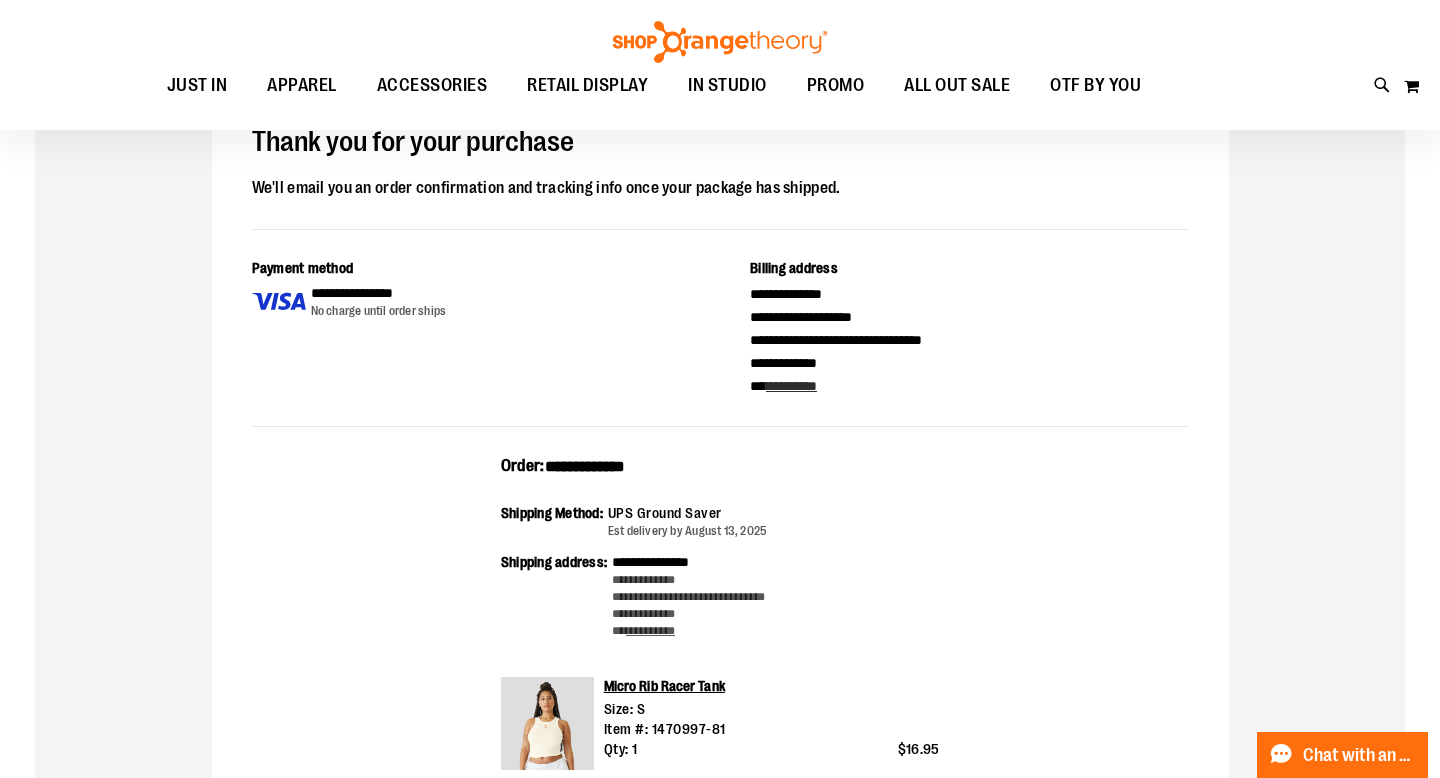 scroll, scrollTop: 102, scrollLeft: 0, axis: vertical 